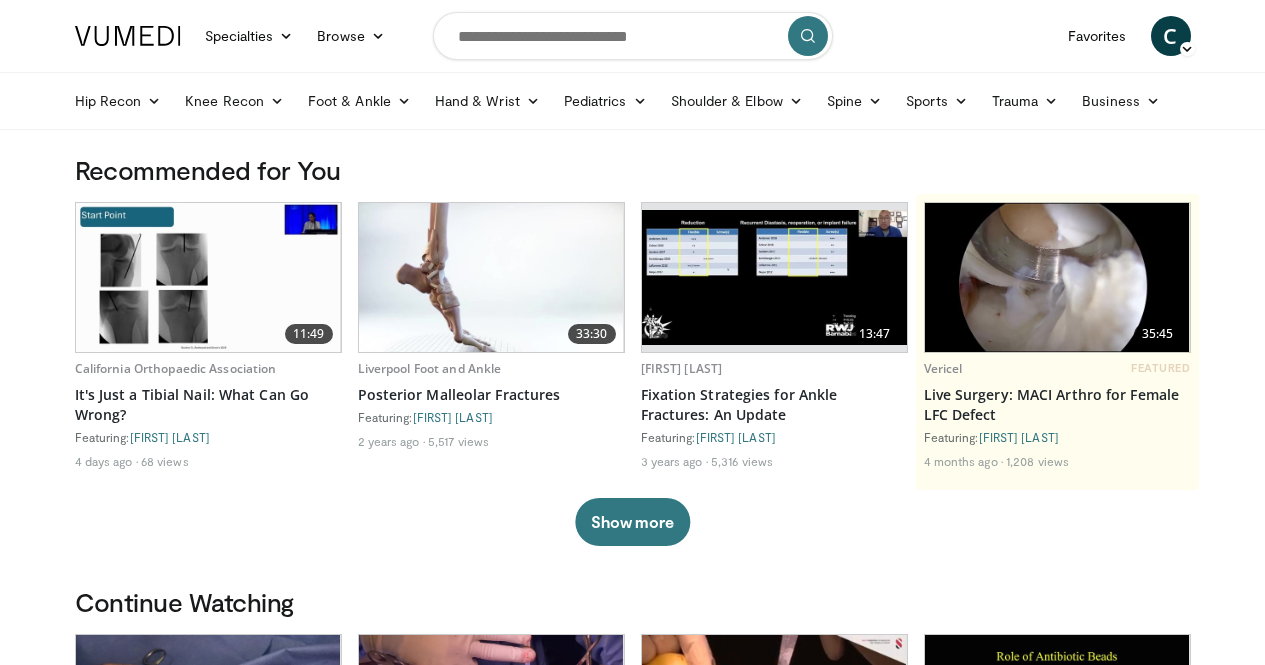 scroll, scrollTop: 0, scrollLeft: 0, axis: both 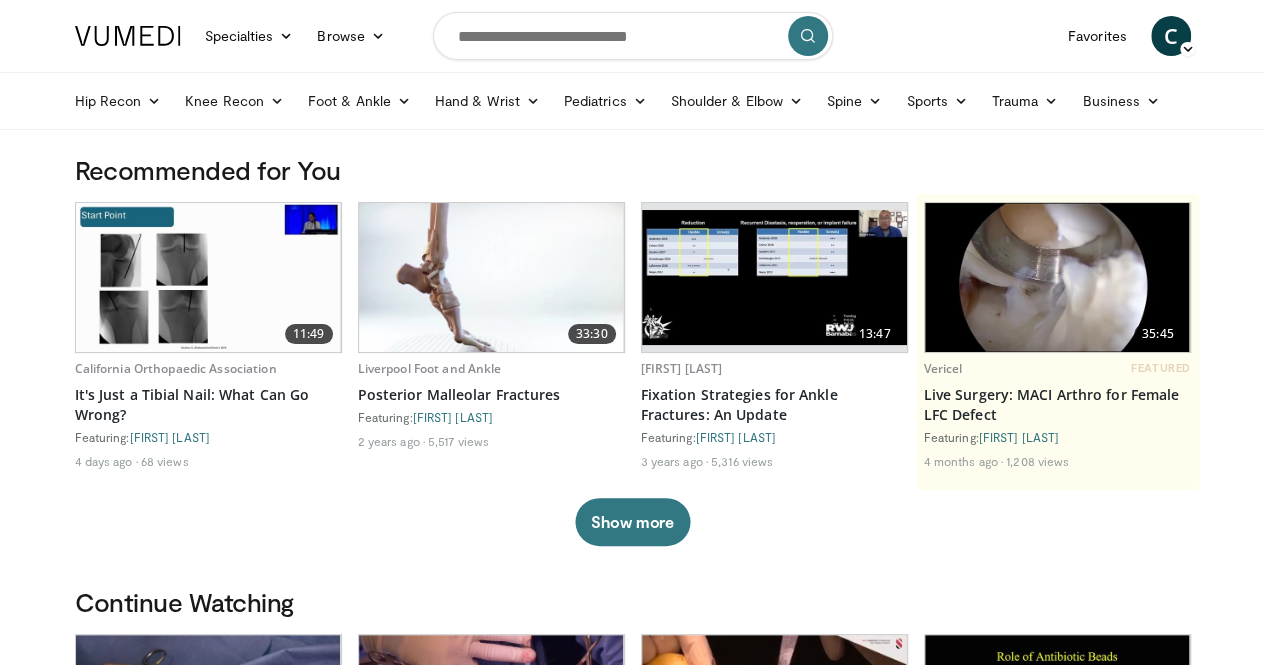 click at bounding box center [633, 36] 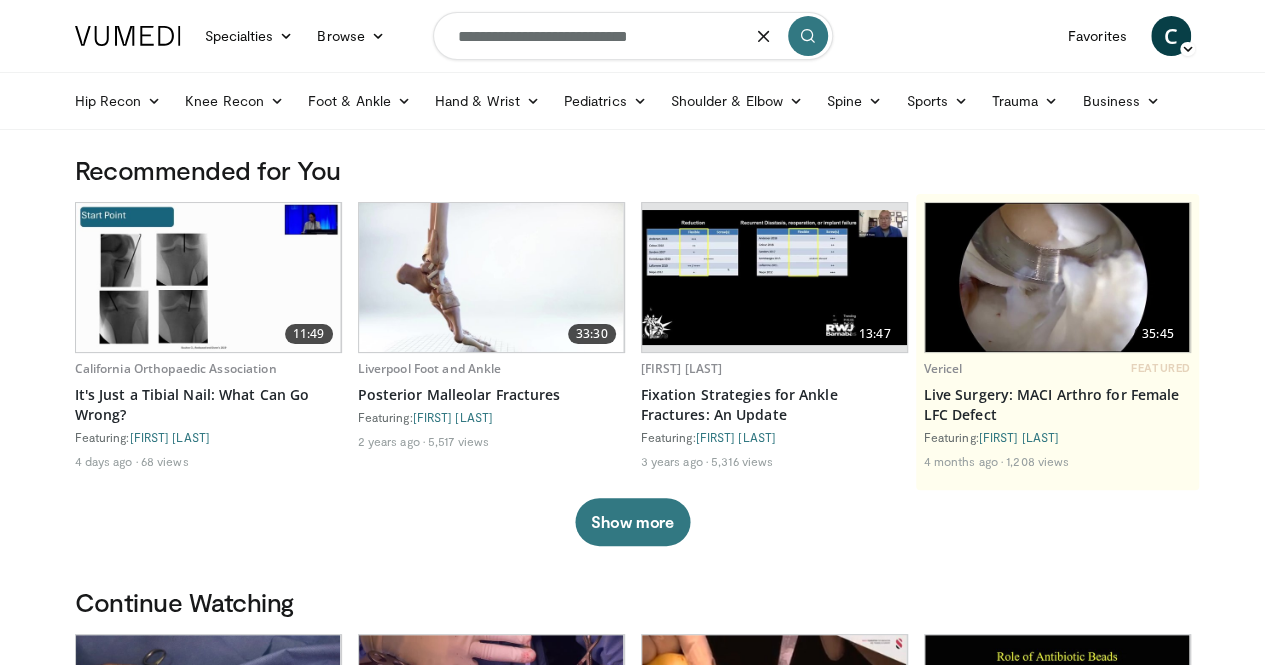 type on "**********" 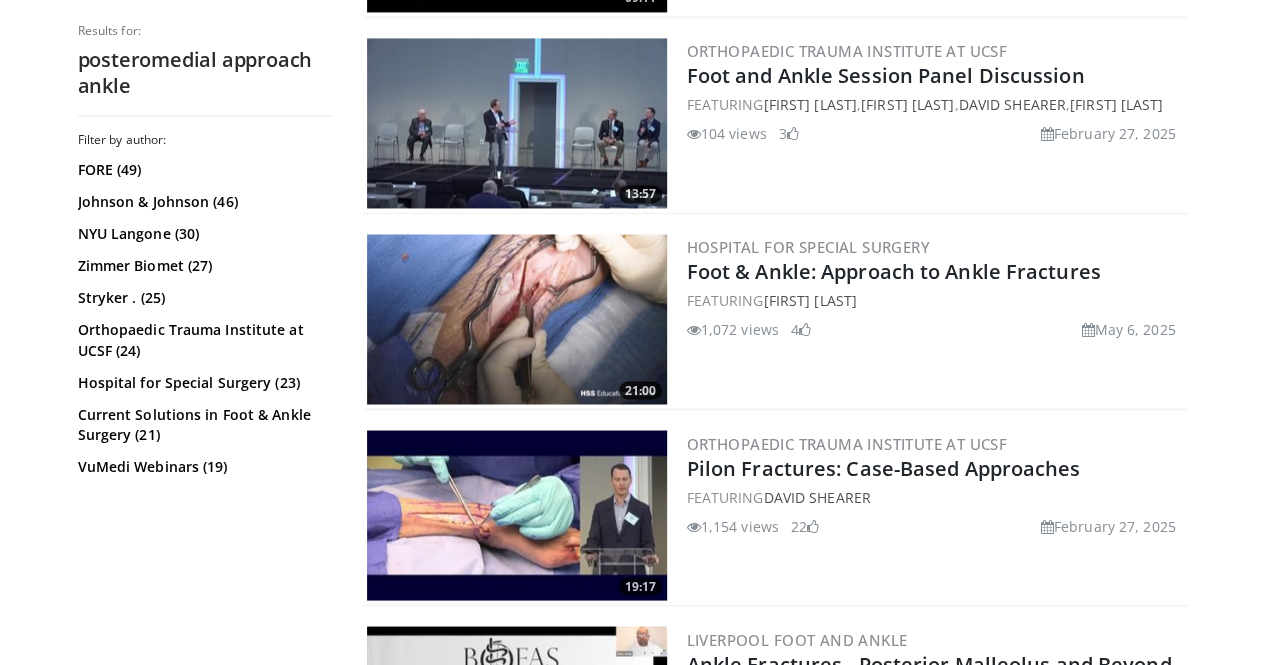 scroll, scrollTop: 1600, scrollLeft: 0, axis: vertical 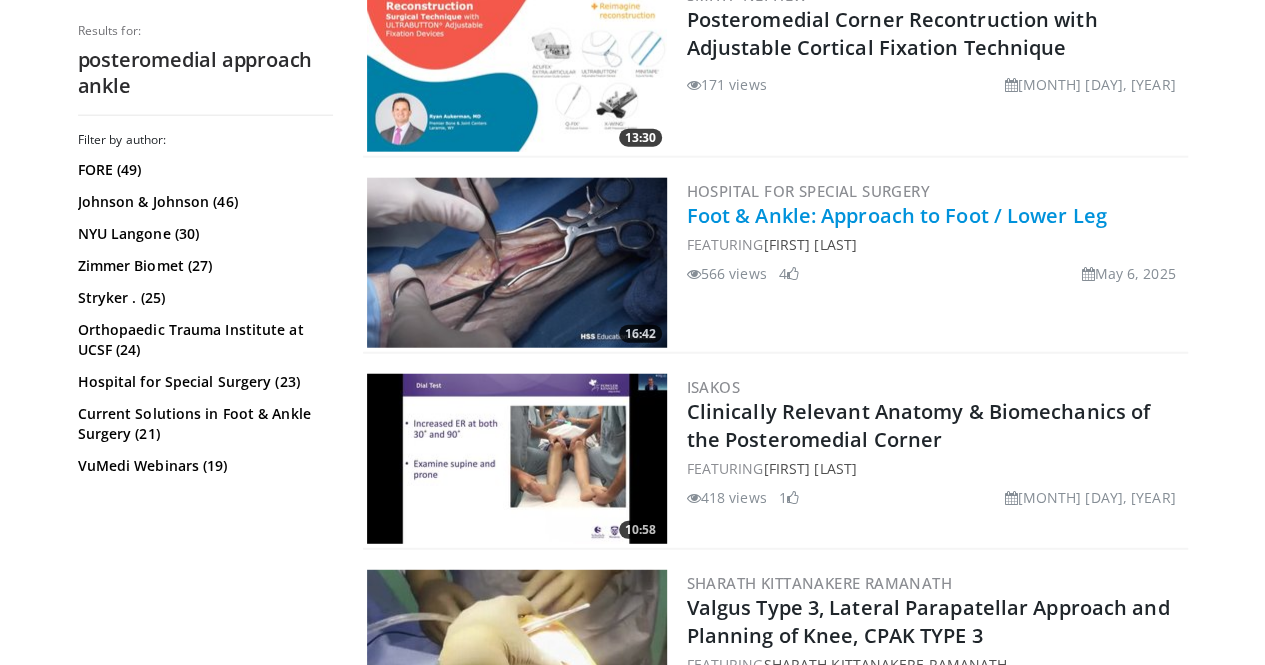drag, startPoint x: 864, startPoint y: 115, endPoint x: 826, endPoint y: 219, distance: 110.724884 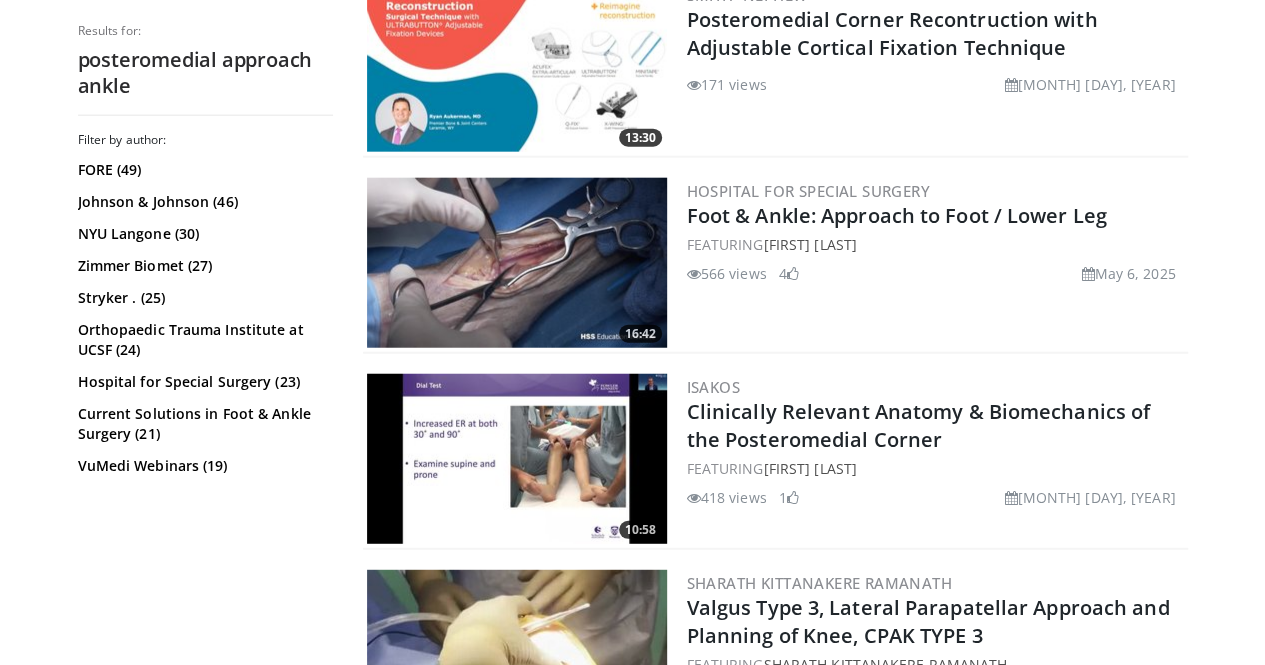 drag, startPoint x: 826, startPoint y: 219, endPoint x: 850, endPoint y: 231, distance: 26.832815 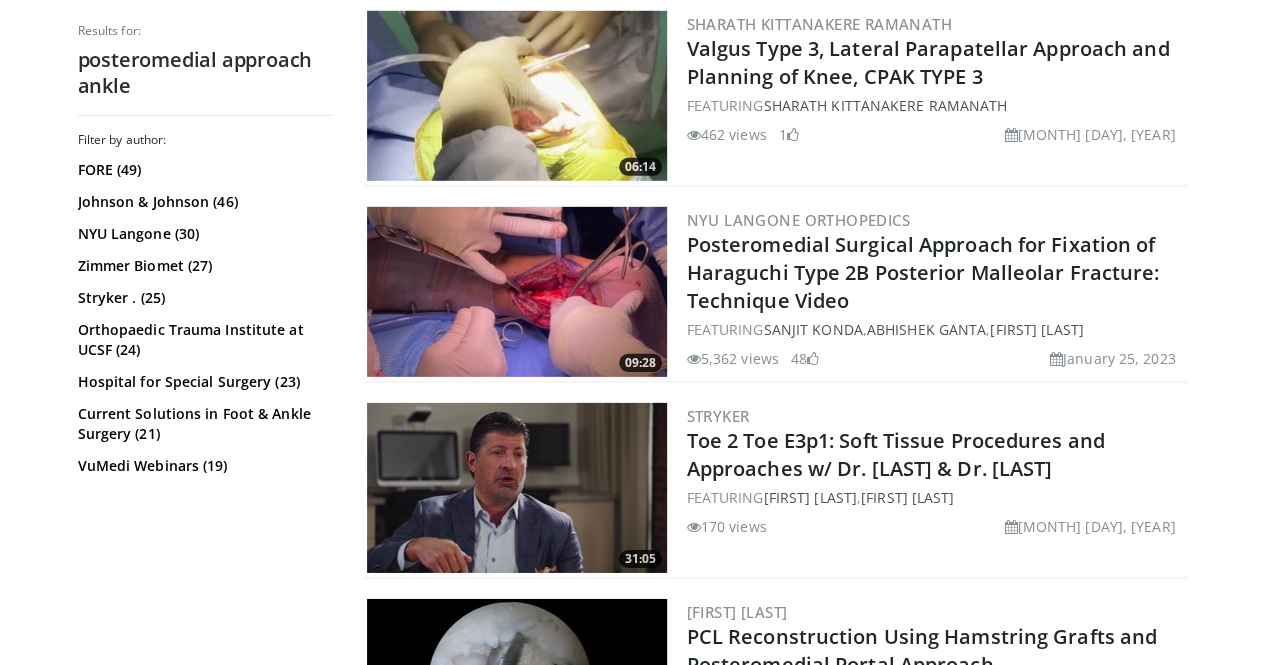 scroll, scrollTop: 3000, scrollLeft: 0, axis: vertical 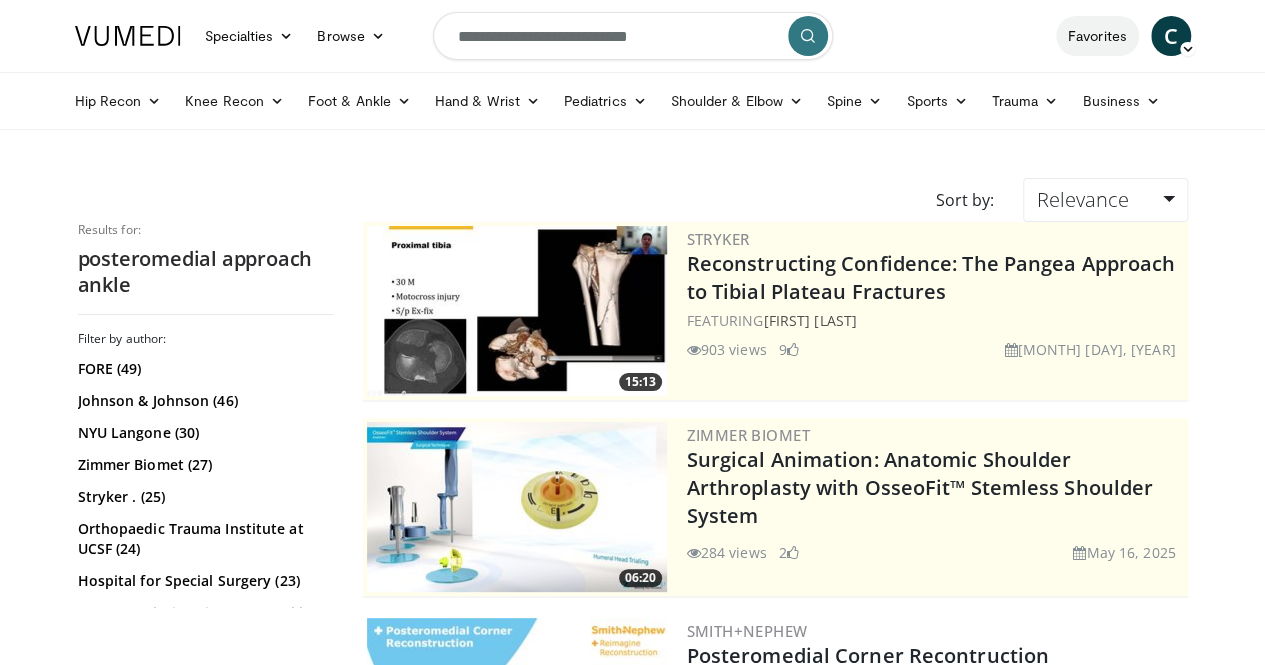 click on "Favorites" at bounding box center (1097, 36) 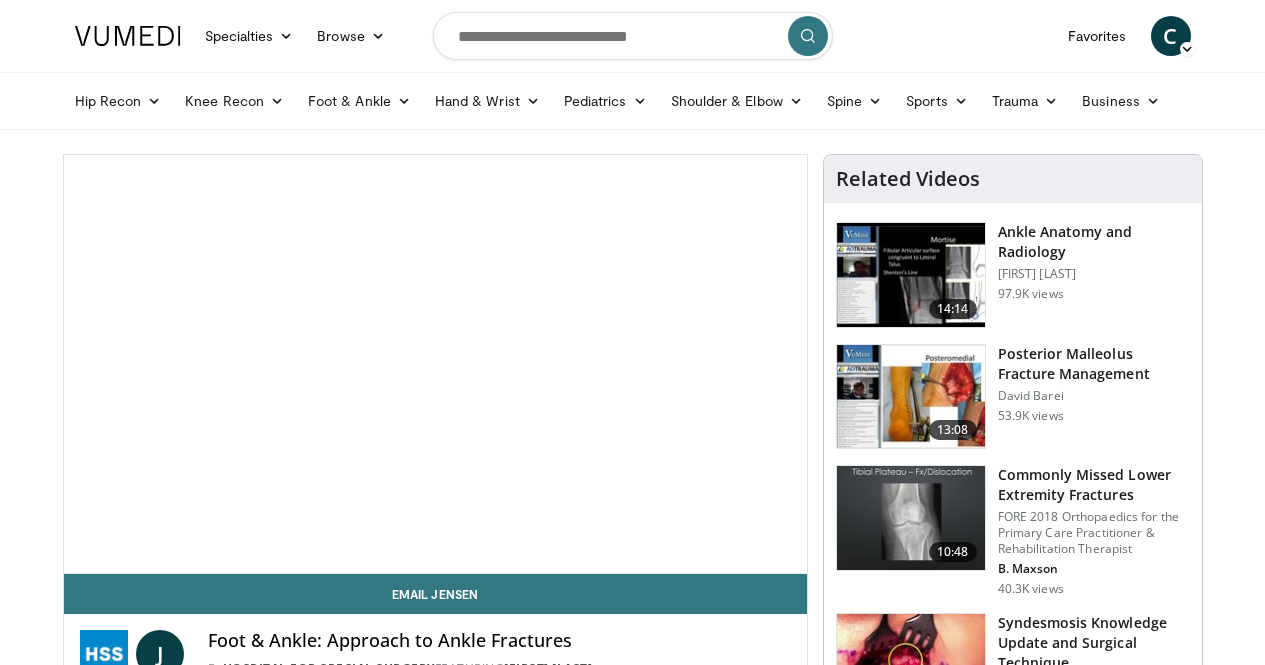scroll, scrollTop: 0, scrollLeft: 0, axis: both 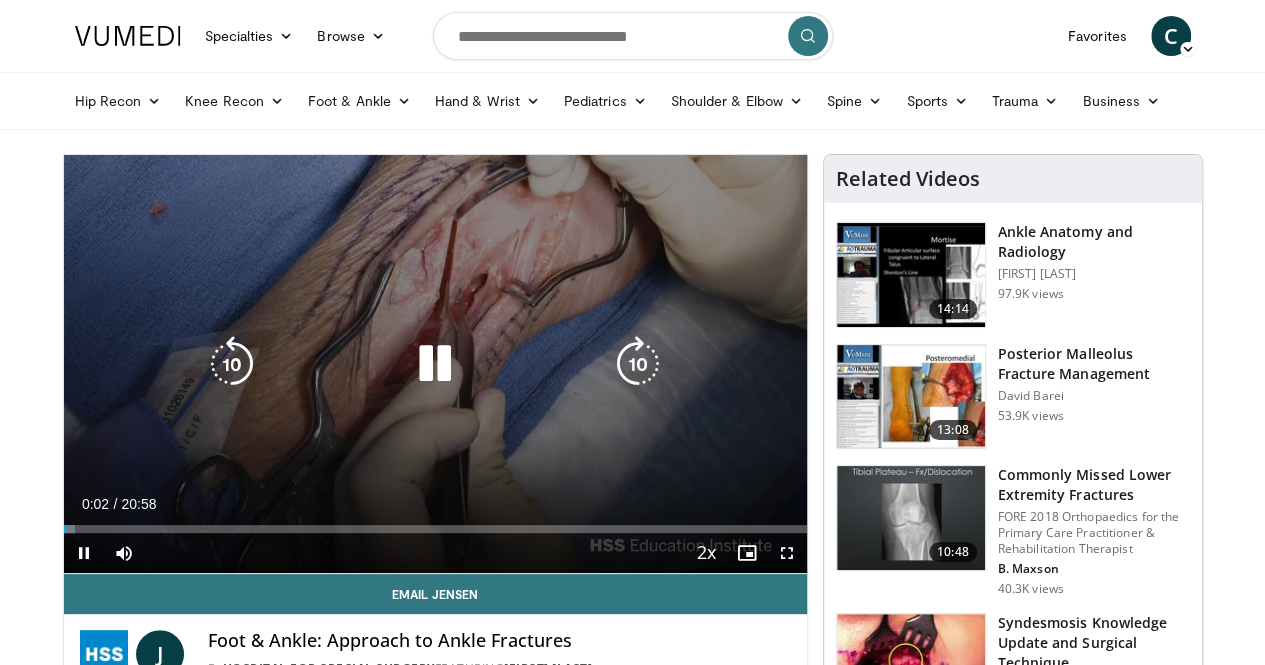 click at bounding box center [435, 364] 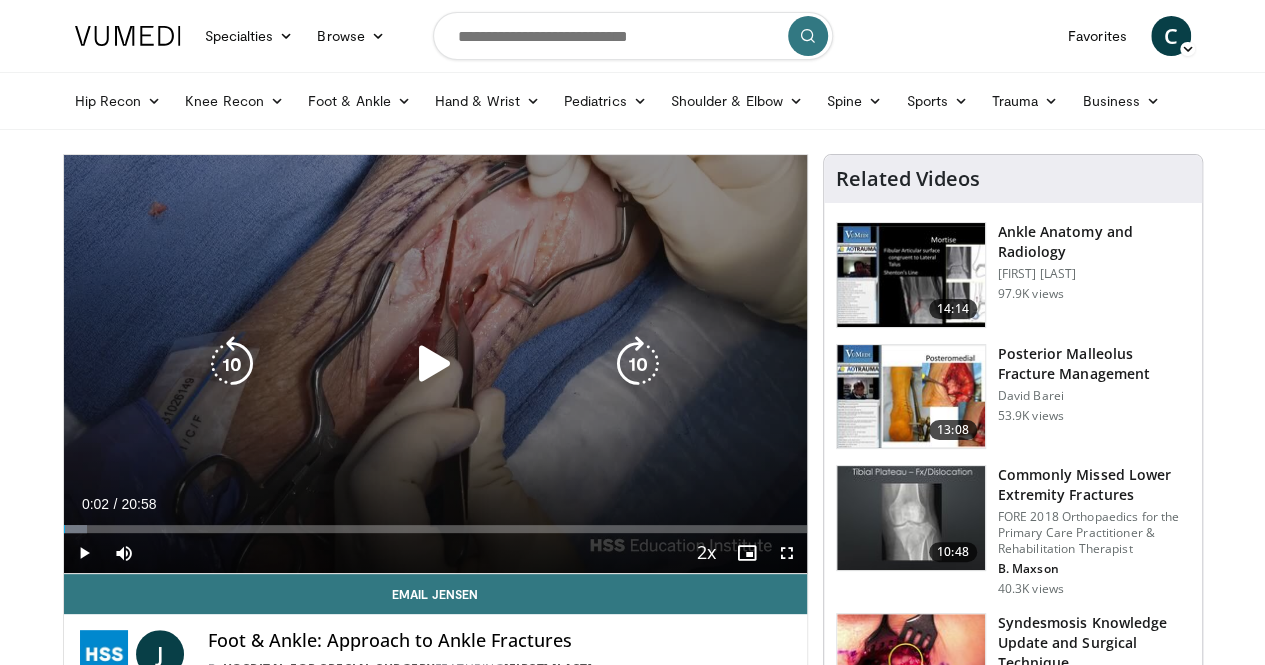 click at bounding box center (435, 364) 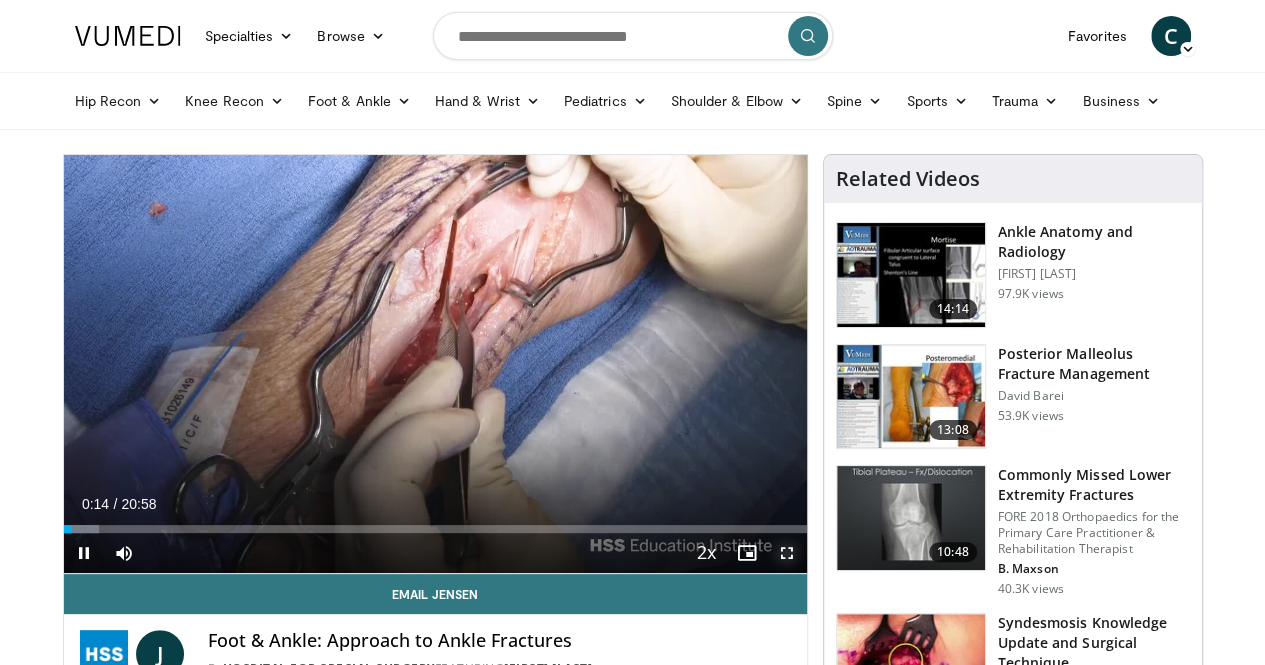click at bounding box center [787, 553] 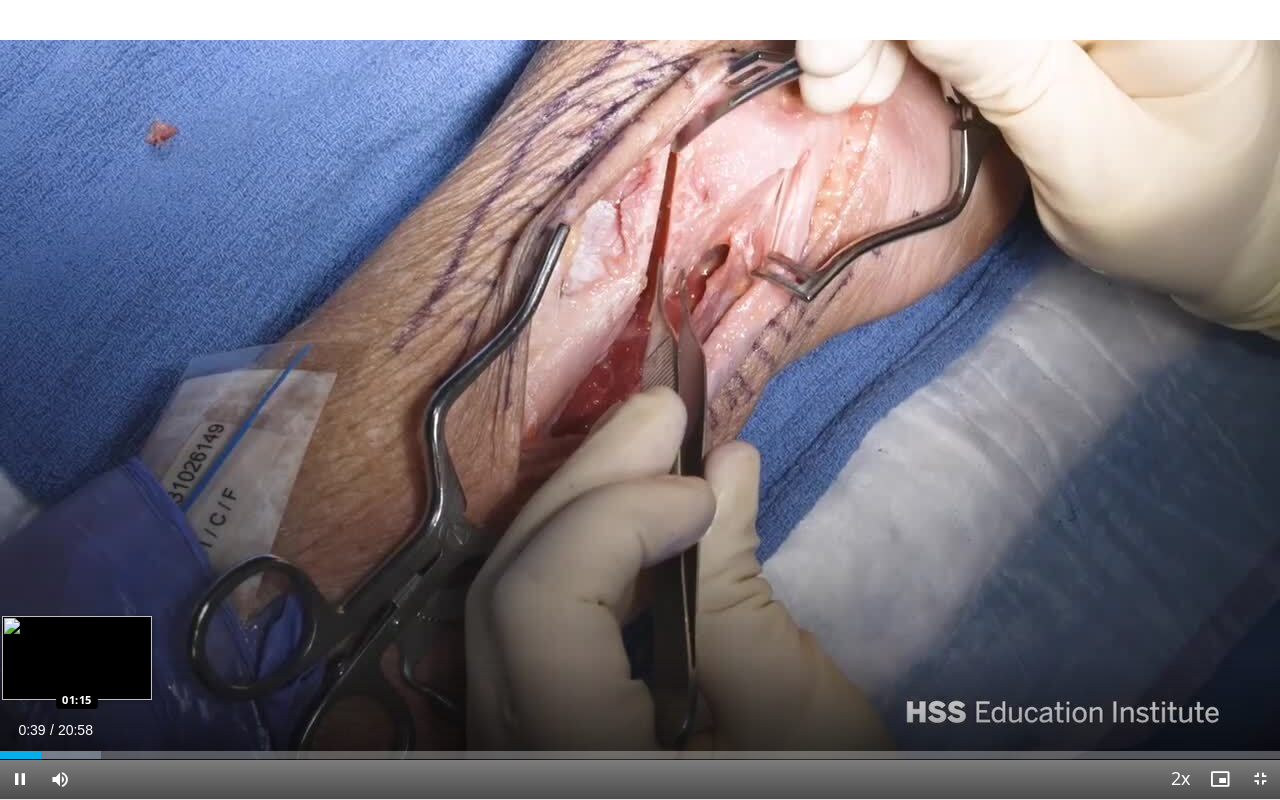 click on "Loaded :  7.87% 00:40 01:15" at bounding box center (640, 749) 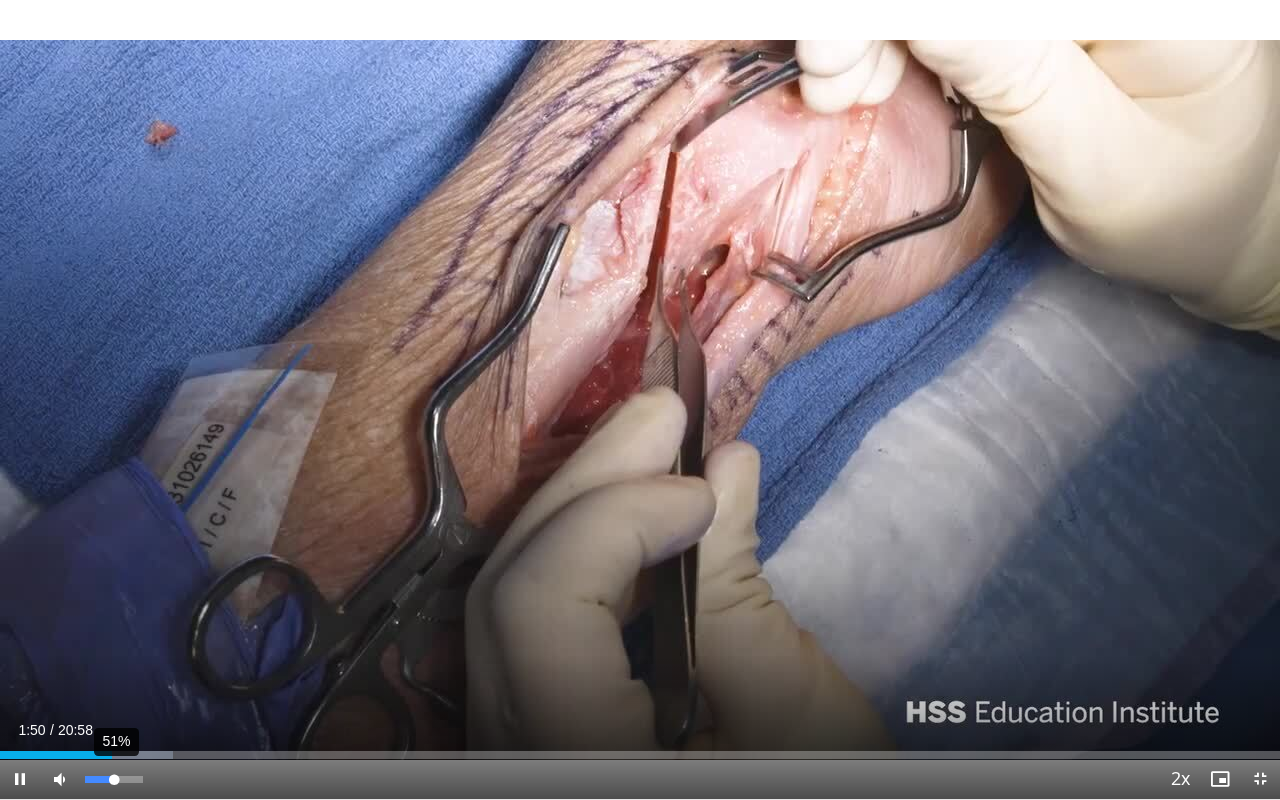 click on "51%" at bounding box center (113, 779) 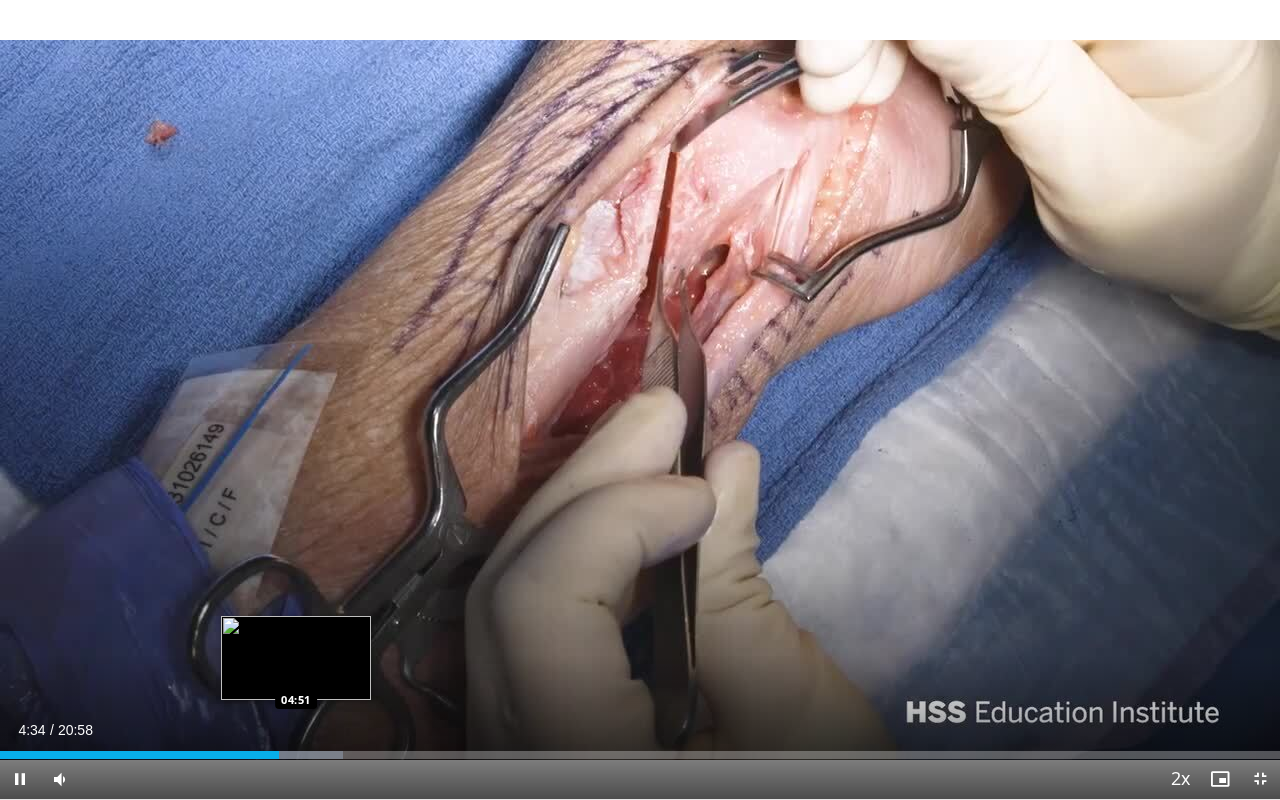 click at bounding box center (294, 755) 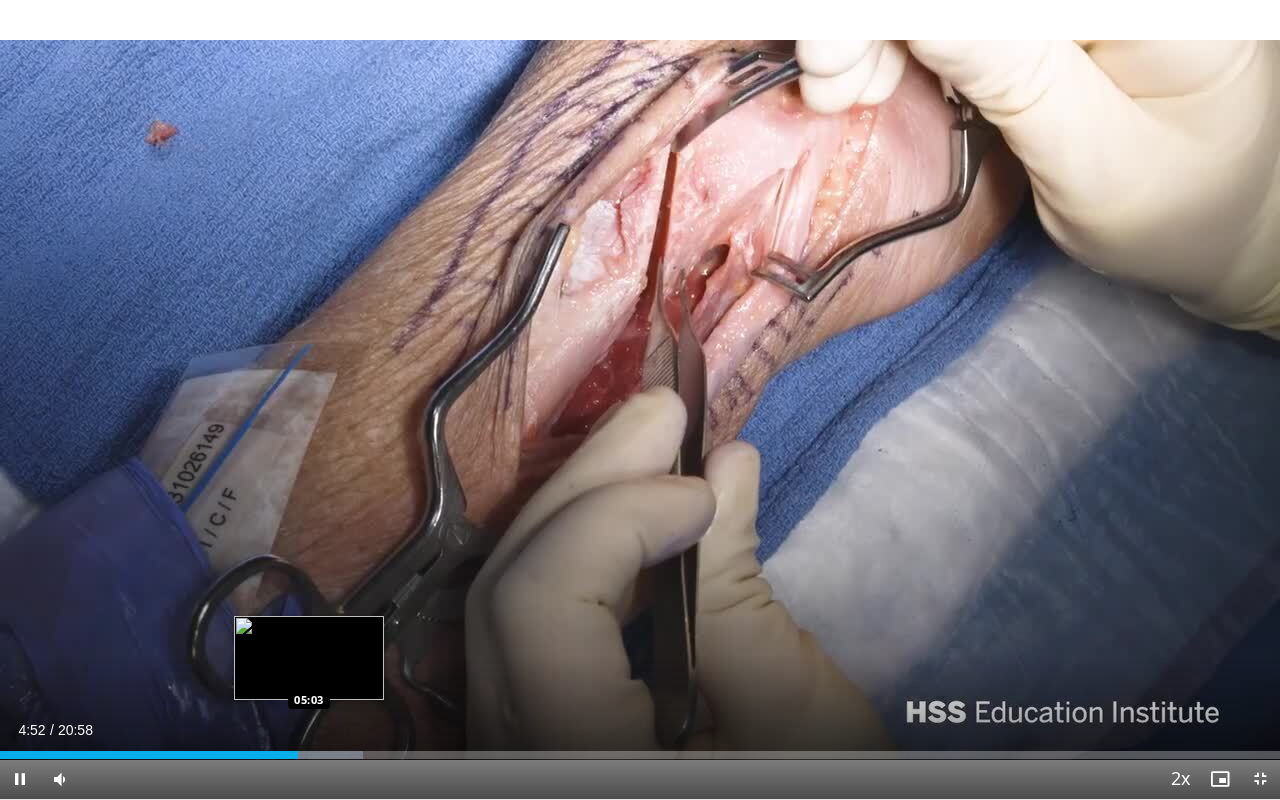 click on "Loaded :  28.36% 04:53 05:03" at bounding box center [640, 755] 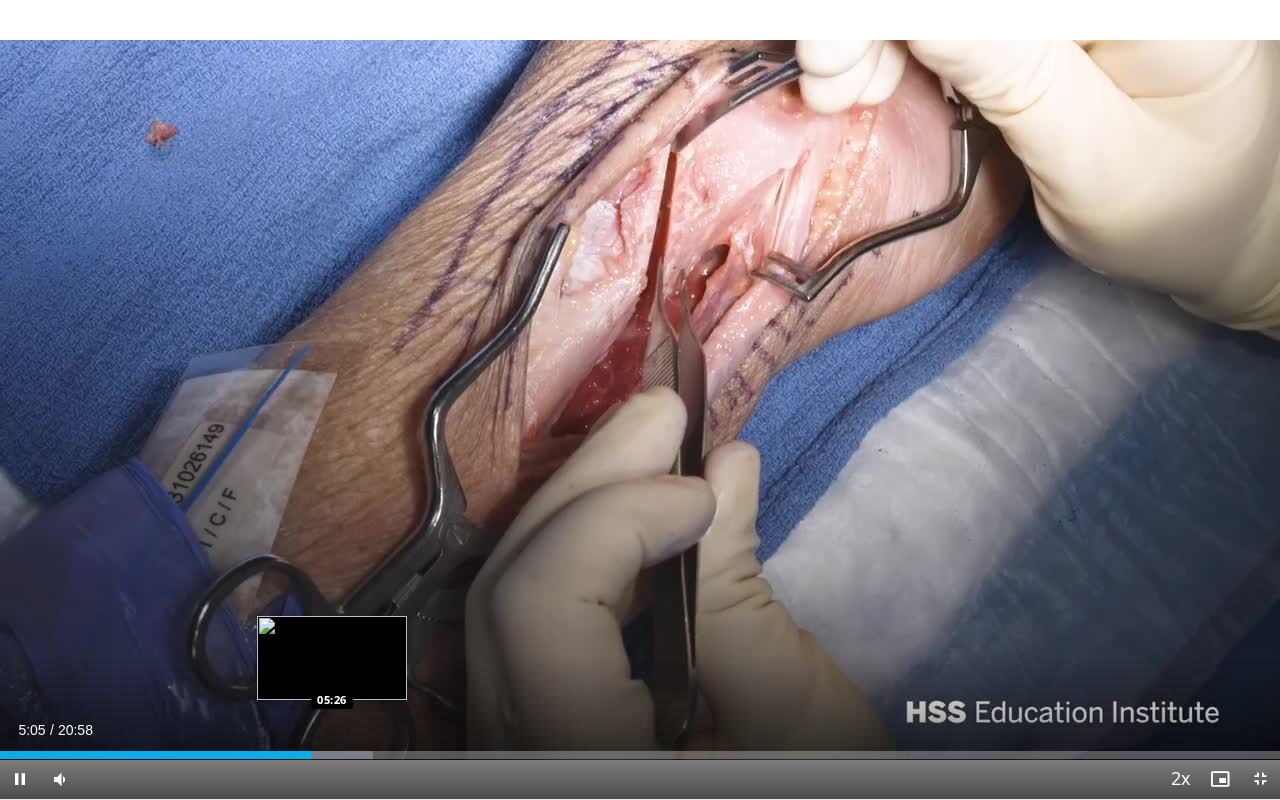click on "Loaded :  29.15% 05:06 05:26" at bounding box center (640, 755) 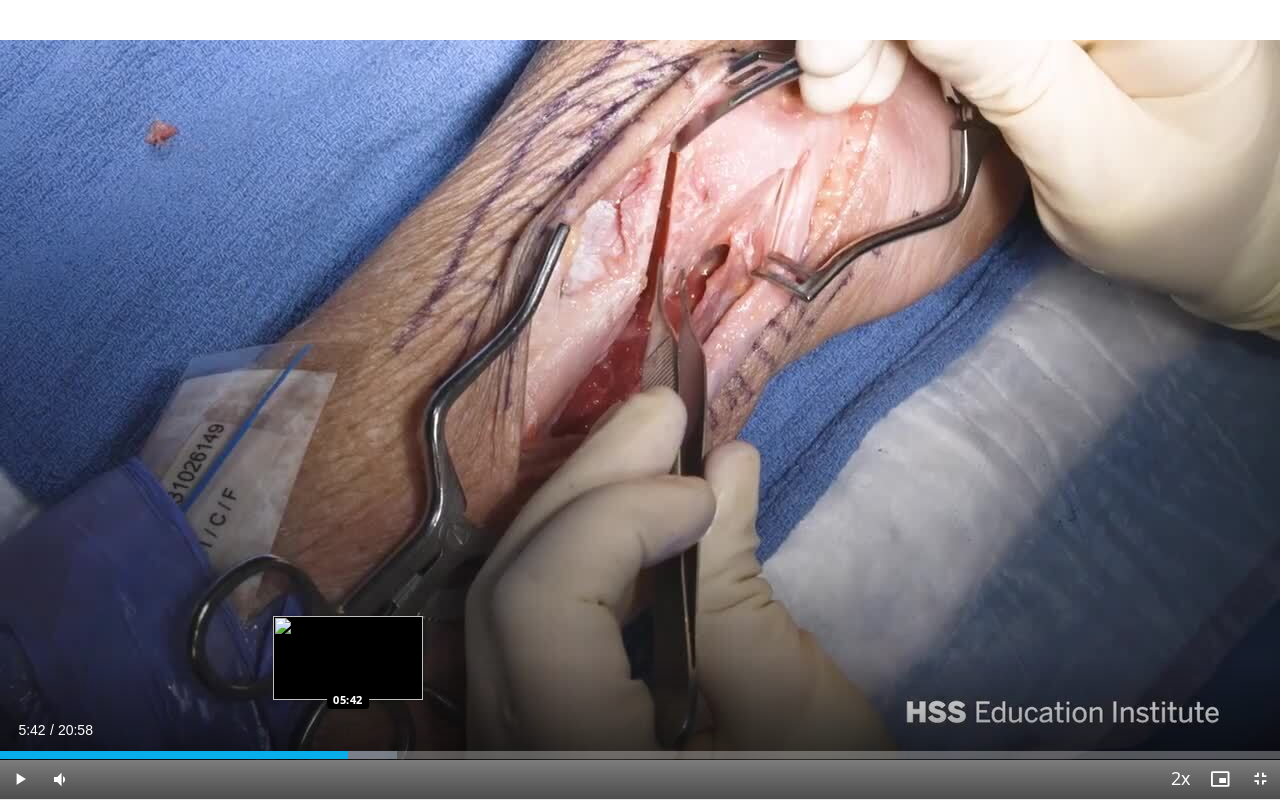 click on "Loaded :  31.01% 05:29 05:42" at bounding box center [640, 755] 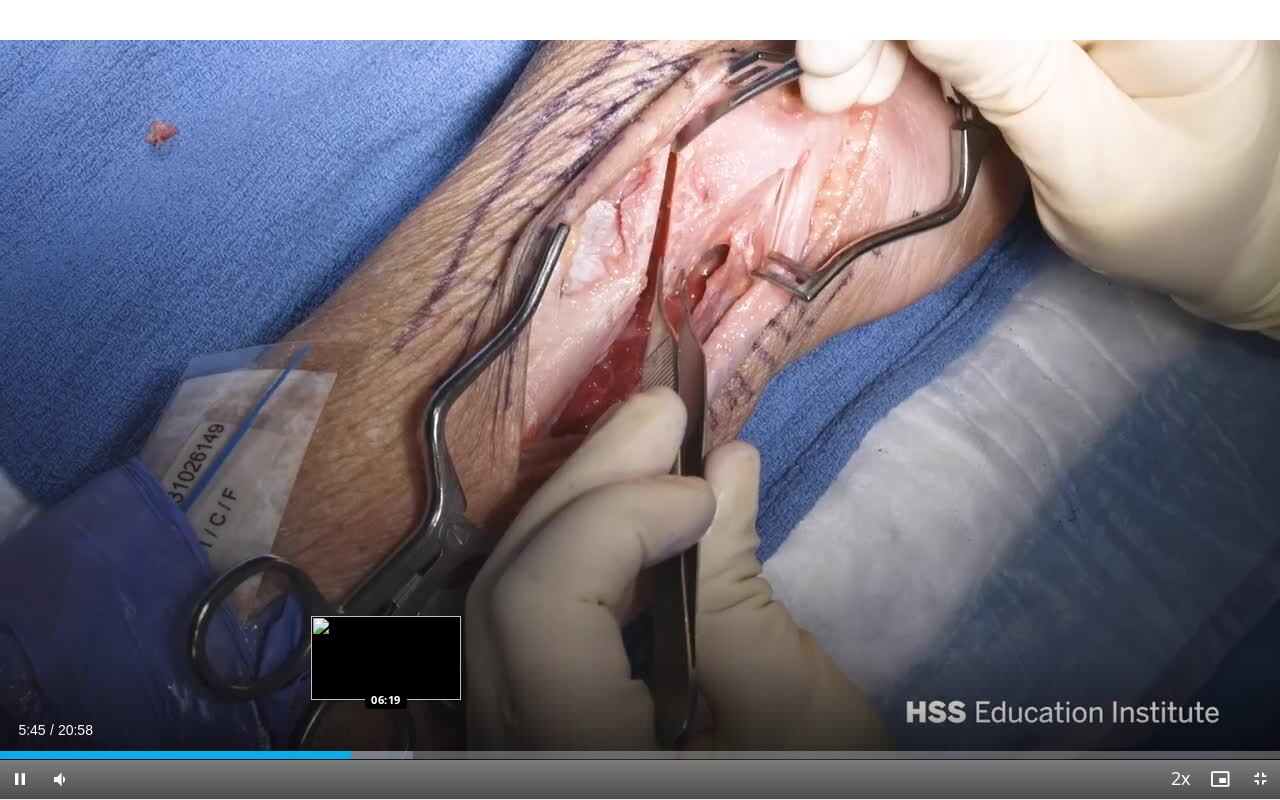 click on "Loaded :  32.30% 05:45 06:19" at bounding box center (640, 755) 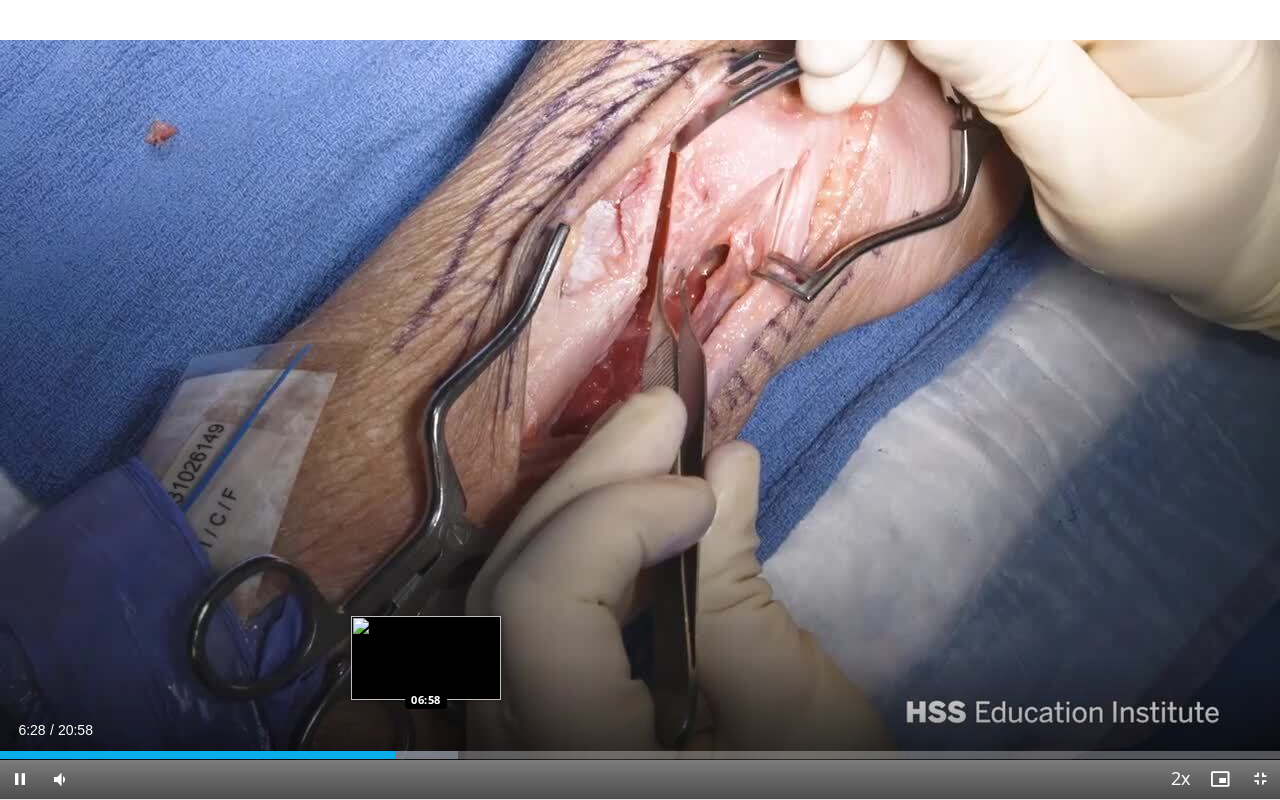 click at bounding box center [410, 755] 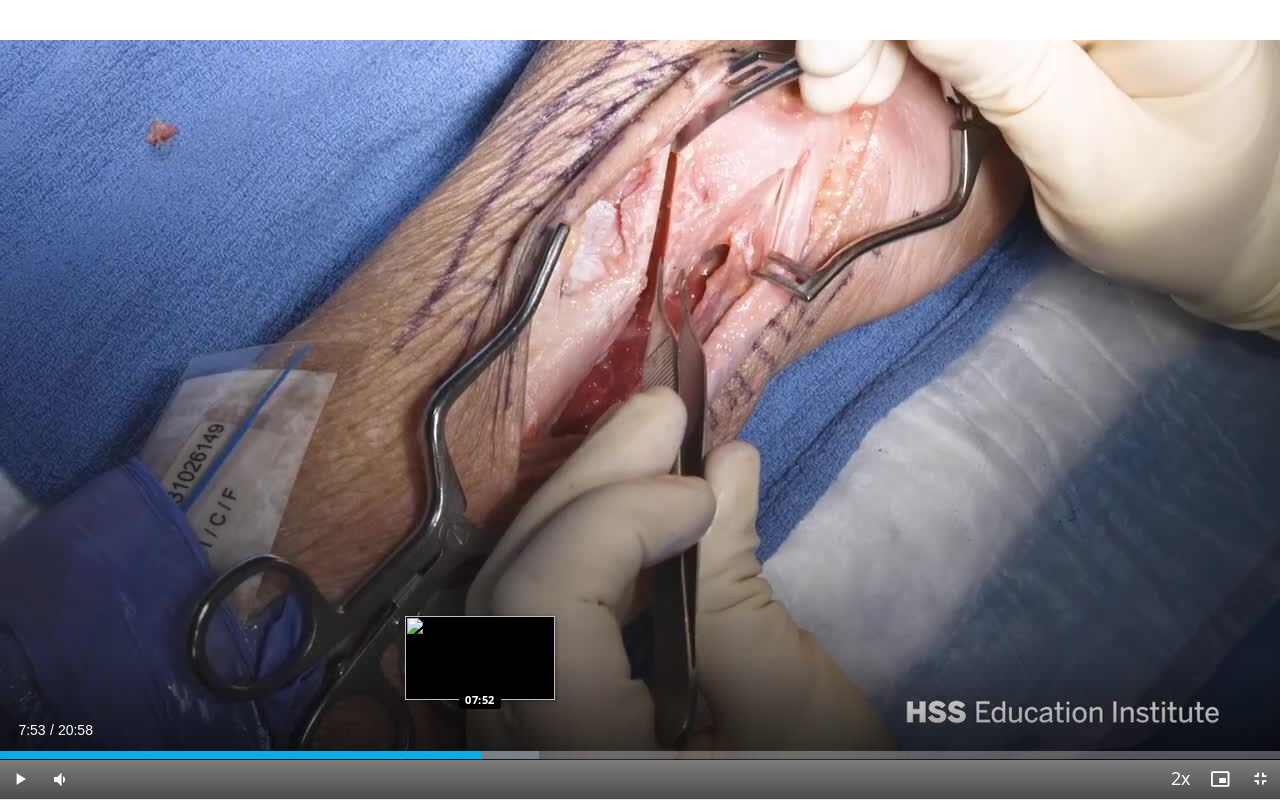 click on "Loaded :  42.14% 07:53 07:52" at bounding box center (640, 755) 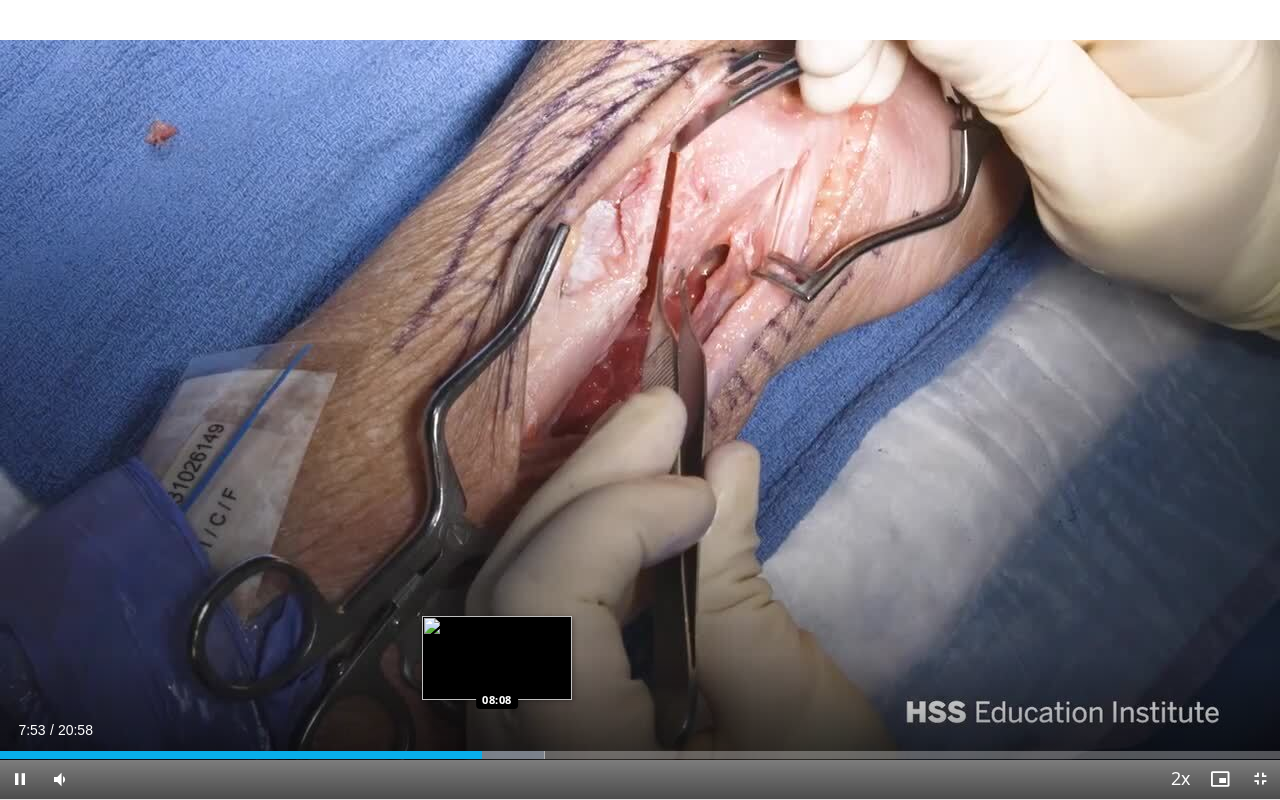 click at bounding box center (498, 755) 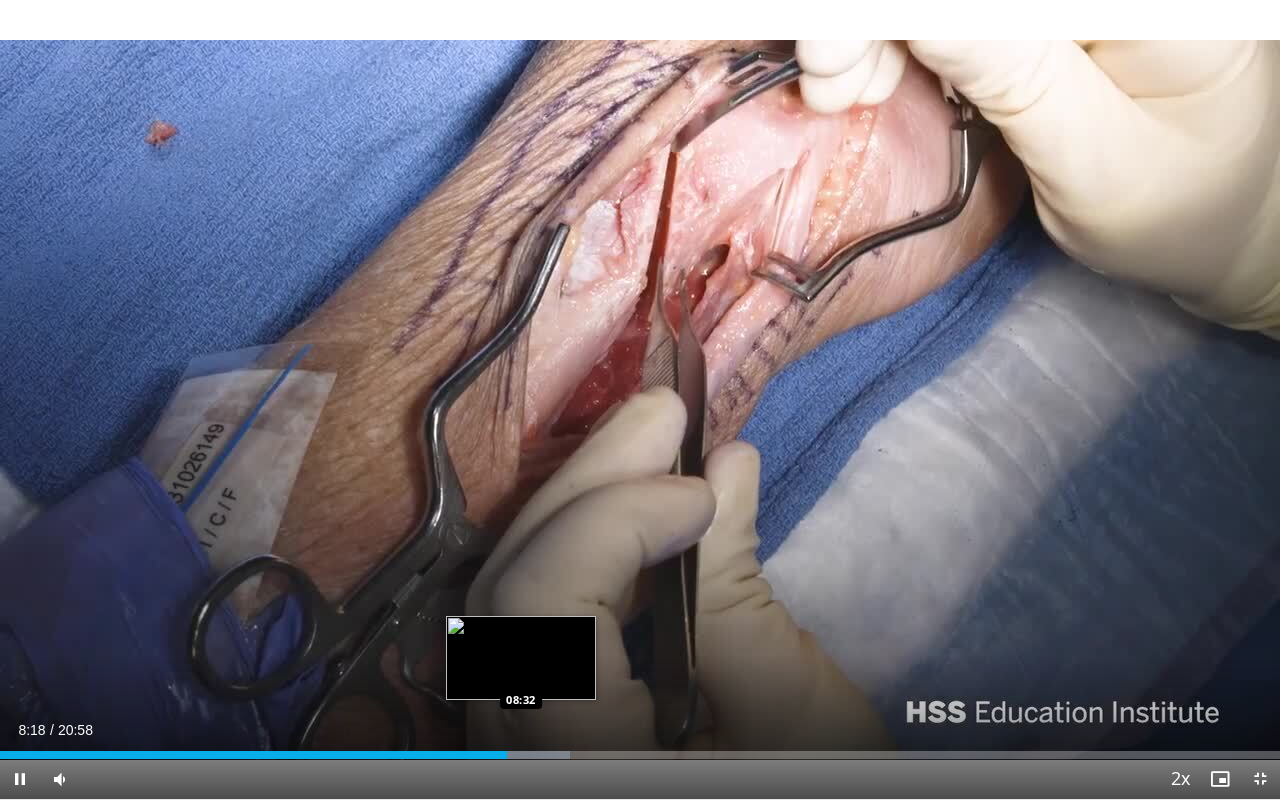 click on "Loaded :  44.53% 08:18 08:32" at bounding box center (640, 755) 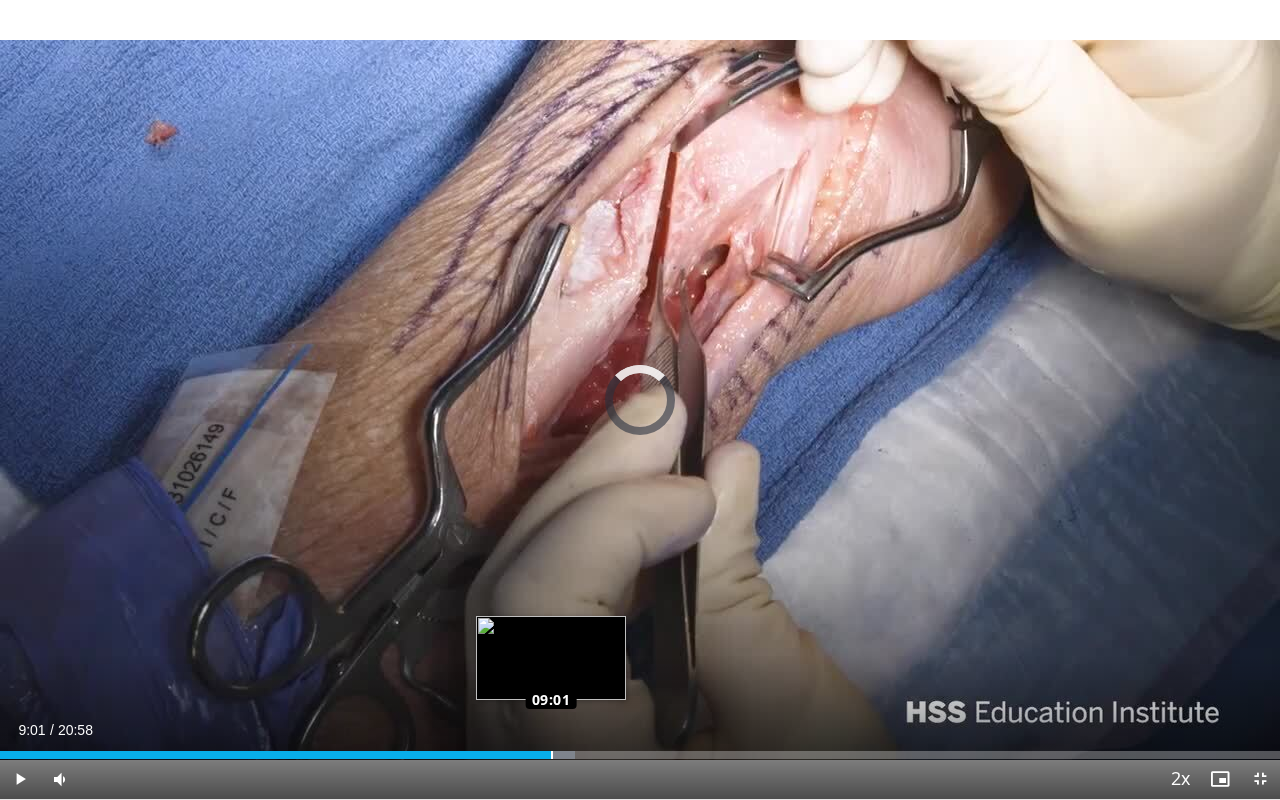 click on "Loaded :  44.91% 09:01 09:01" at bounding box center (640, 755) 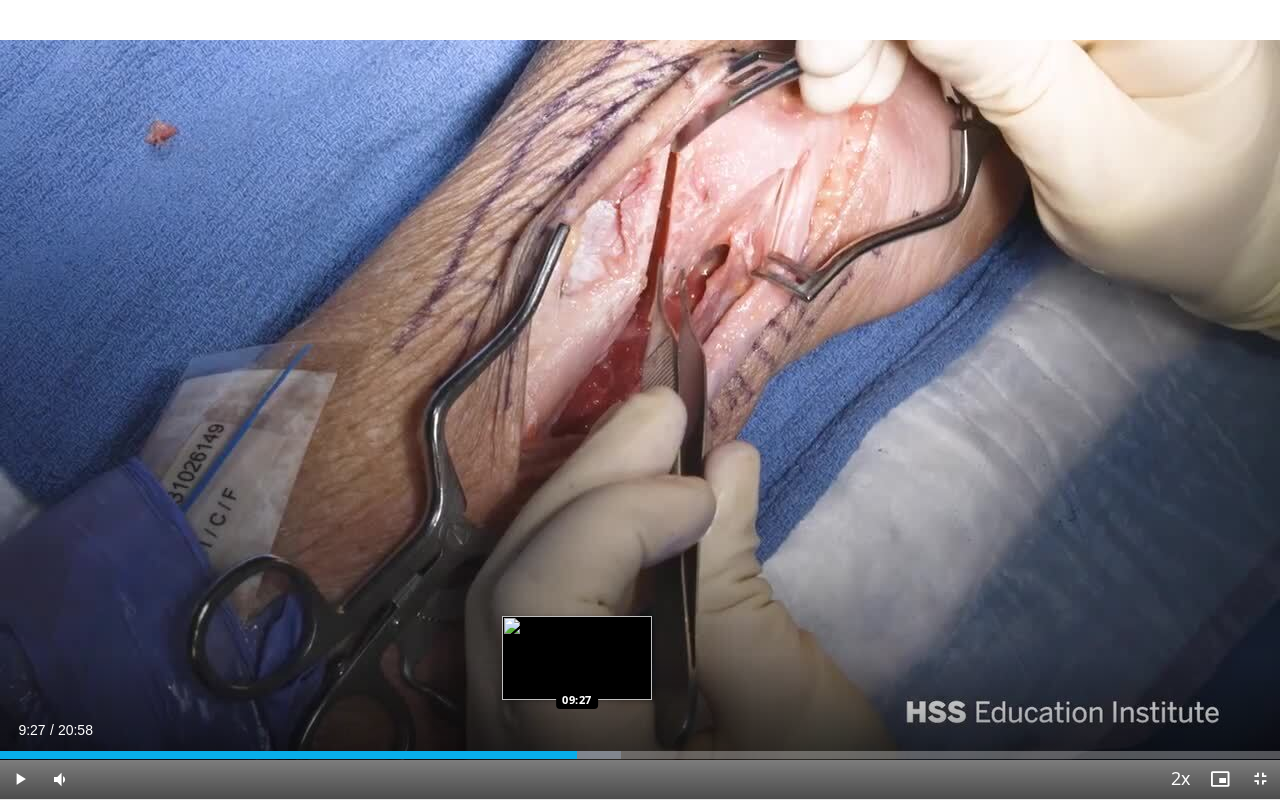 click on "Loaded :  48.50% 09:27 09:27" at bounding box center (640, 749) 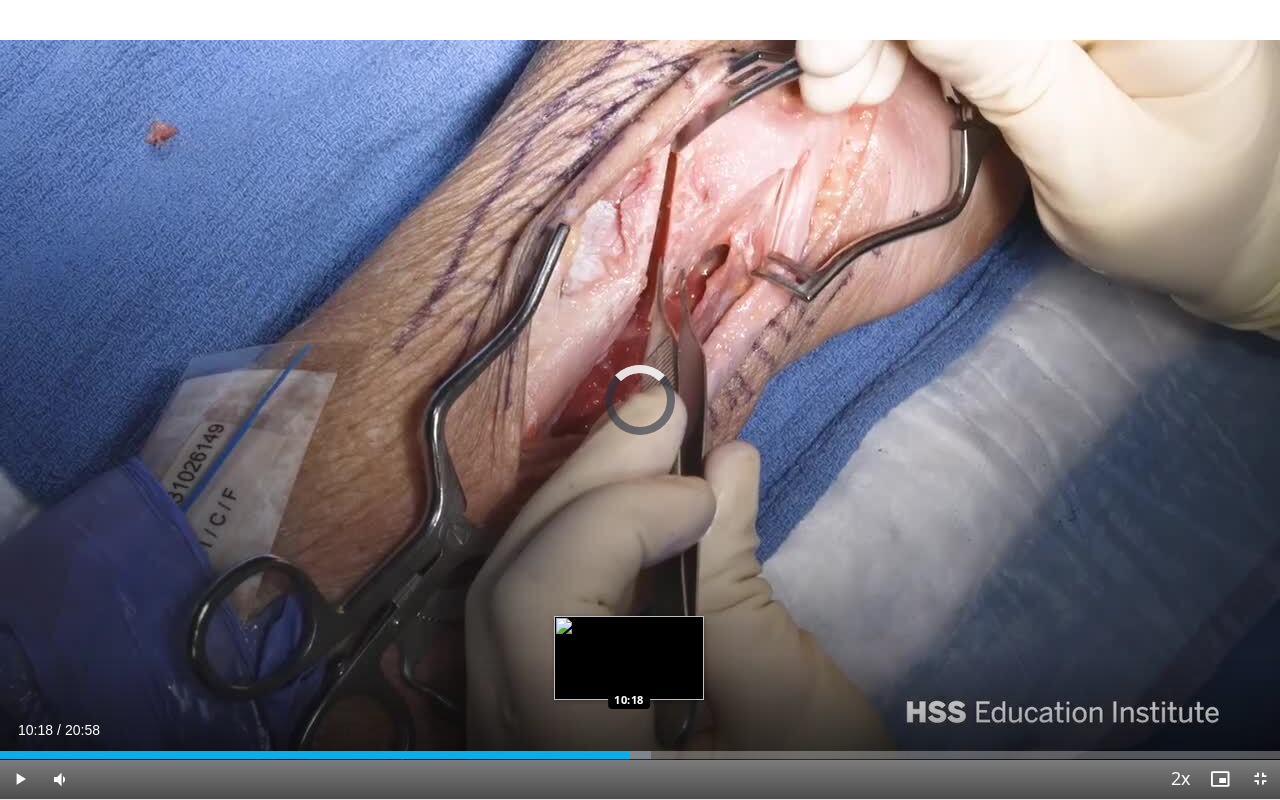 click on "Loaded :  50.89% 09:37 10:18" at bounding box center (640, 749) 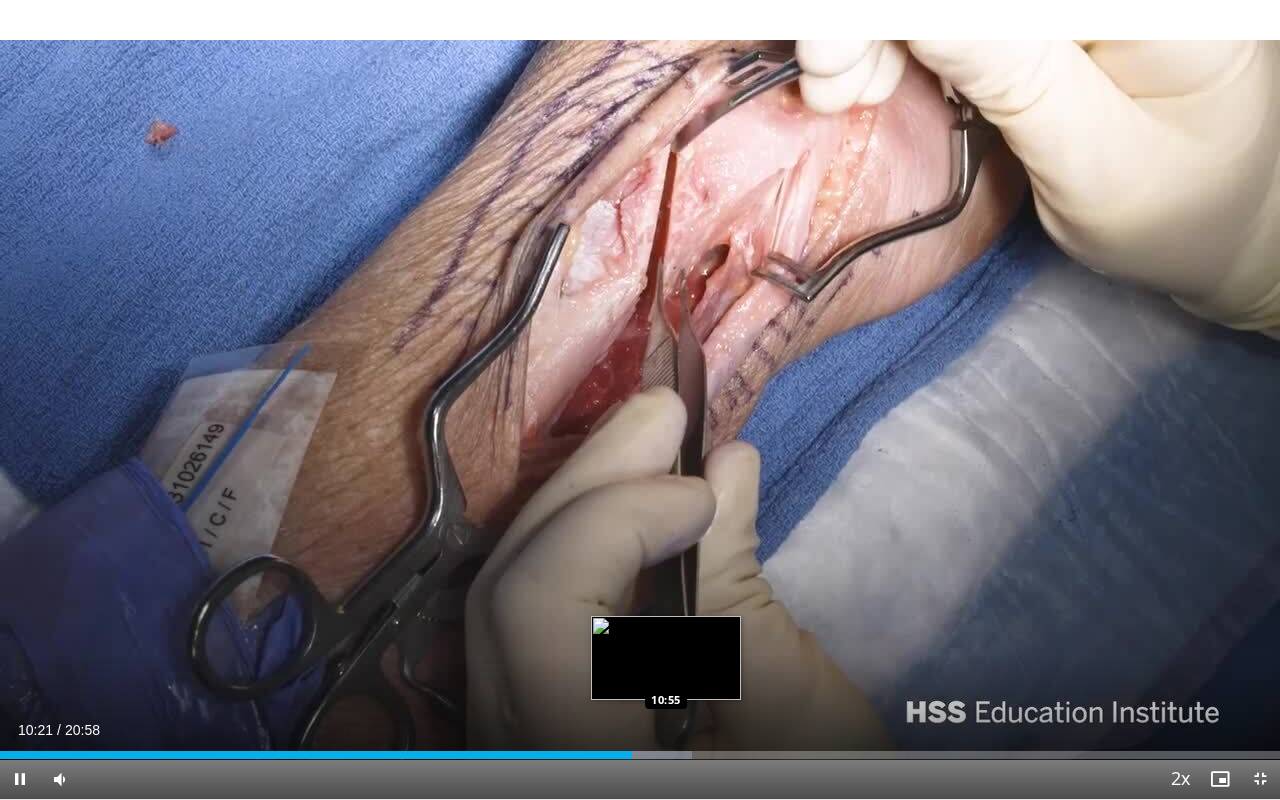 click on "Loaded :  54.07% 10:21 10:55" at bounding box center (640, 755) 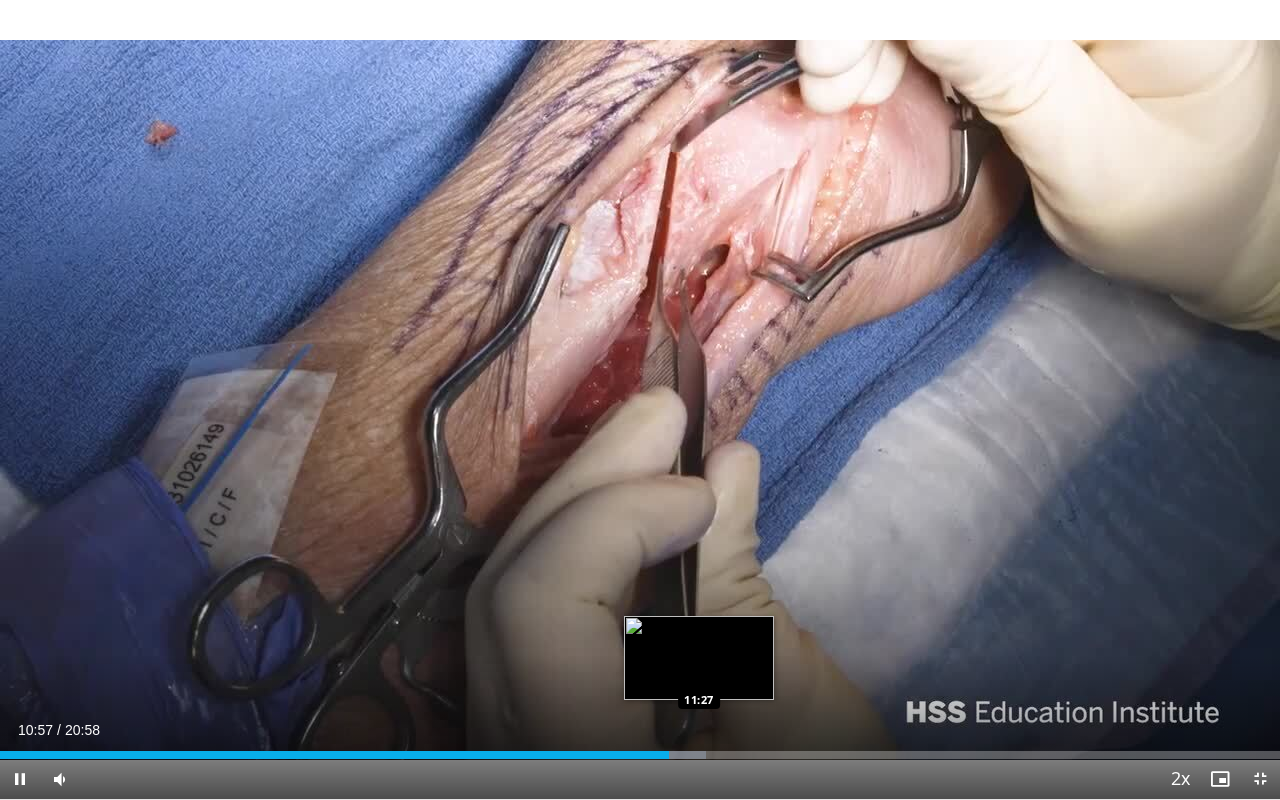 click at bounding box center (672, 755) 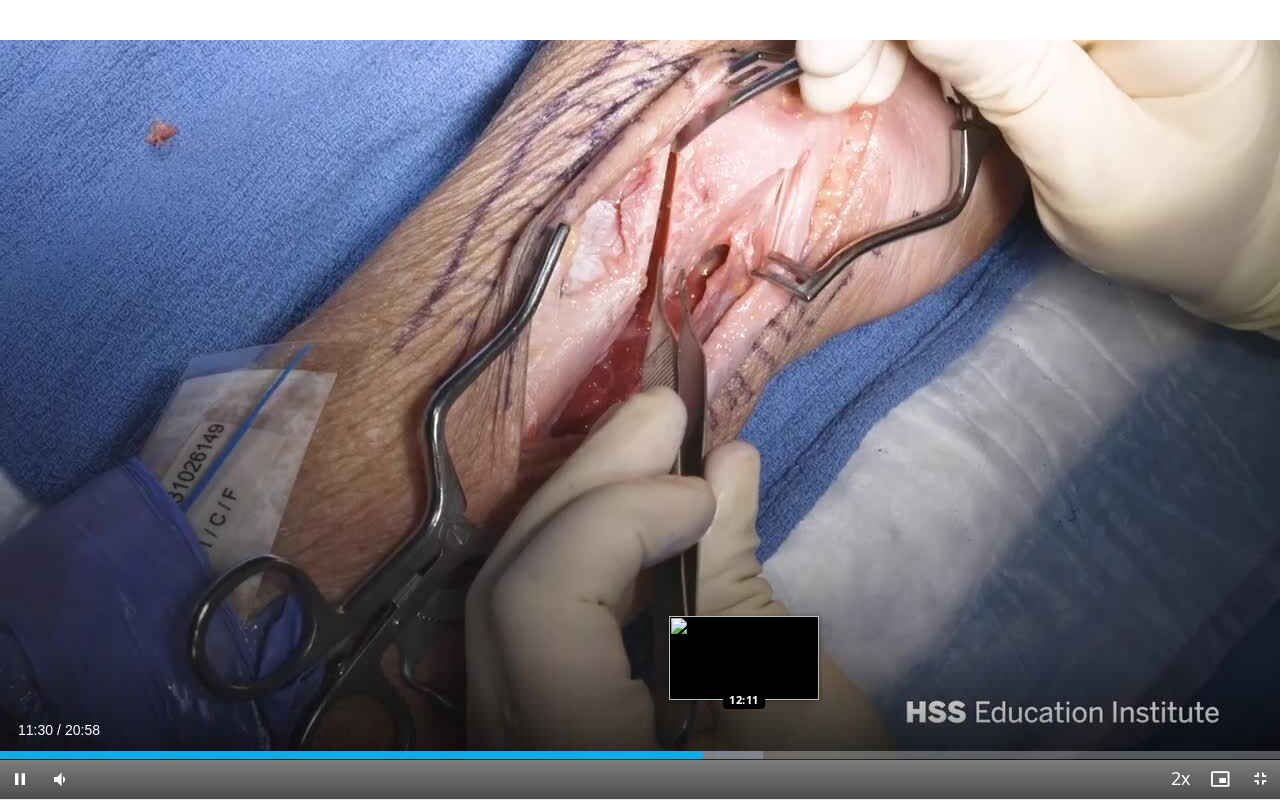 click at bounding box center [718, 755] 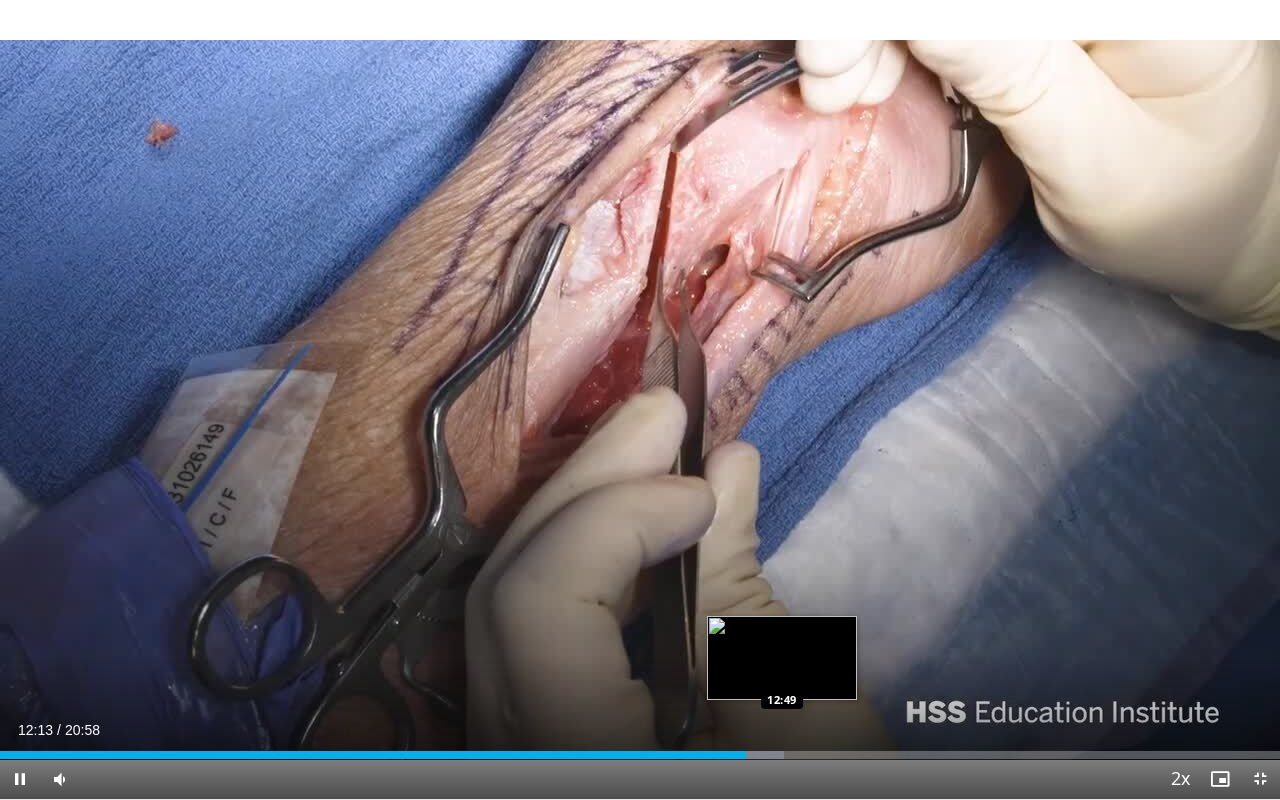 click on "Loaded :  61.22% 12:13 12:49" at bounding box center (640, 749) 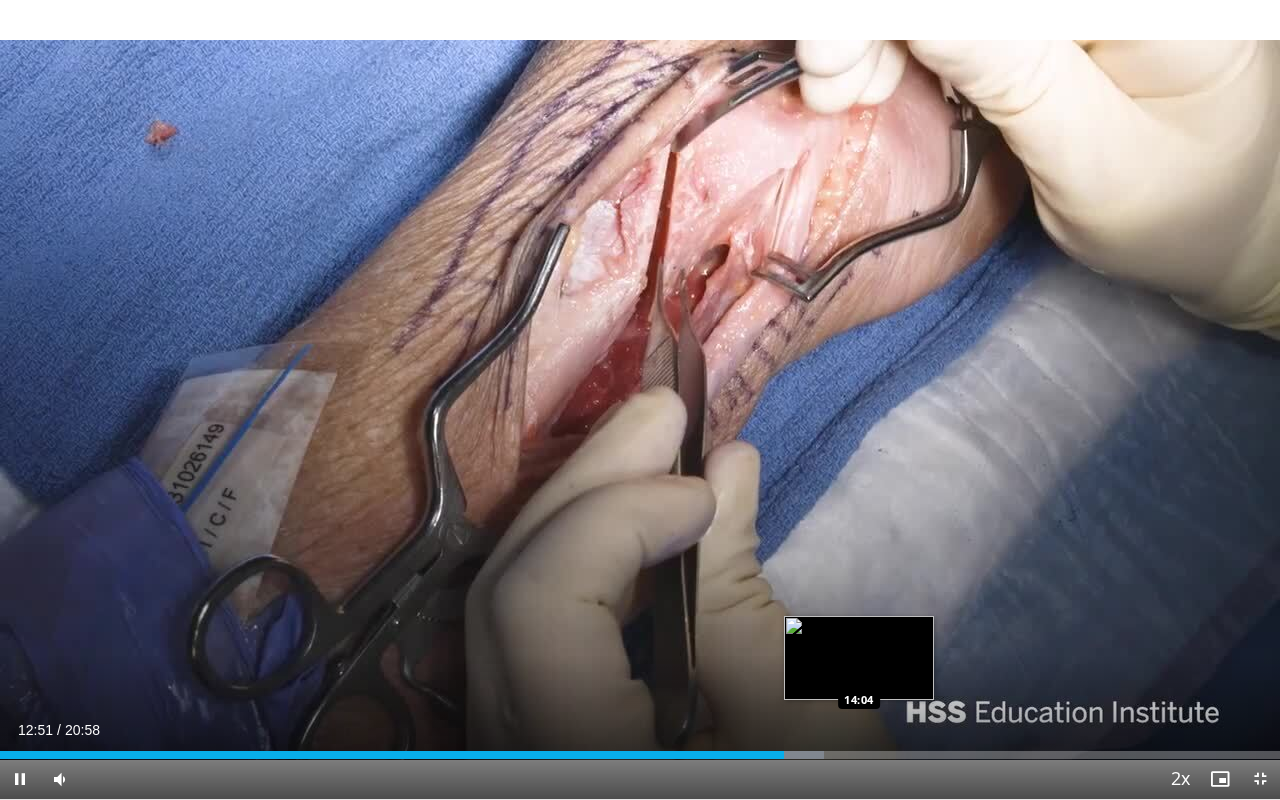 click on "Loaded :  64.40% 12:51 14:04" at bounding box center (640, 749) 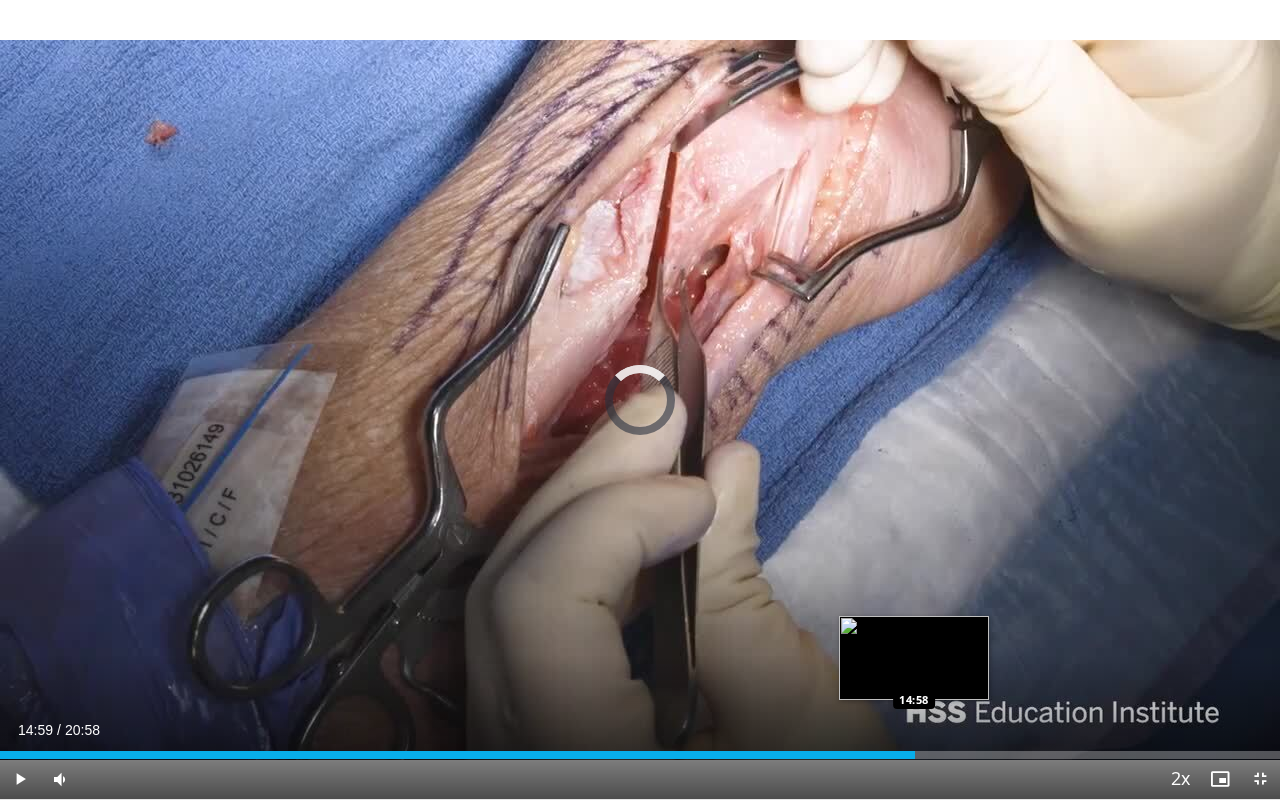 click on "Loaded :  68.38% 14:06 14:58" at bounding box center (640, 755) 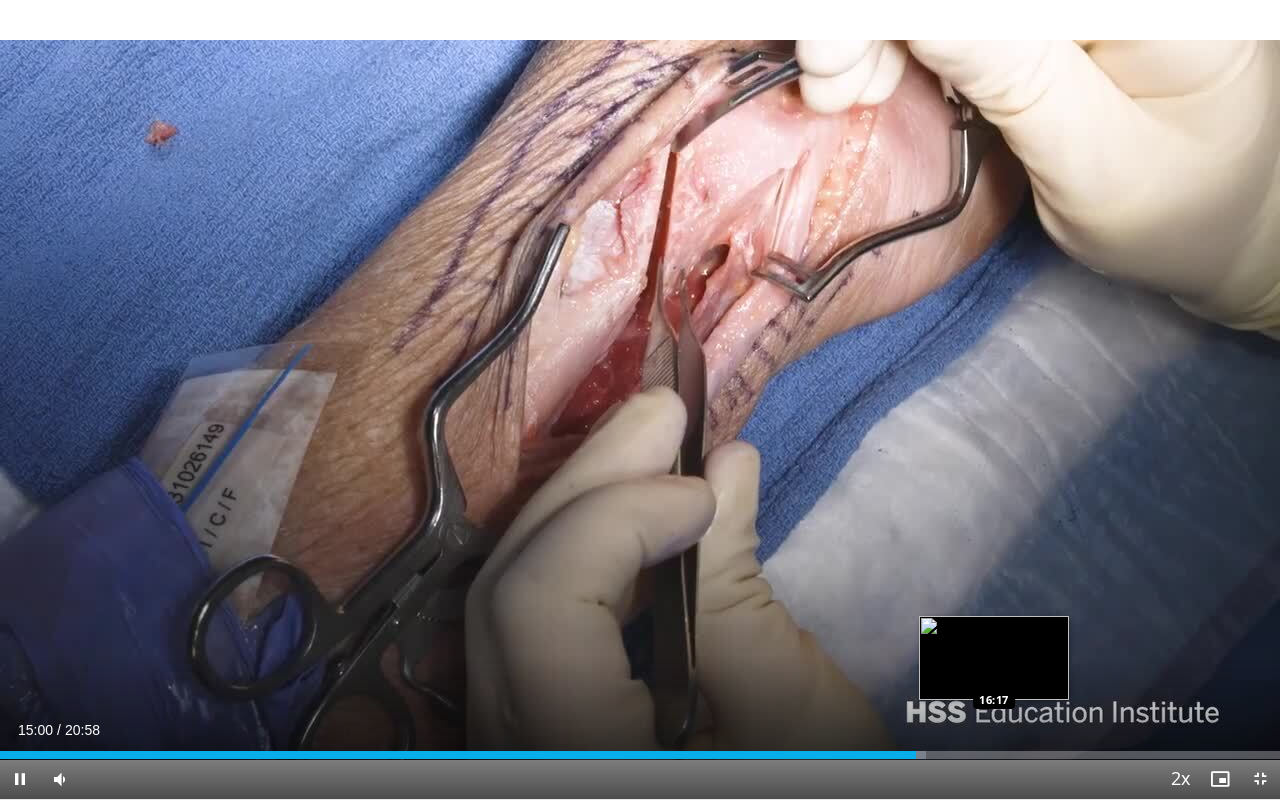 click on "Loaded :  72.35% 15:00 16:17" at bounding box center (640, 755) 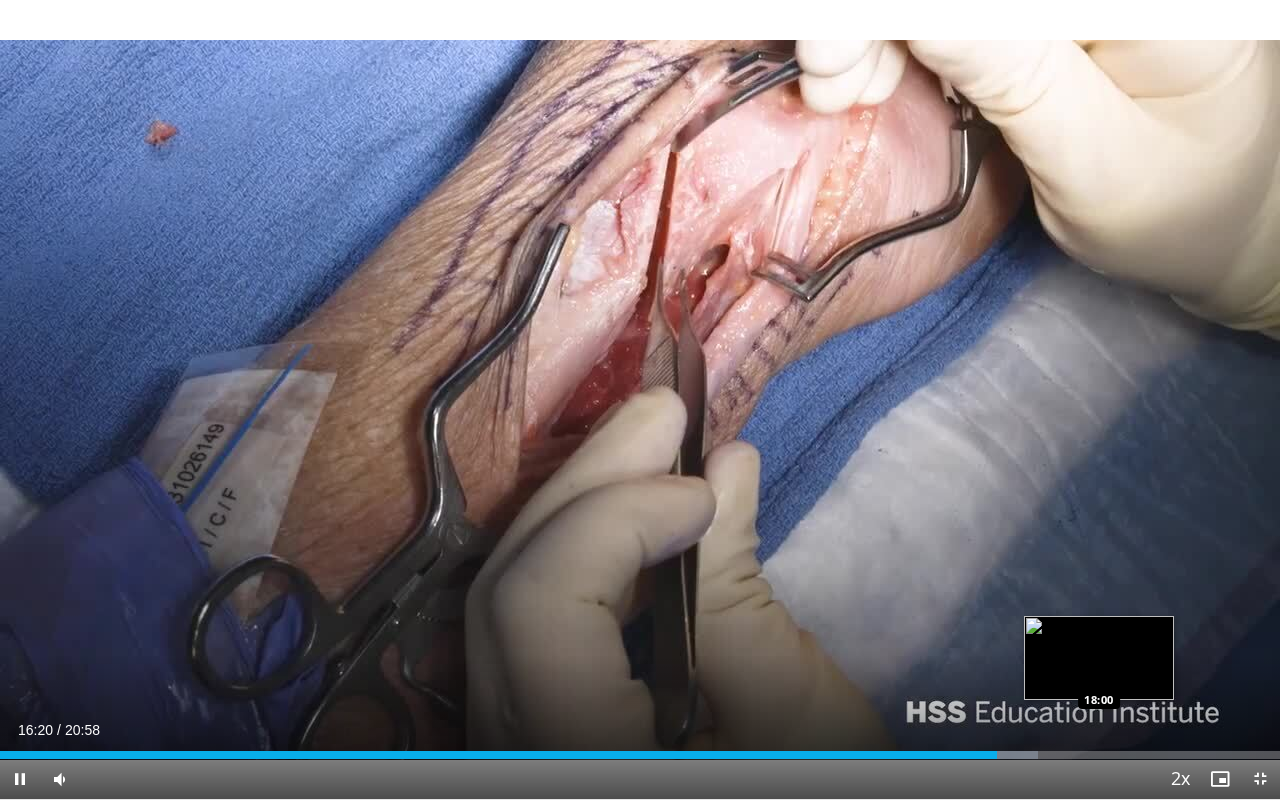 click on "Loaded :  81.10% 16:20 18:00" at bounding box center (640, 749) 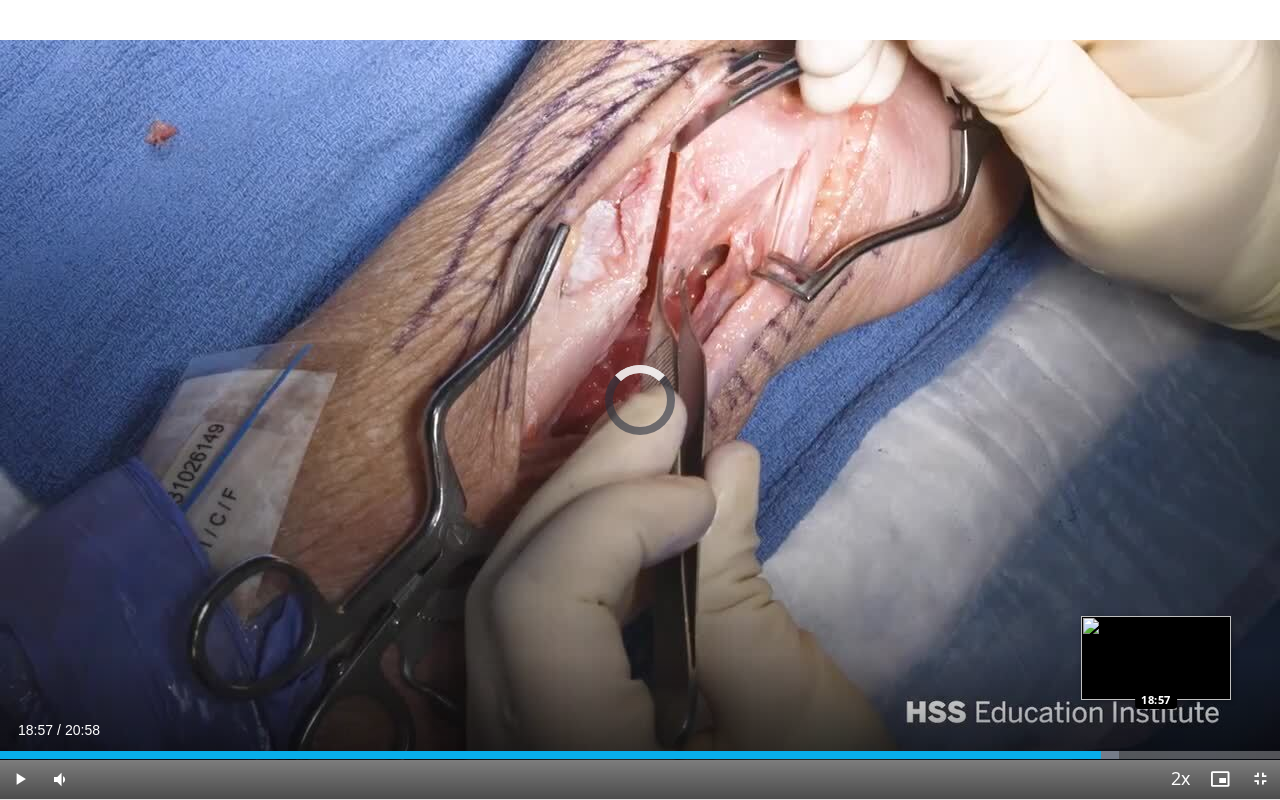 click on "Loaded :  87.46% 18:57 18:57" at bounding box center (640, 755) 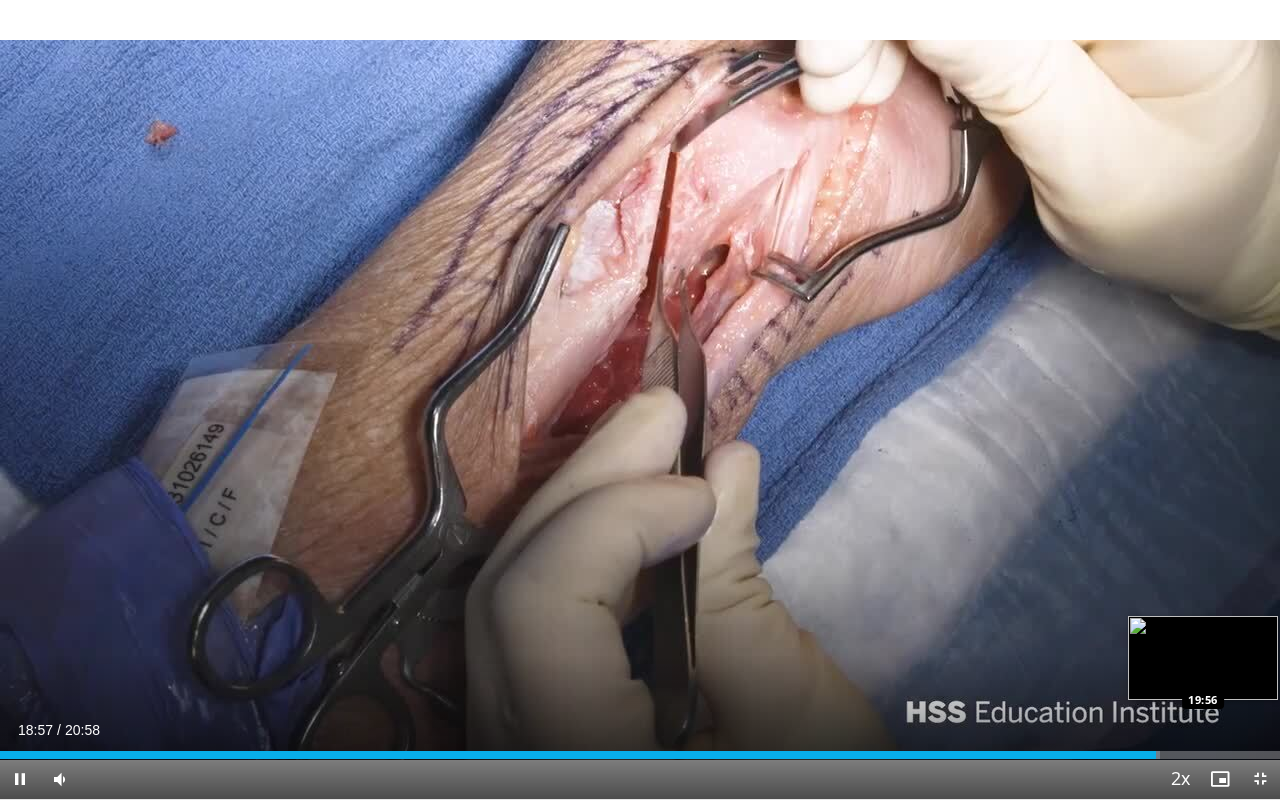click on "Loaded :  90.64% 18:57 19:56" at bounding box center (640, 755) 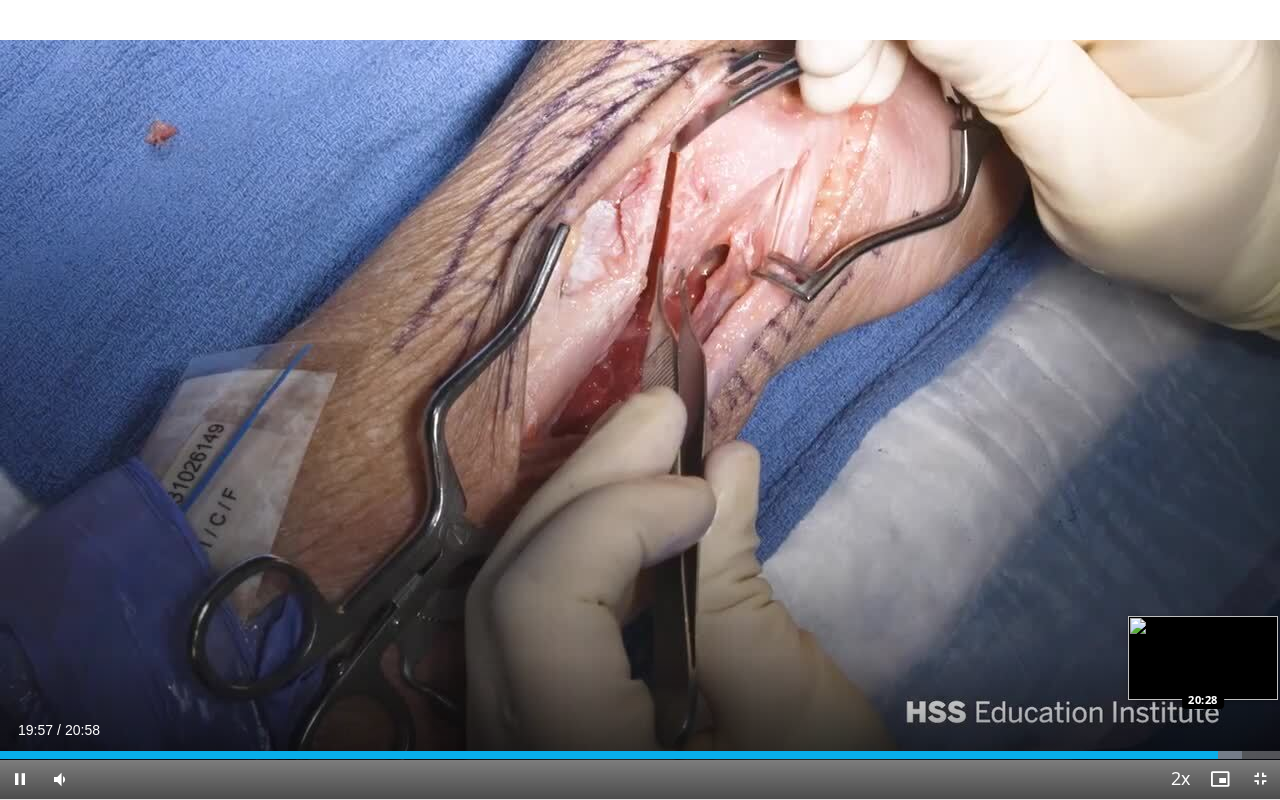 click on "Loaded :  97.00% 19:57 20:28" at bounding box center (640, 755) 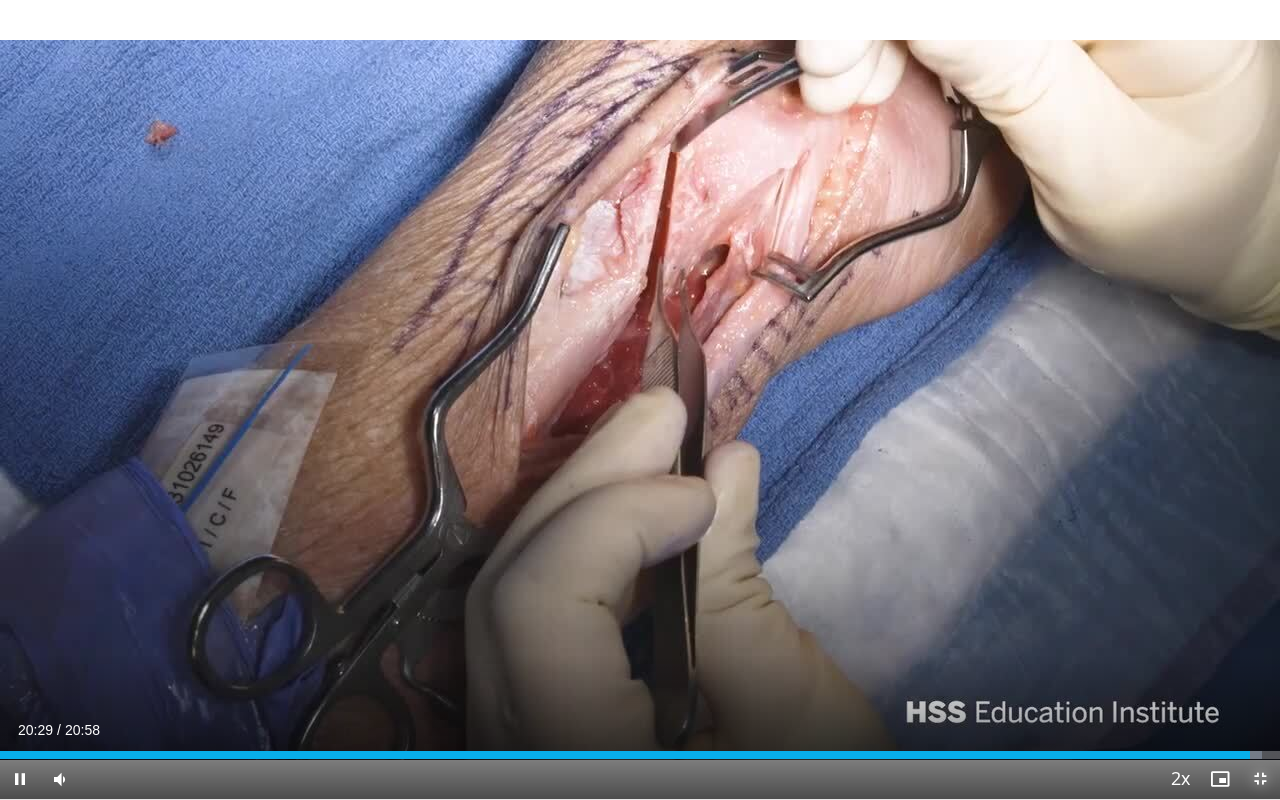 click at bounding box center [1260, 779] 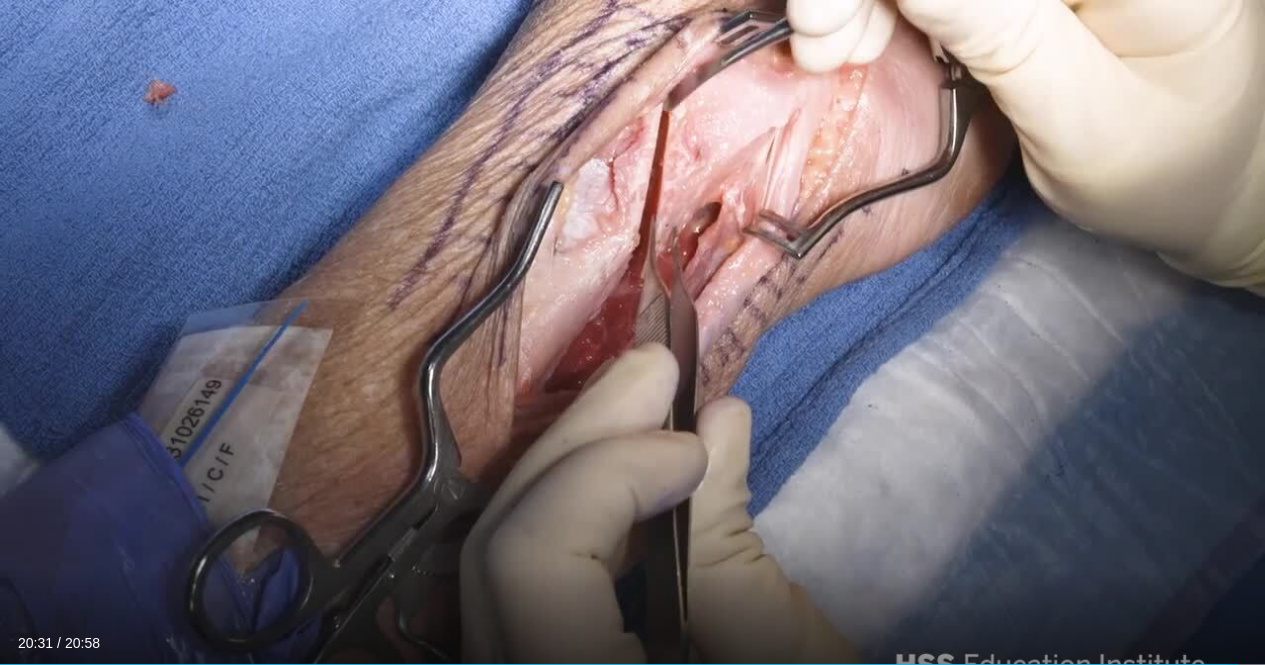 scroll, scrollTop: 200, scrollLeft: 0, axis: vertical 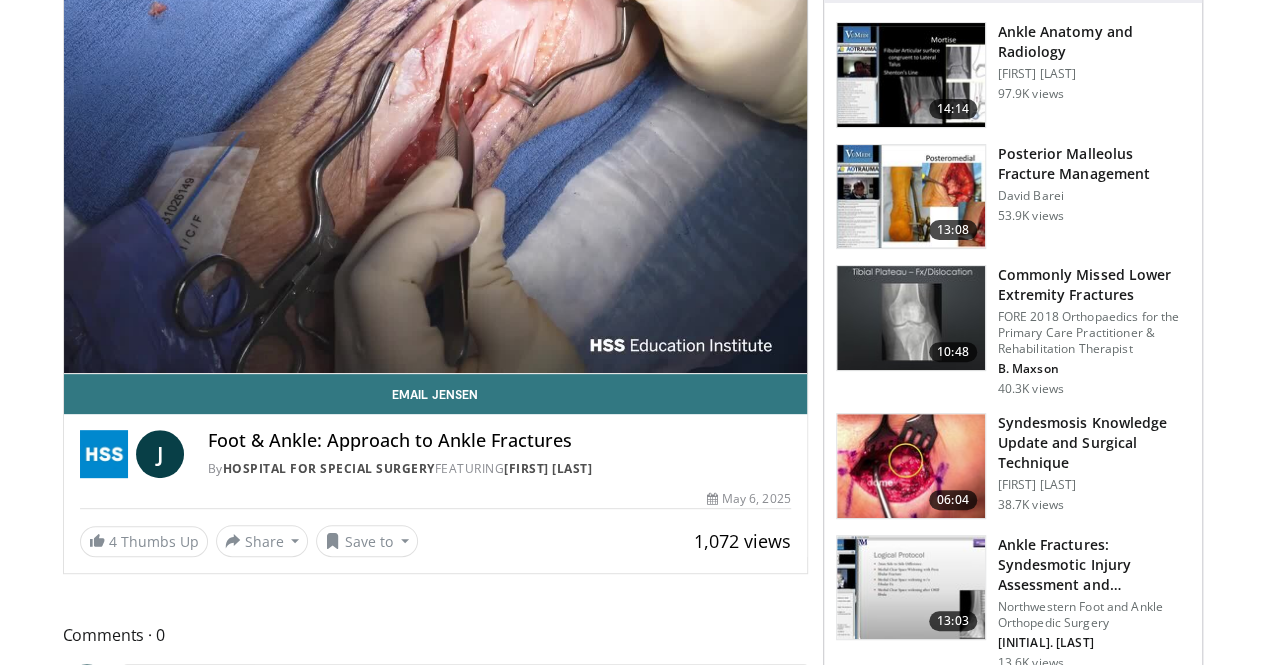 click on "Foot & Ankle: Approach to Ankle Fractures" at bounding box center [499, 441] 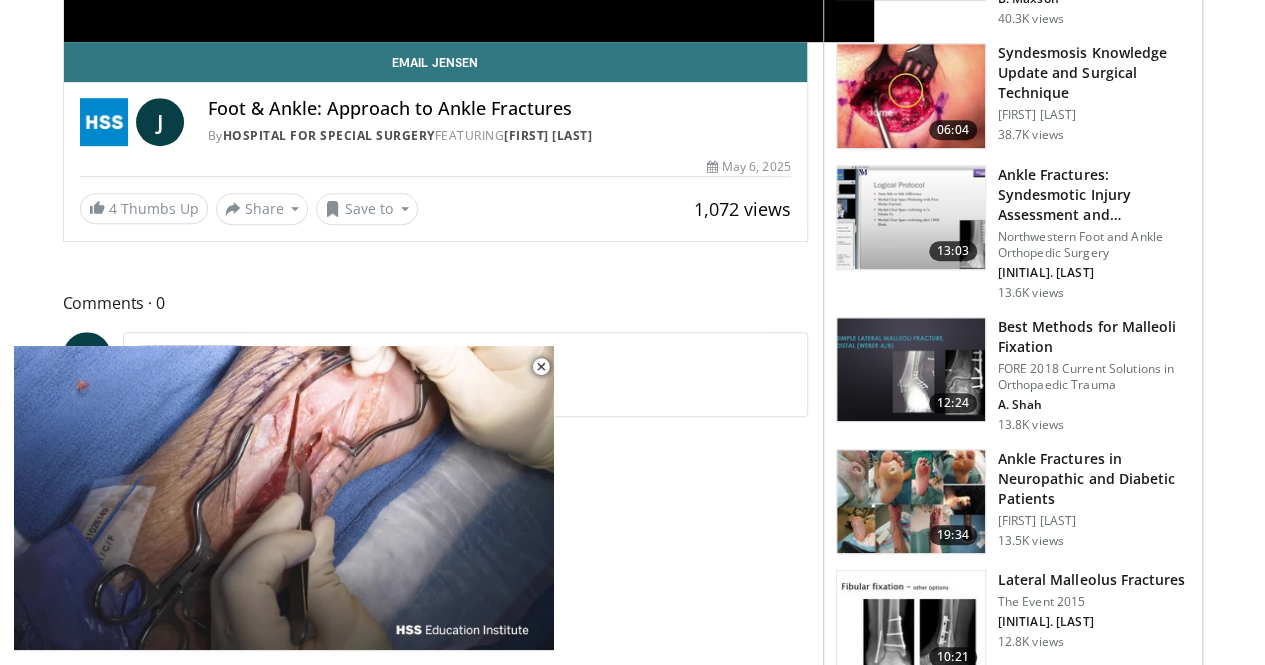scroll, scrollTop: 600, scrollLeft: 0, axis: vertical 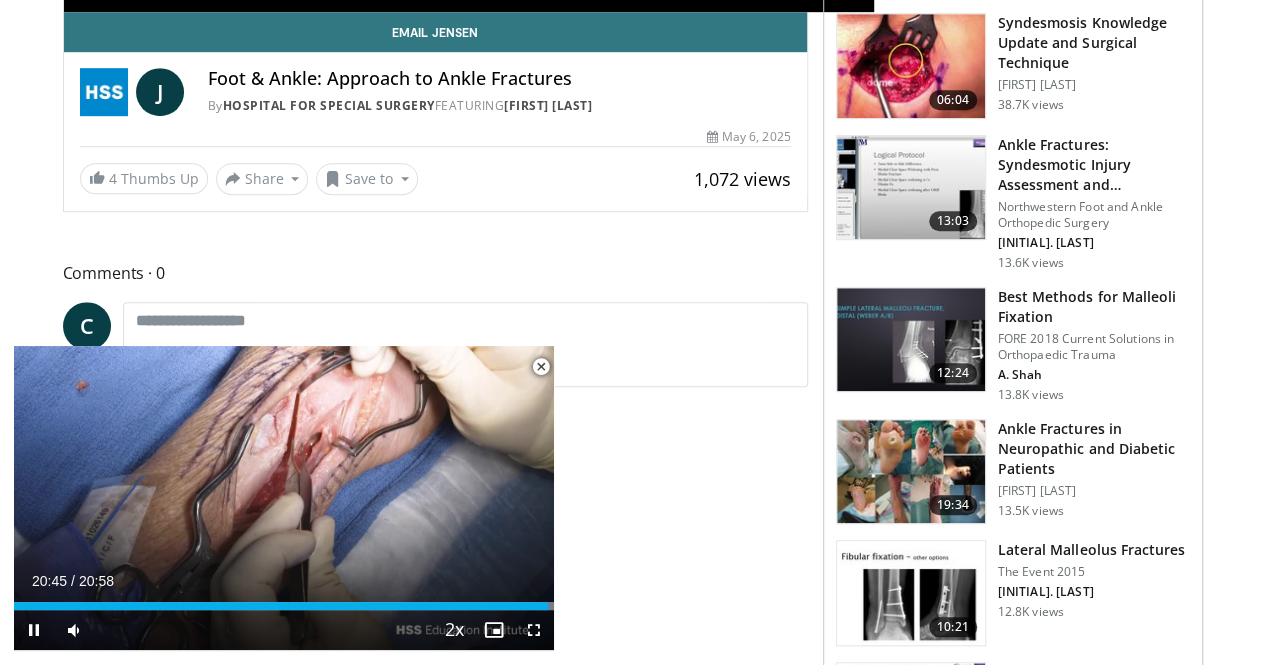 click at bounding box center [541, 367] 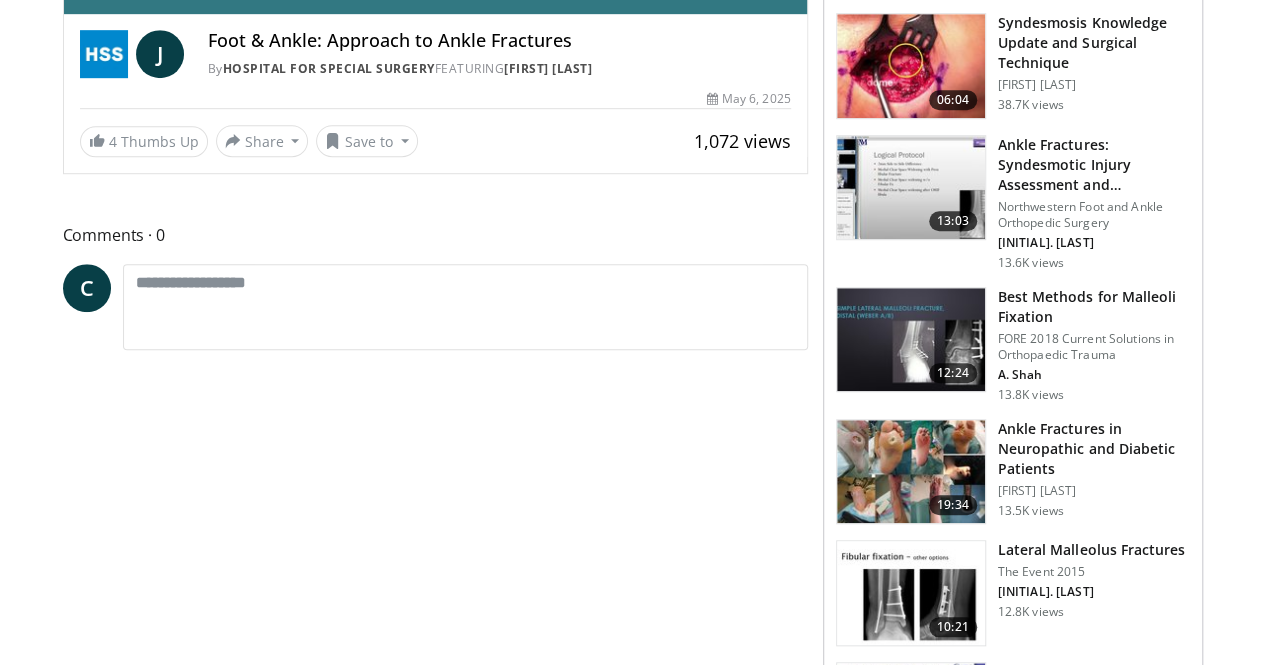 click on "J" at bounding box center [160, 54] 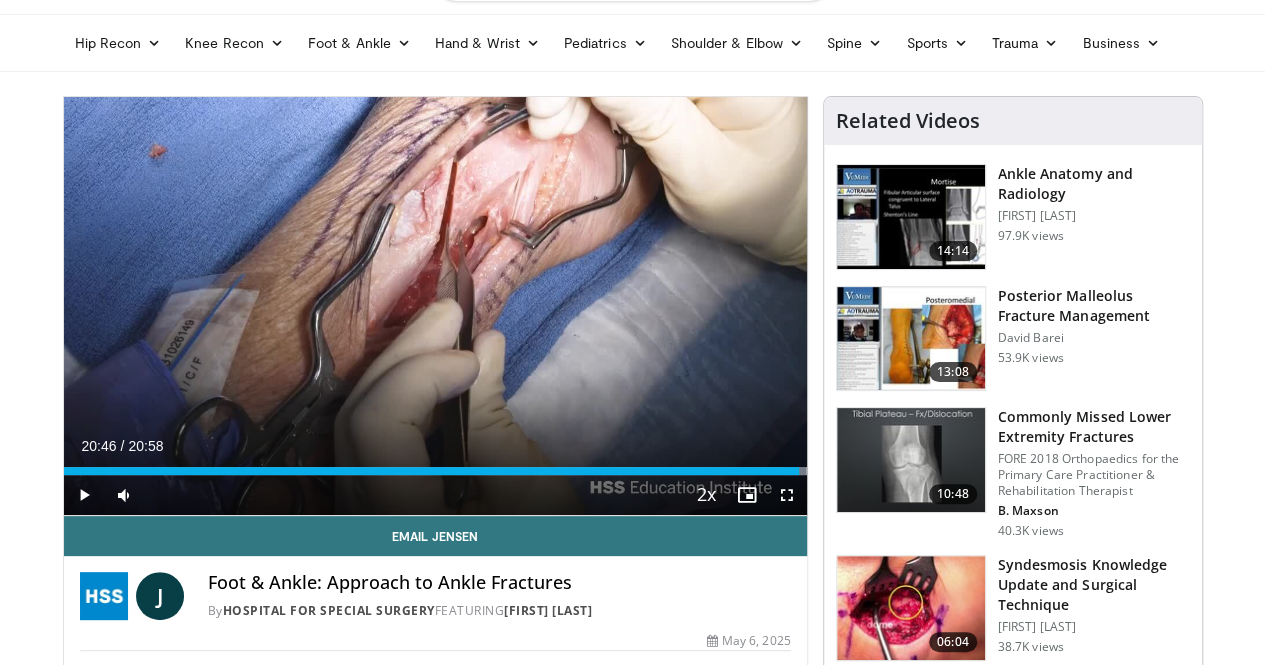 scroll, scrollTop: 100, scrollLeft: 0, axis: vertical 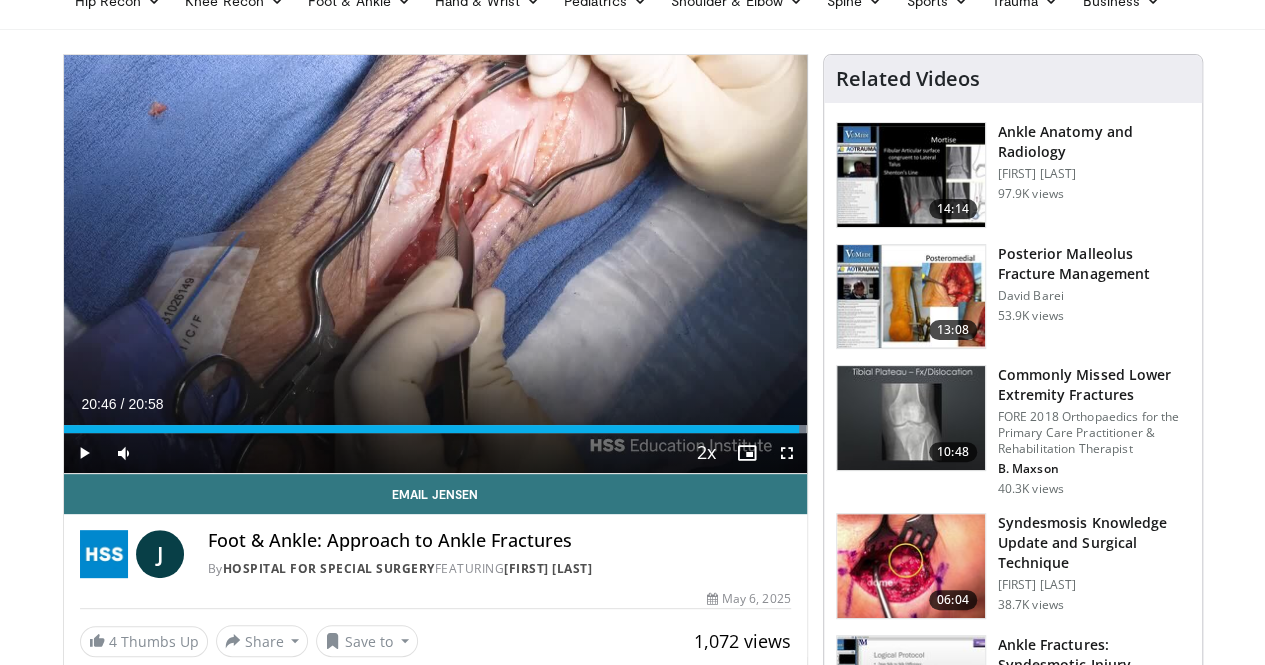 click at bounding box center (104, 554) 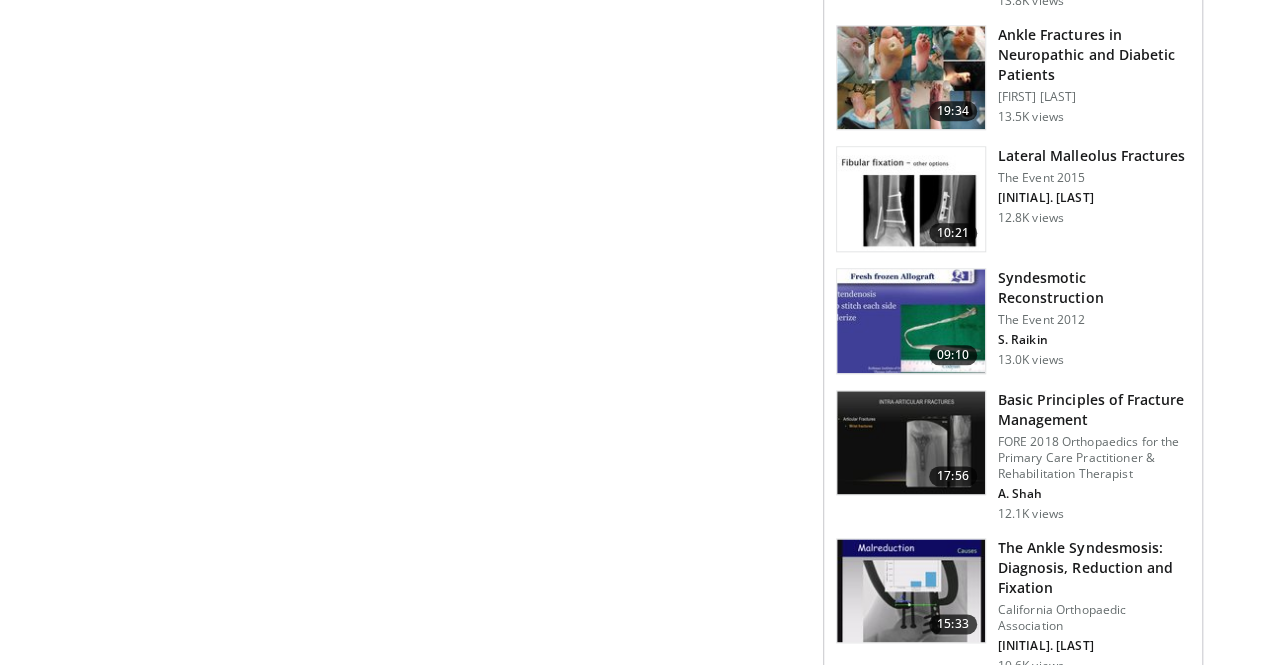 scroll, scrollTop: 1100, scrollLeft: 0, axis: vertical 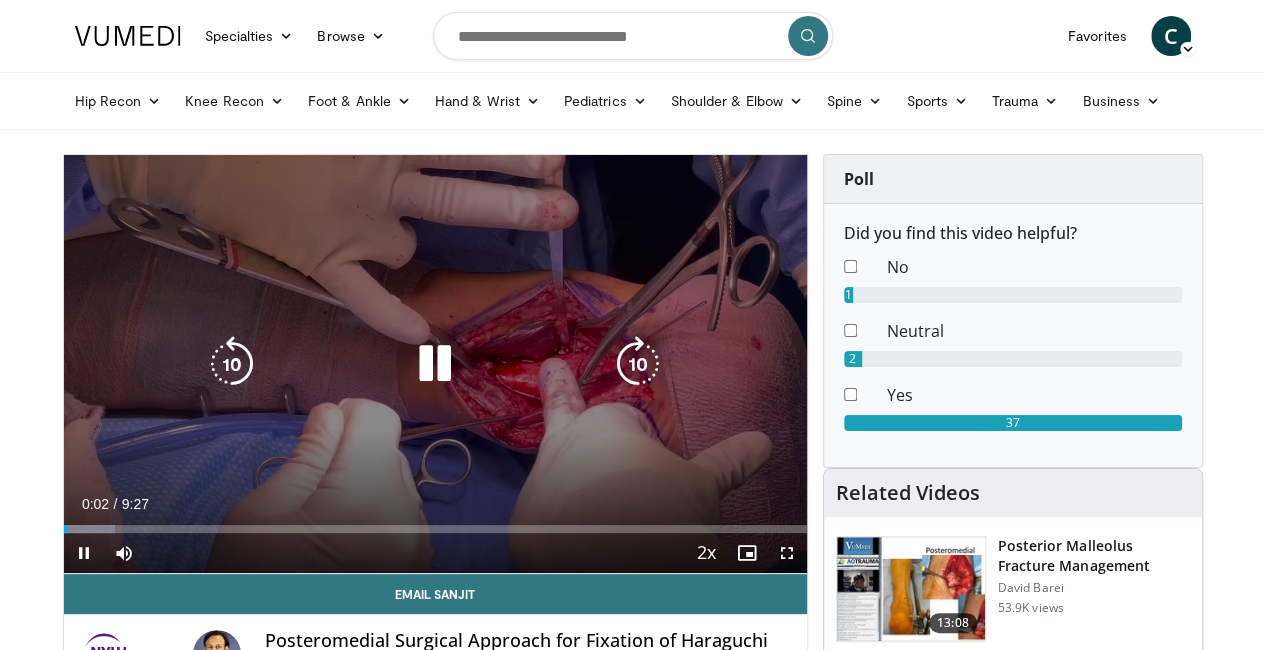 click at bounding box center [435, 364] 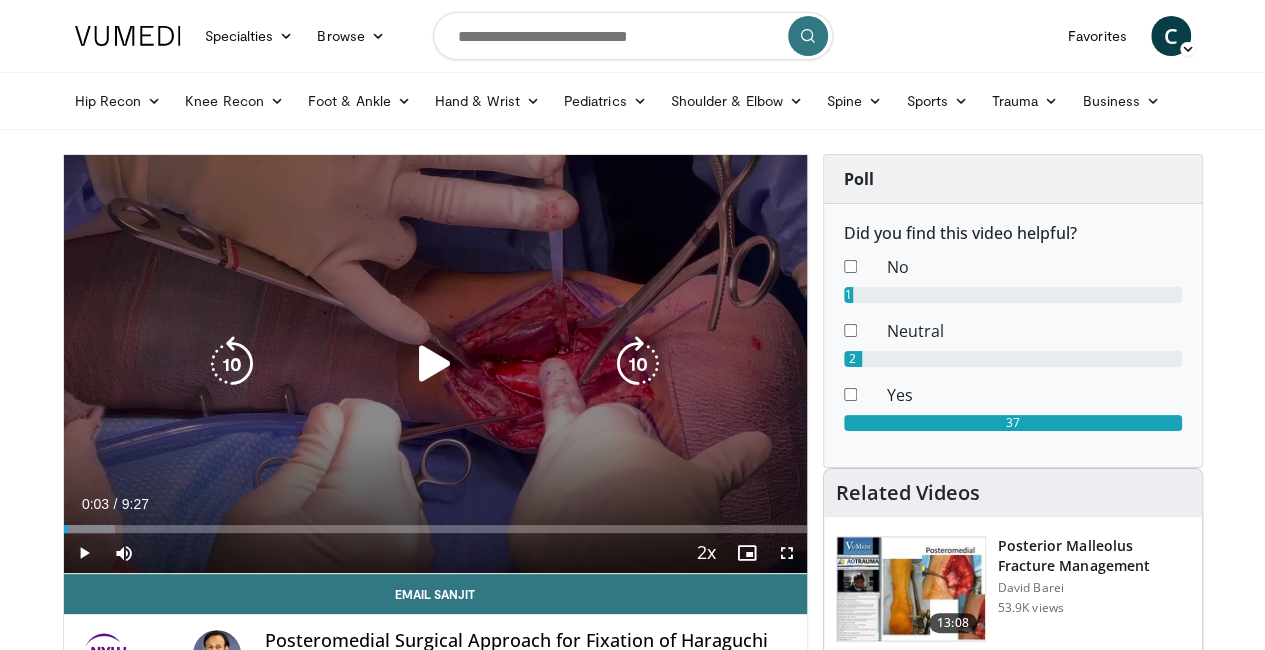 click at bounding box center [435, 364] 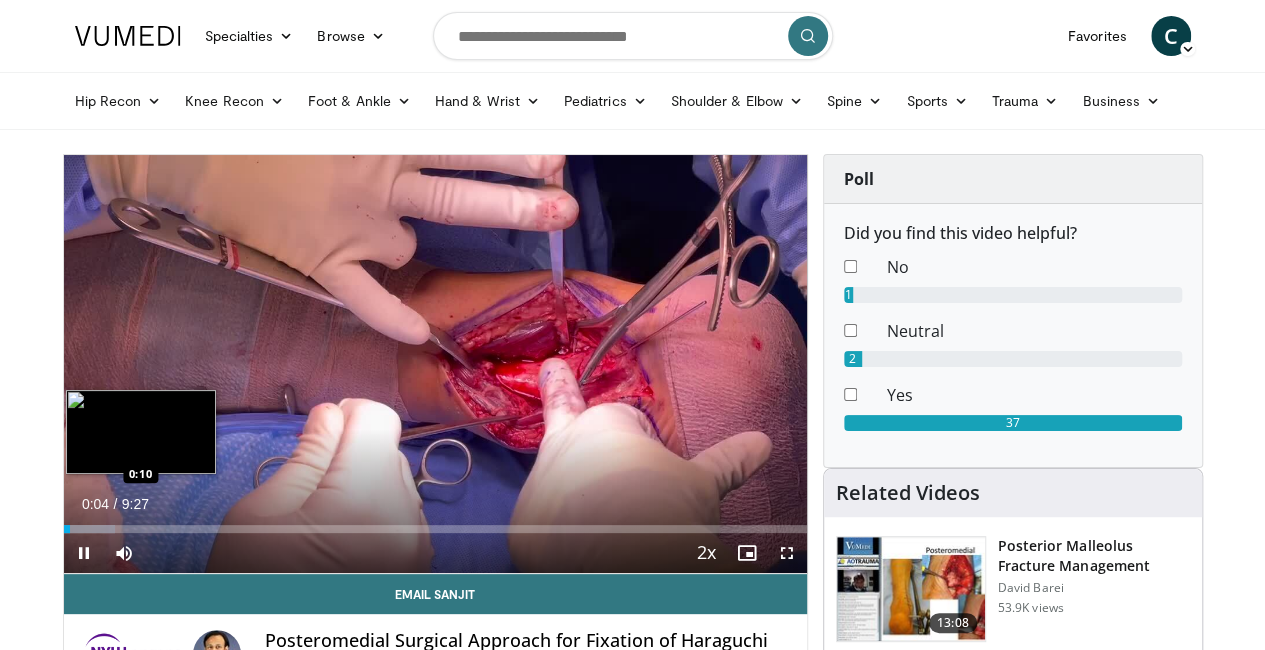 click at bounding box center [90, 529] 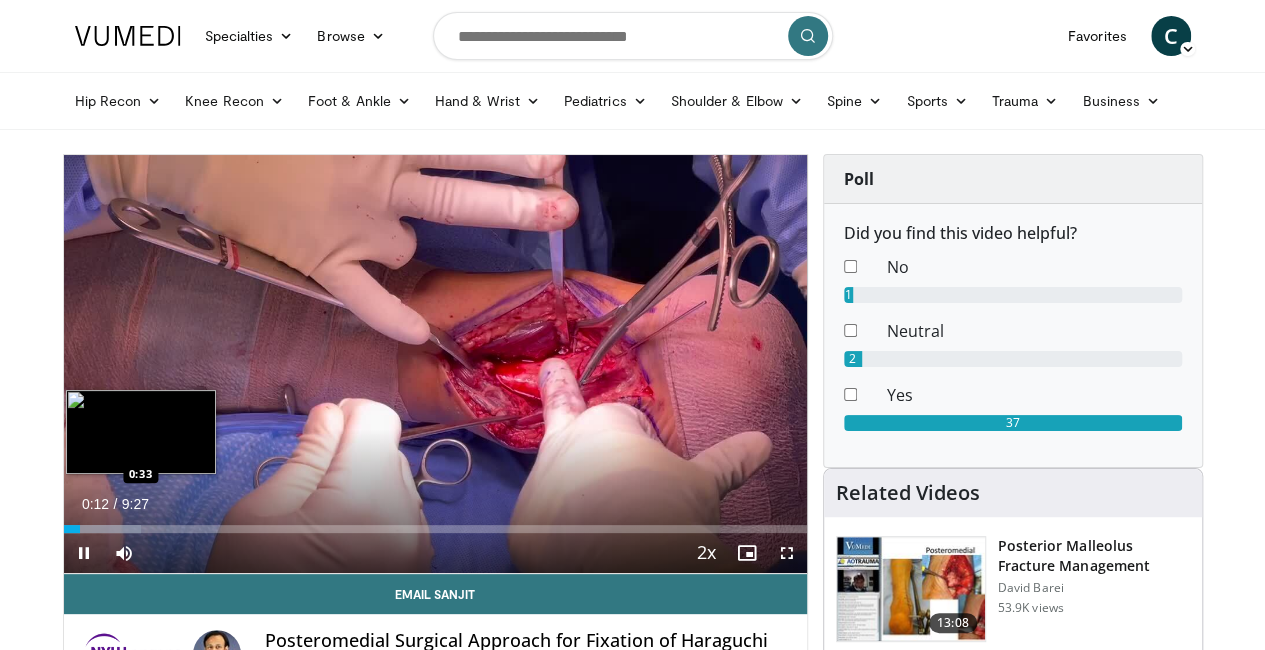 click at bounding box center [103, 529] 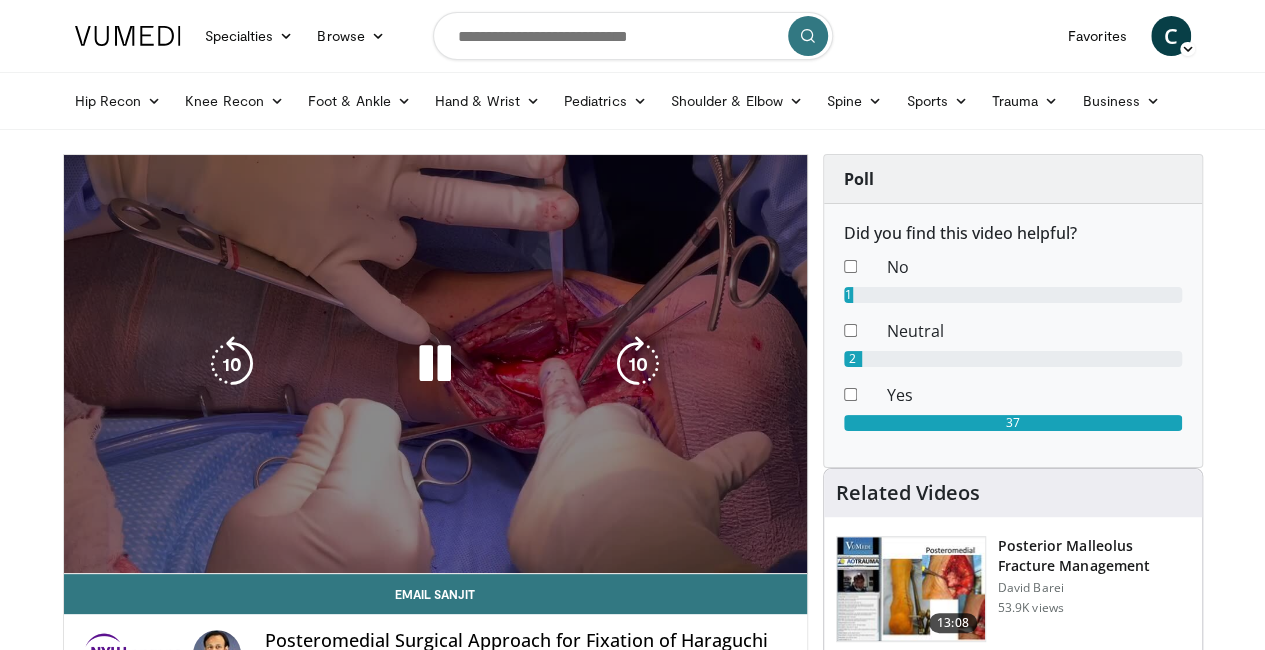 click on "**********" at bounding box center [435, 364] 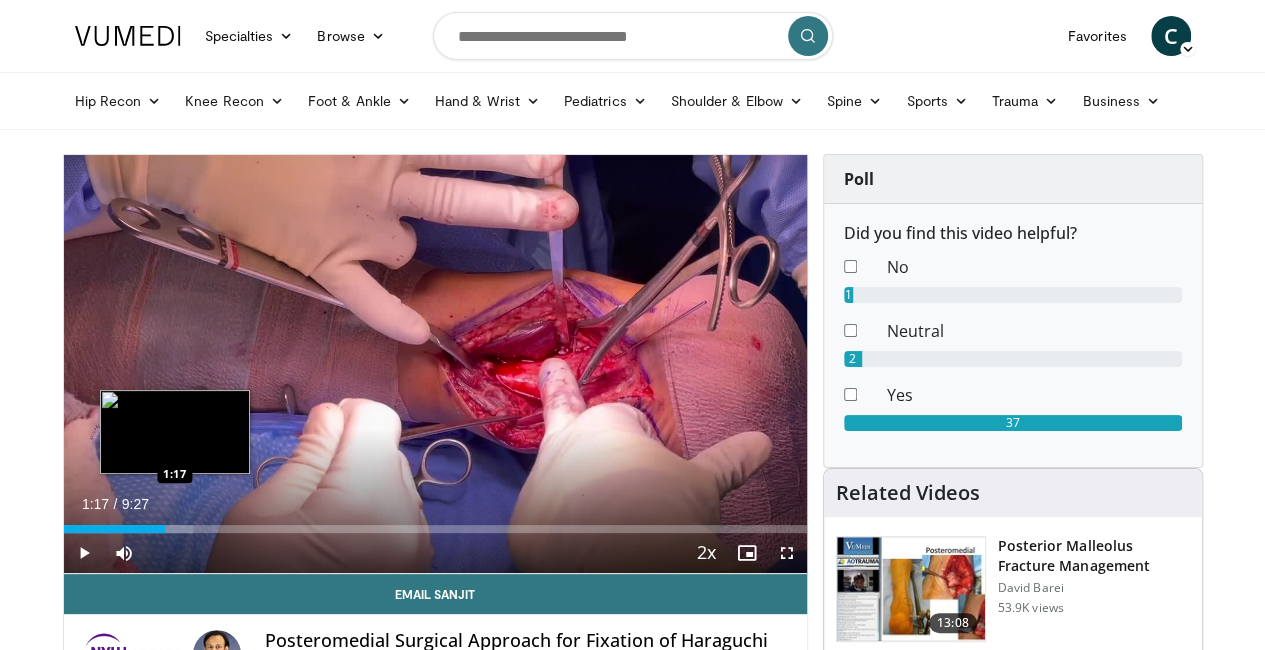 click on "Loaded :  17.48% 1:17 1:17" at bounding box center (435, 529) 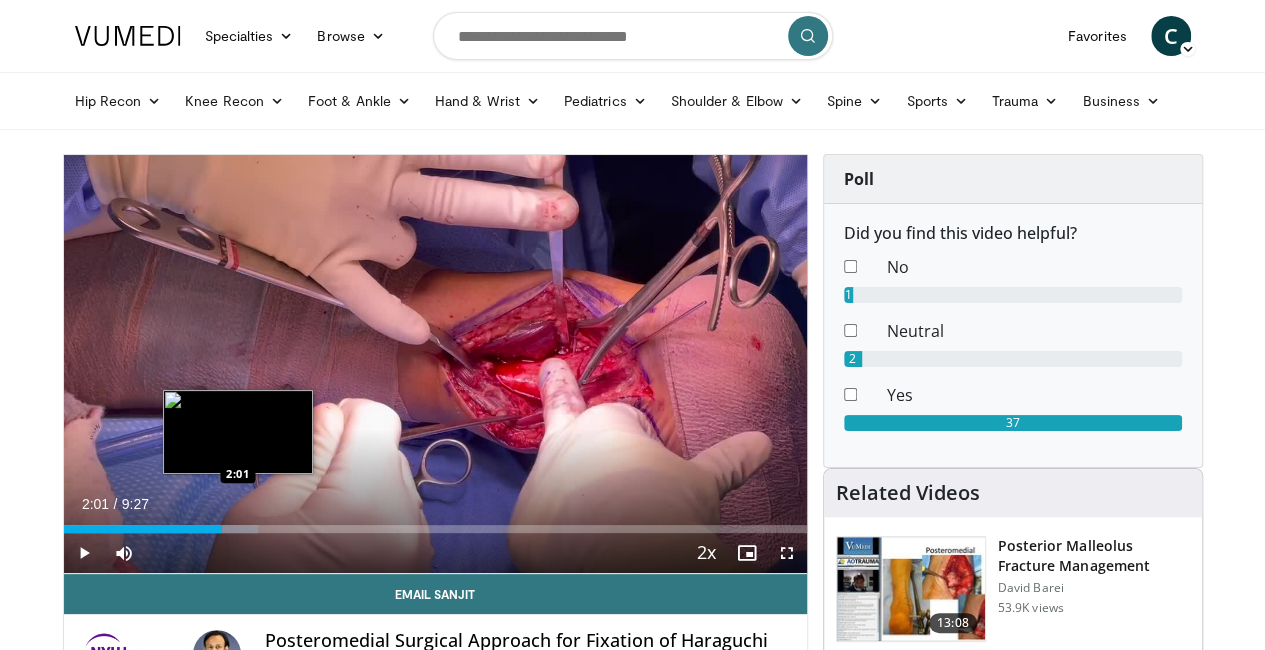 click on "Loaded :  26.22% 2:01 2:01" at bounding box center [435, 529] 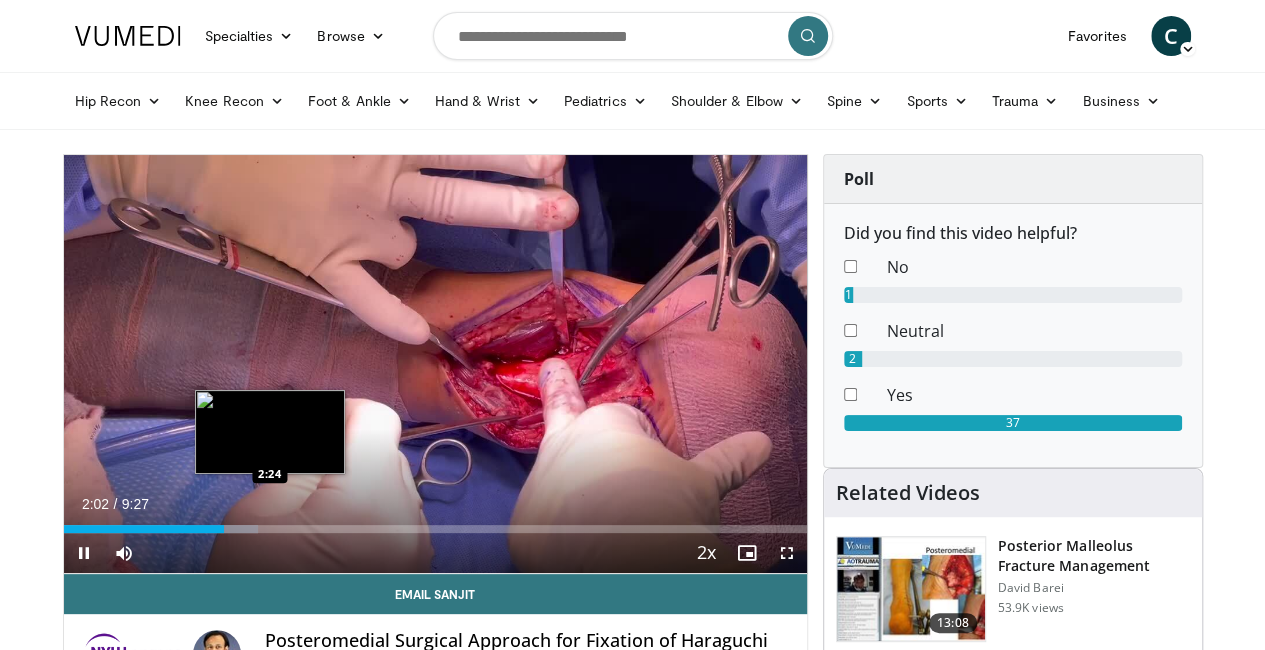 click on "Loaded :  26.22% 2:02 2:24" at bounding box center (435, 523) 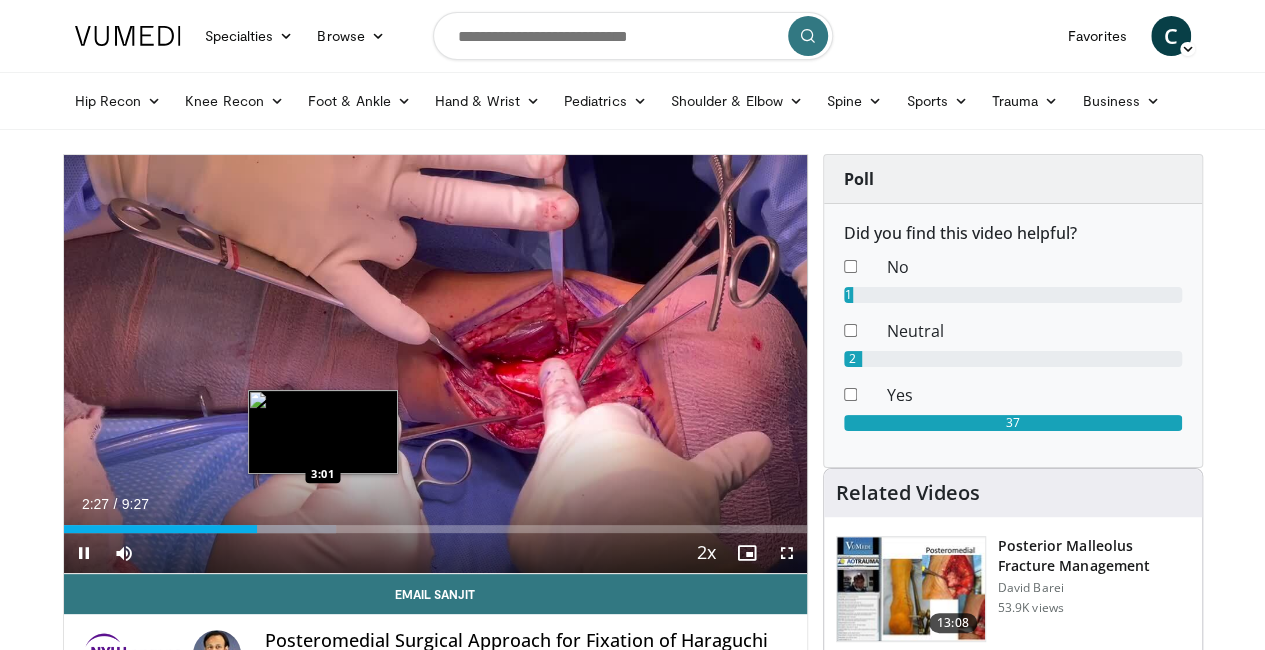 click on "Loaded :  36.72% 2:27 3:01" at bounding box center [435, 529] 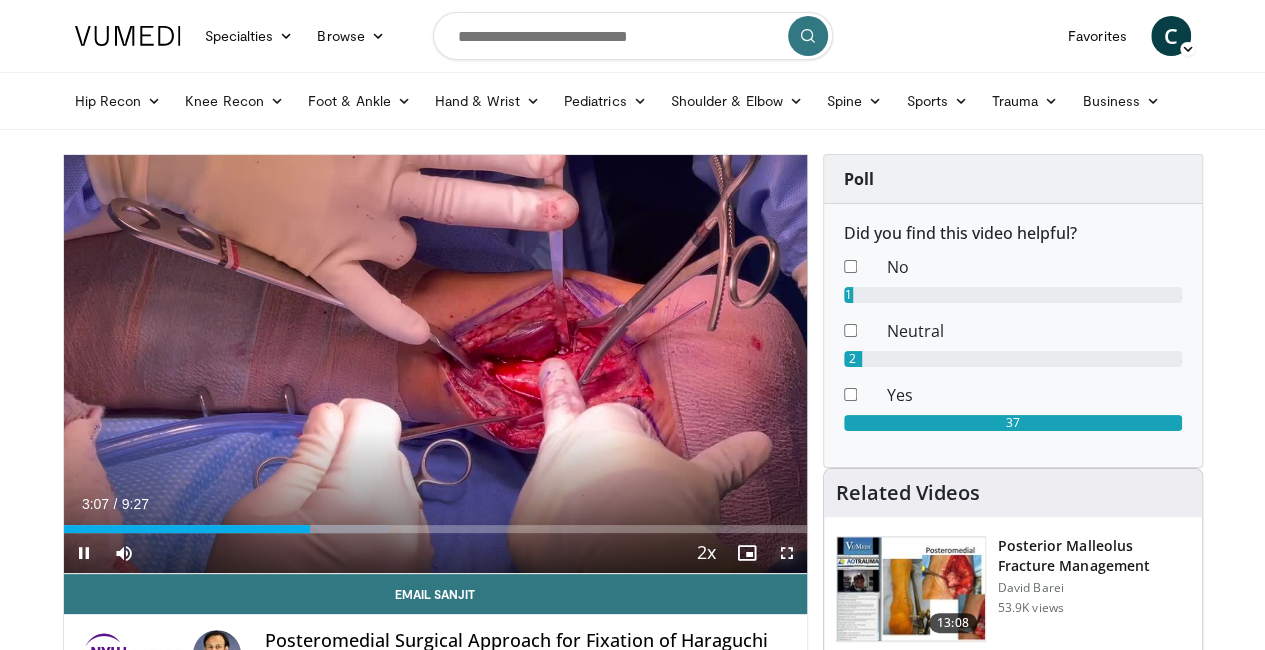 click at bounding box center (787, 553) 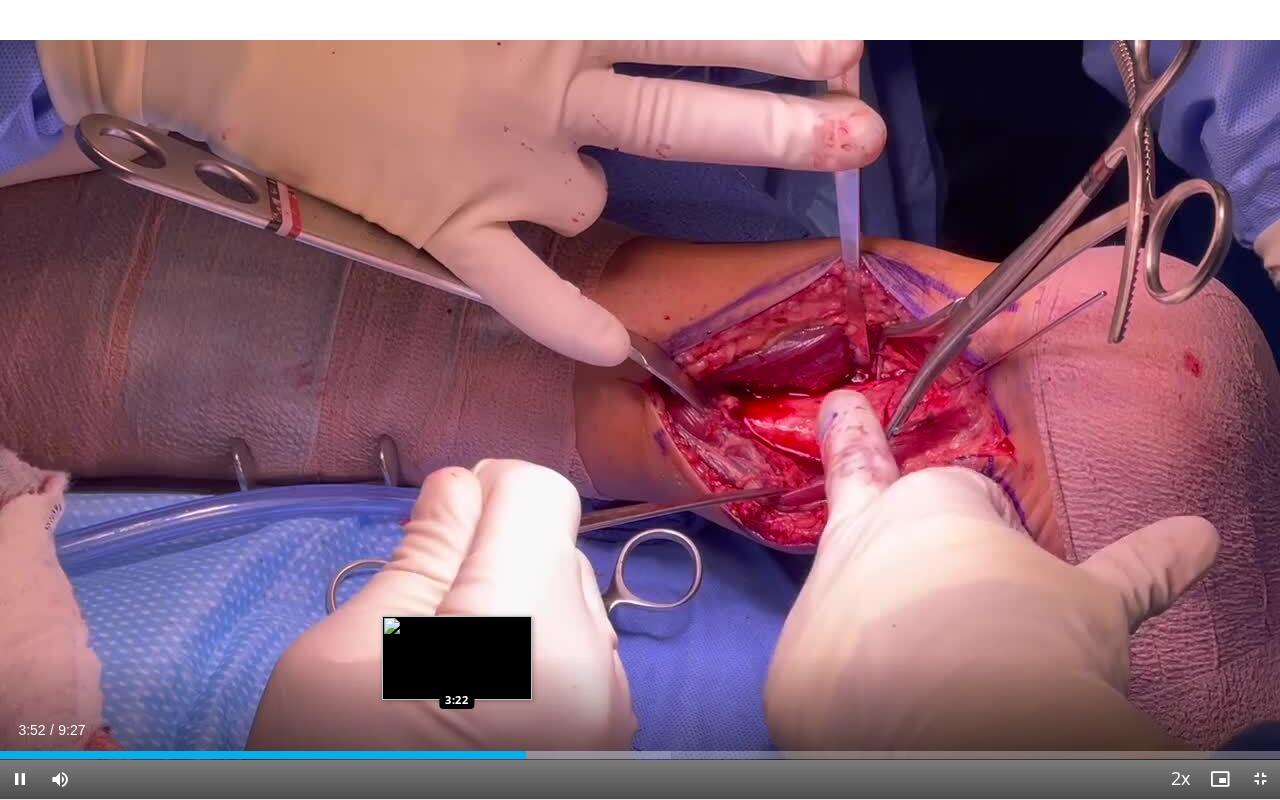 click on "Loaded :  52.46% 3:53 3:22" at bounding box center (640, 755) 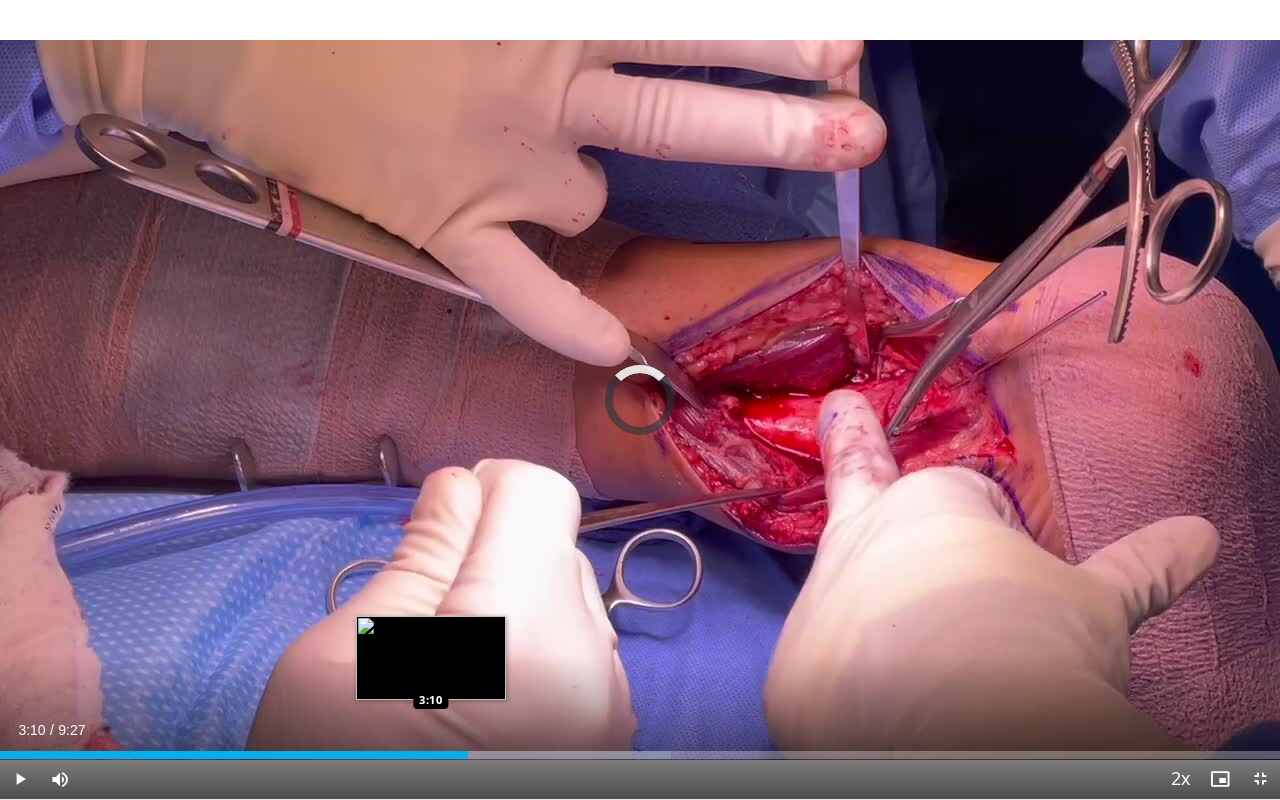 click on "3:10" at bounding box center [234, 755] 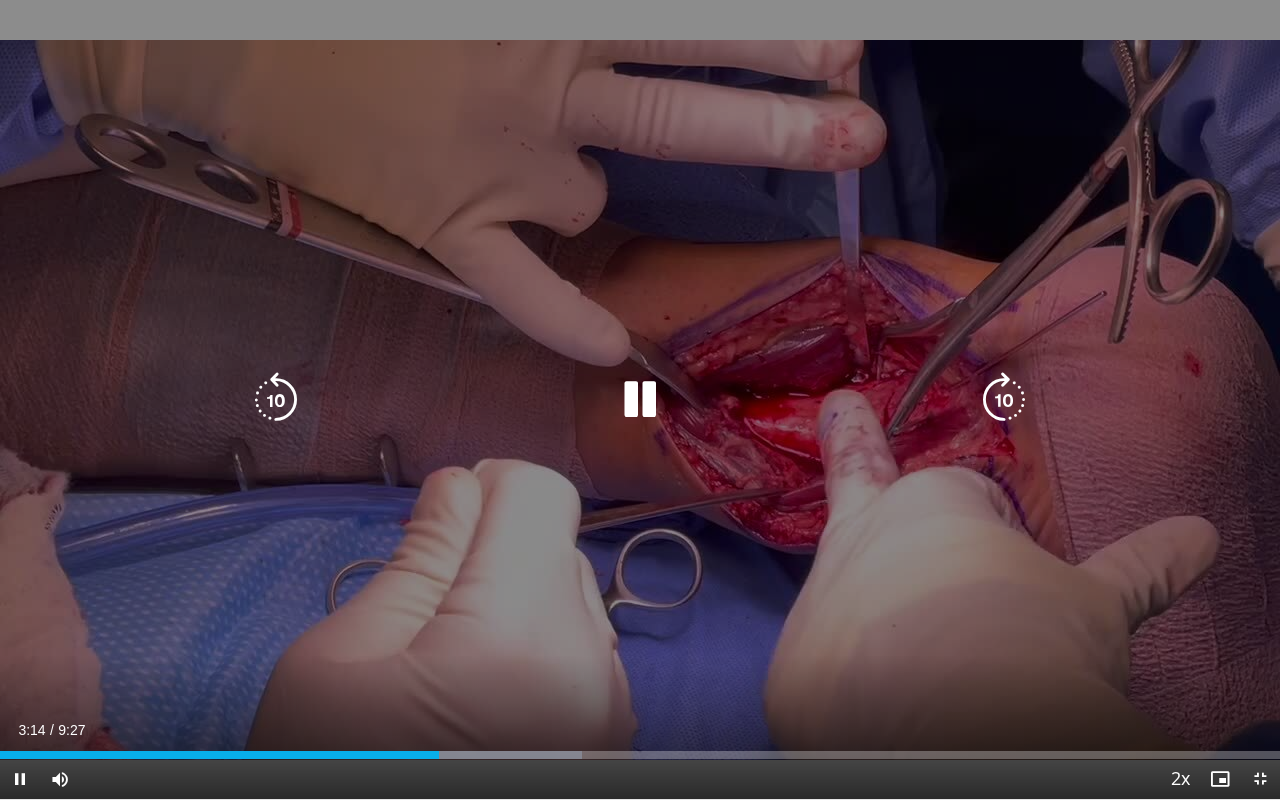 click on "10 seconds
Tap to unmute" at bounding box center (640, 399) 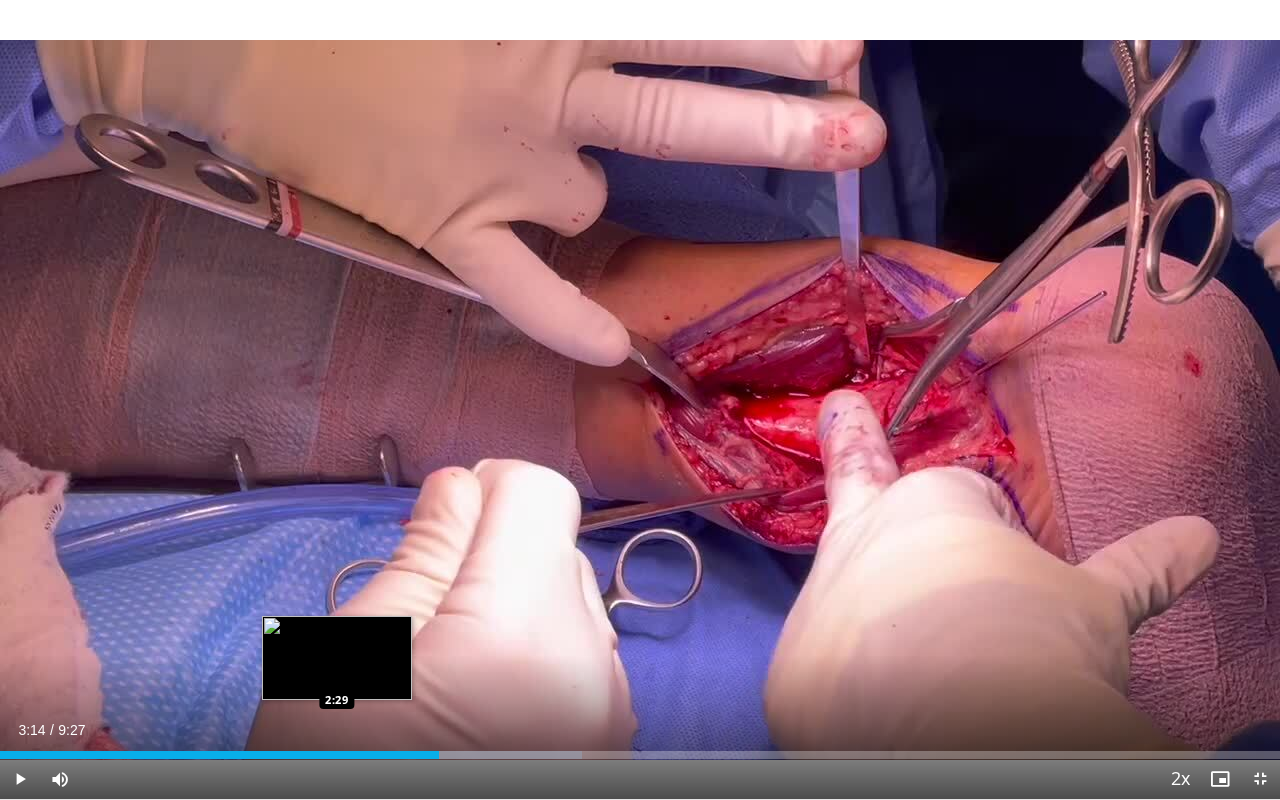 click on "Loaded :  45.46% 3:14 2:29" at bounding box center [640, 749] 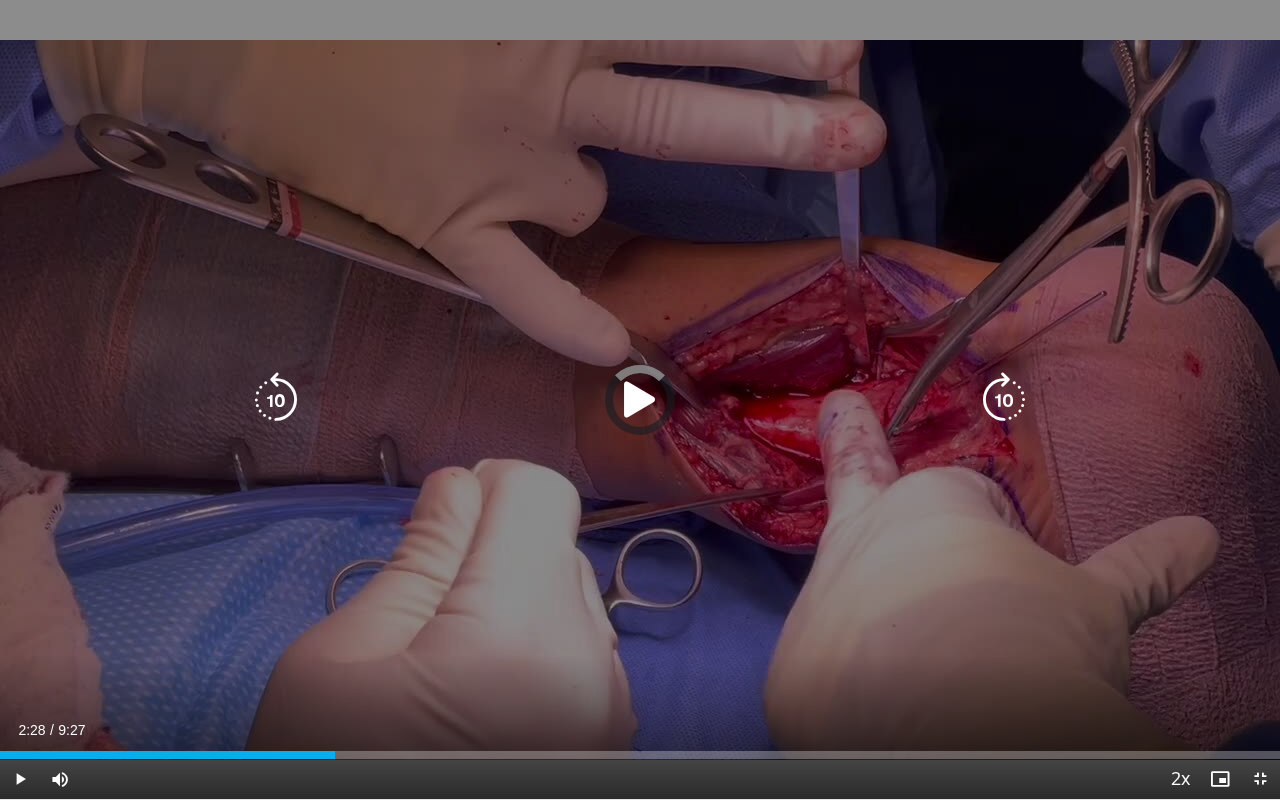 click at bounding box center (640, 400) 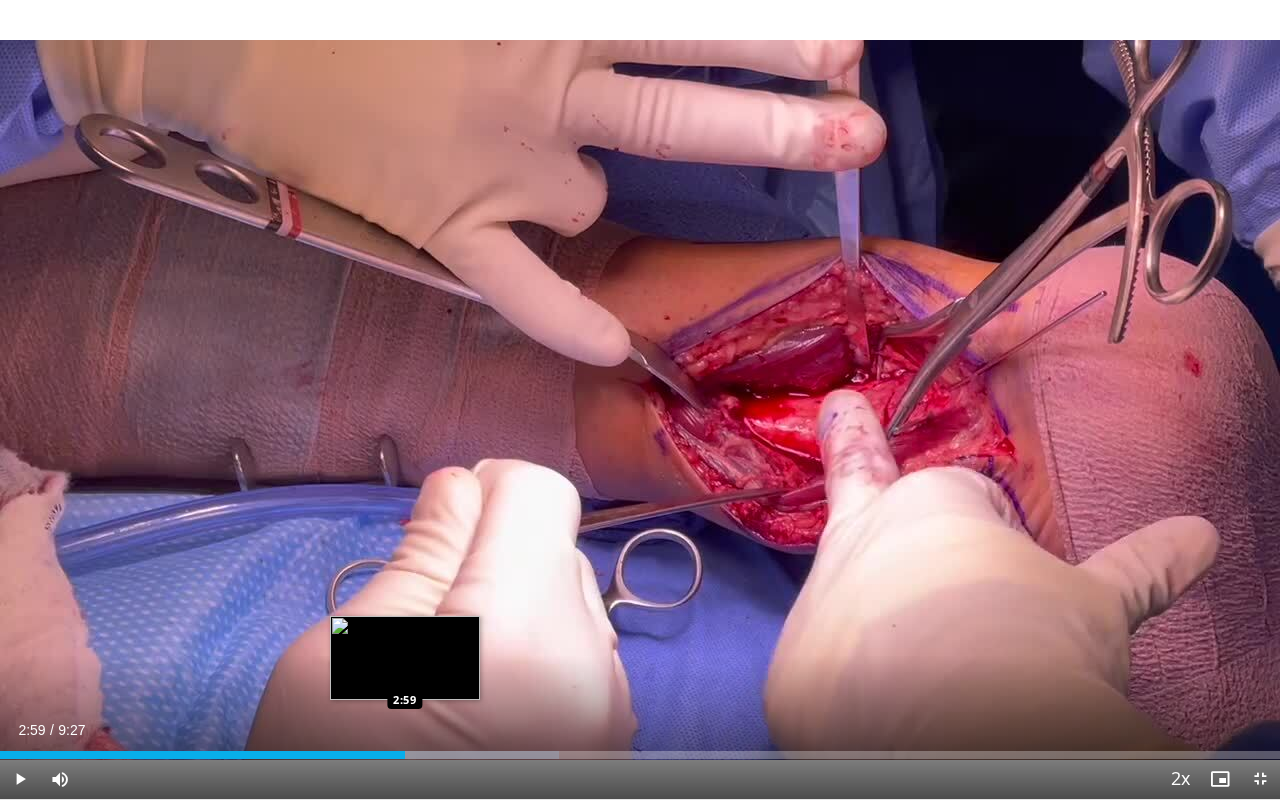 click on "2:59" at bounding box center (202, 755) 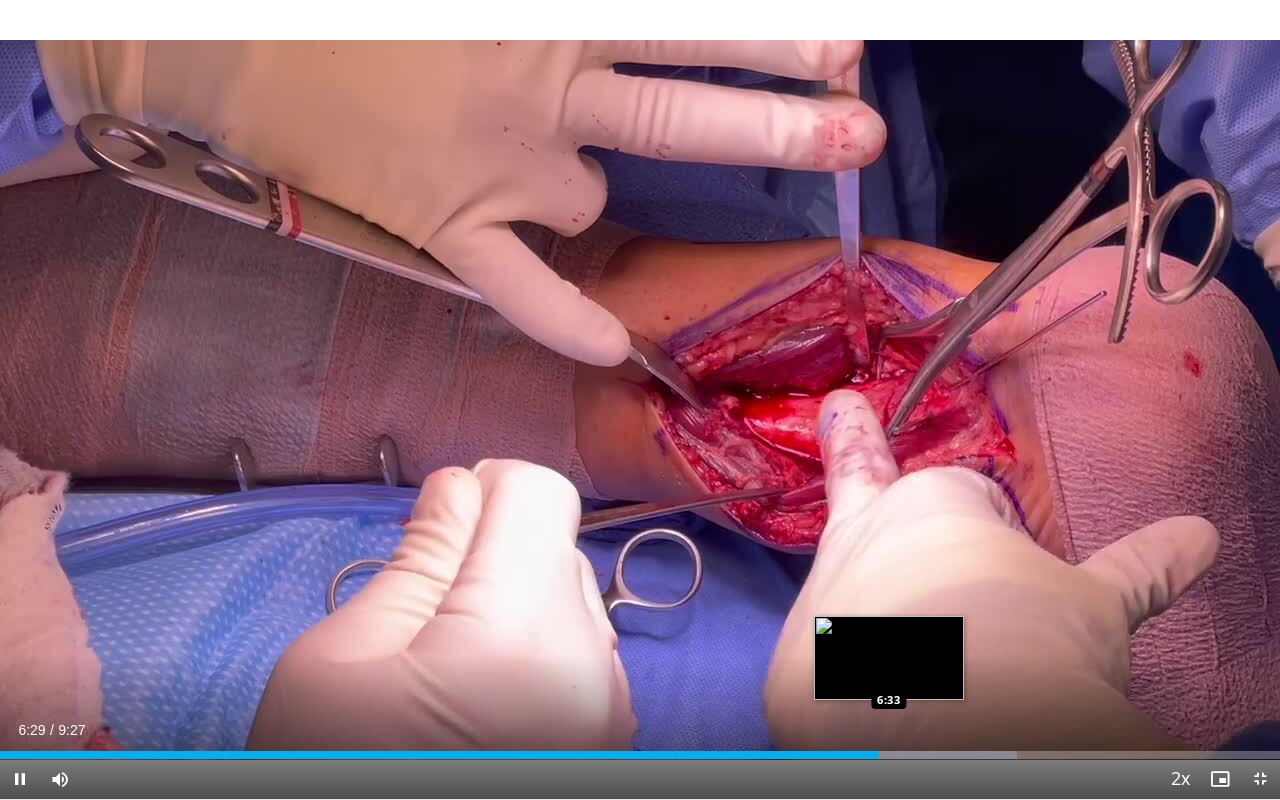 click on "Loaded :  79.42% 6:29 6:33" at bounding box center (640, 755) 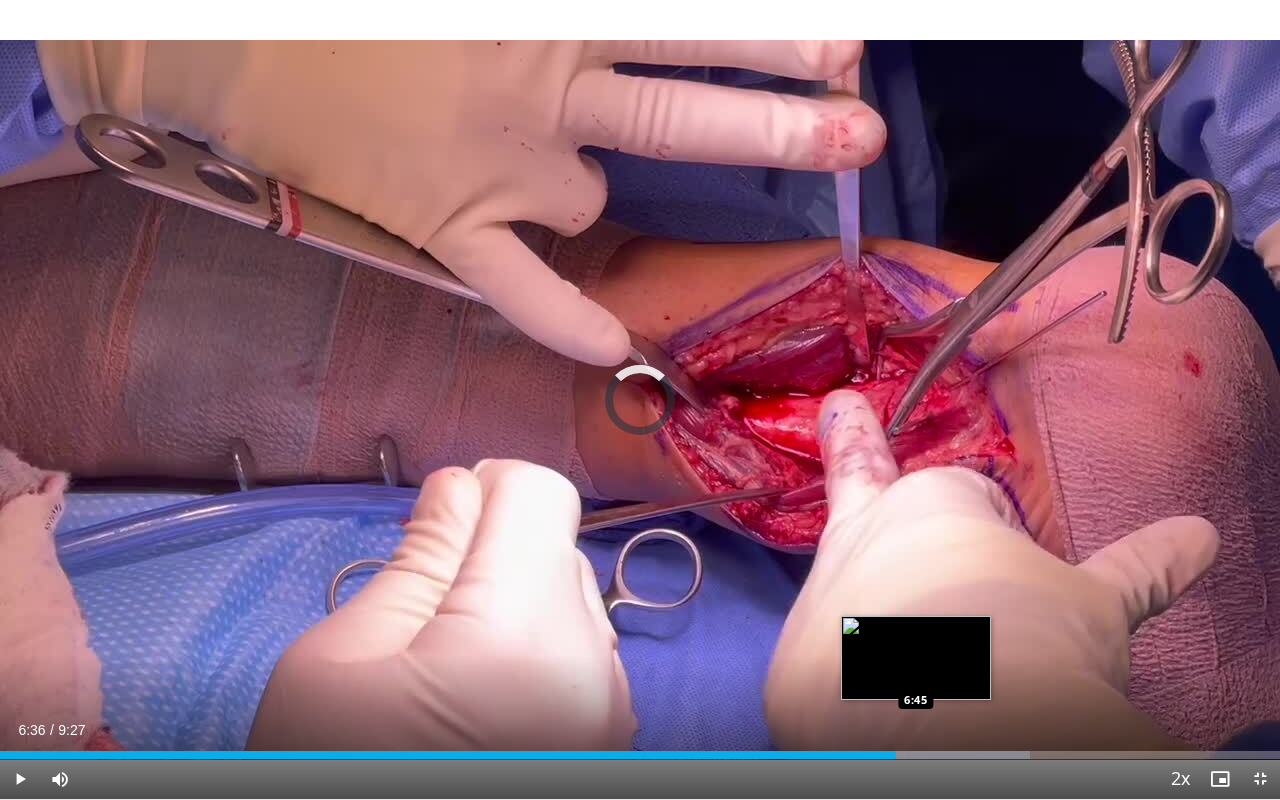 click on "Loaded :  80.44% 6:36 6:45" at bounding box center (640, 749) 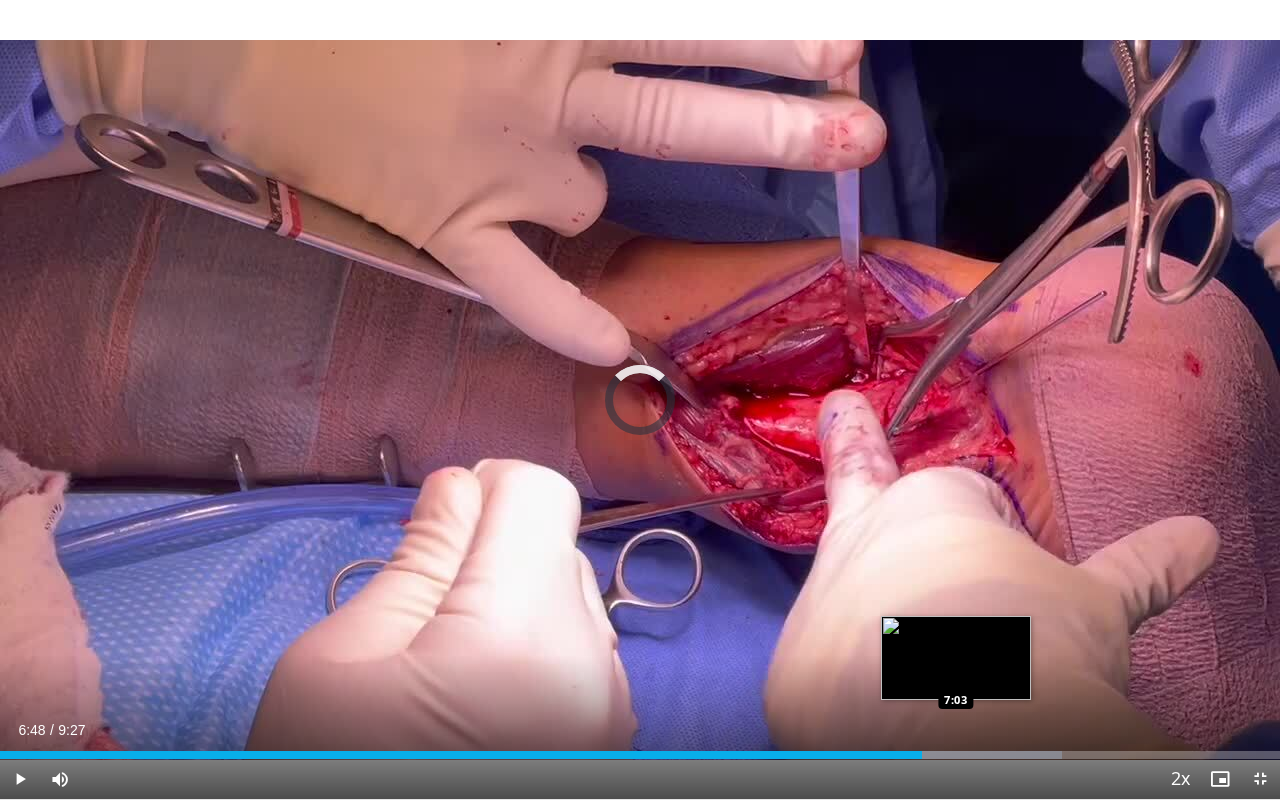 click on "Loaded :  82.95% 6:48 7:03" at bounding box center [640, 749] 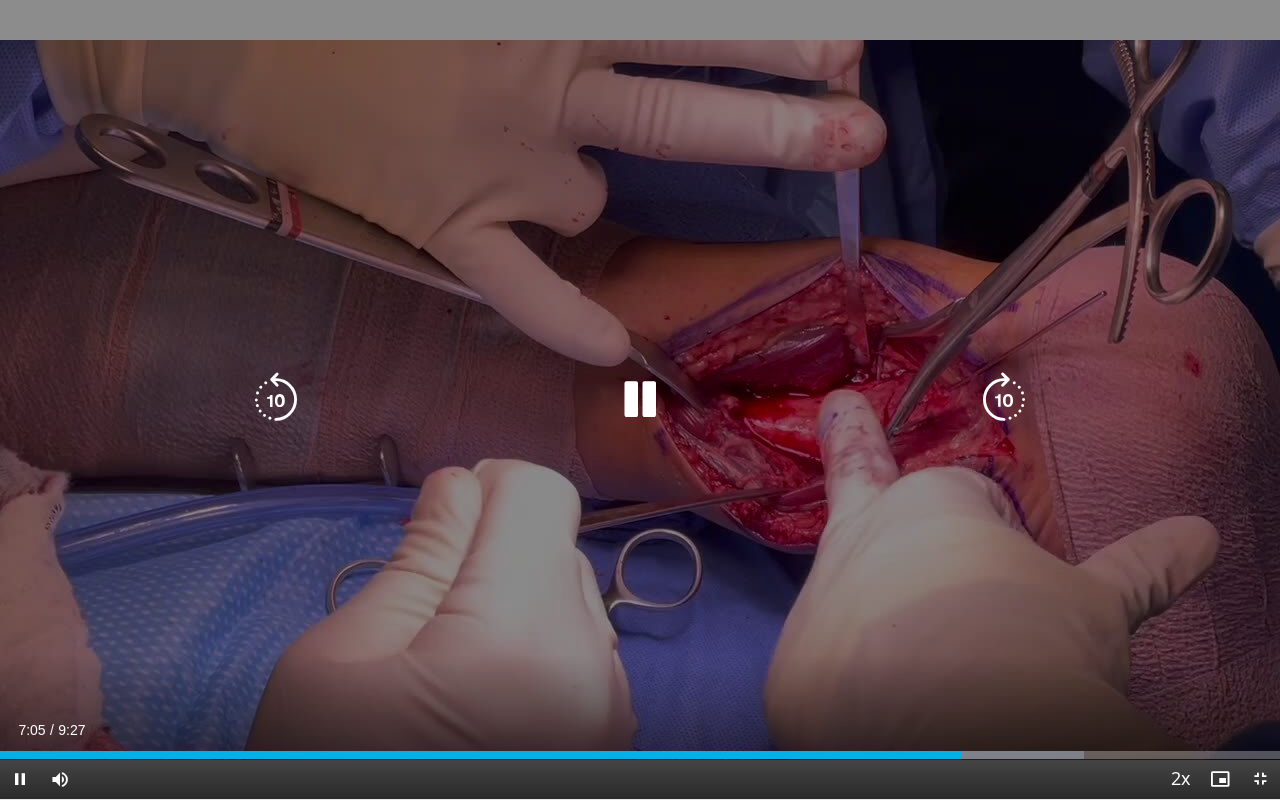 drag, startPoint x: 786, startPoint y: 588, endPoint x: 851, endPoint y: 612, distance: 69.289246 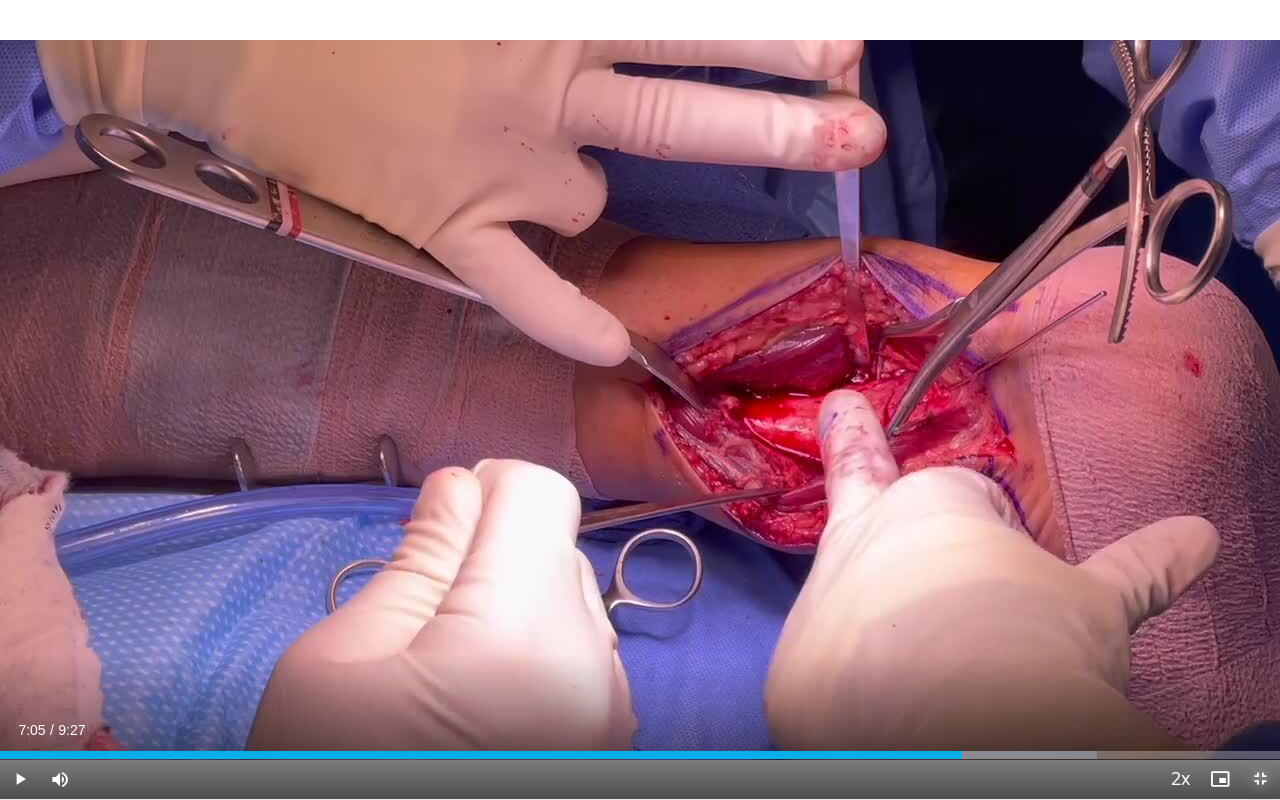 click at bounding box center [1260, 779] 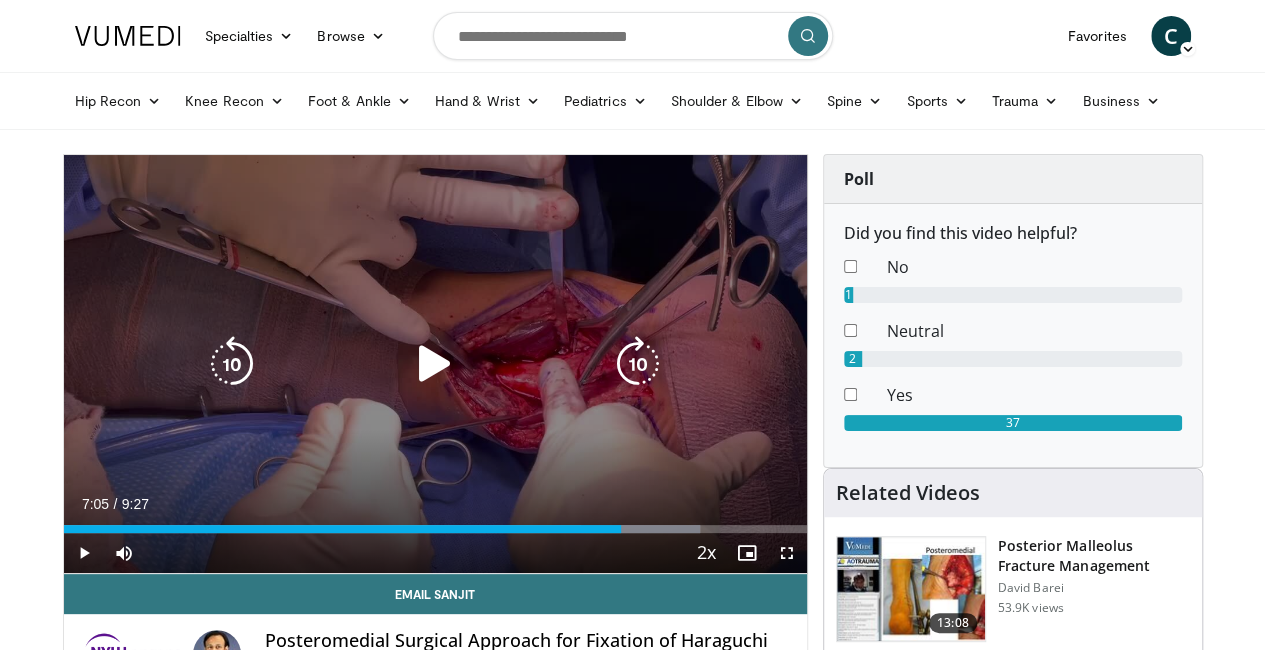 click at bounding box center (435, 364) 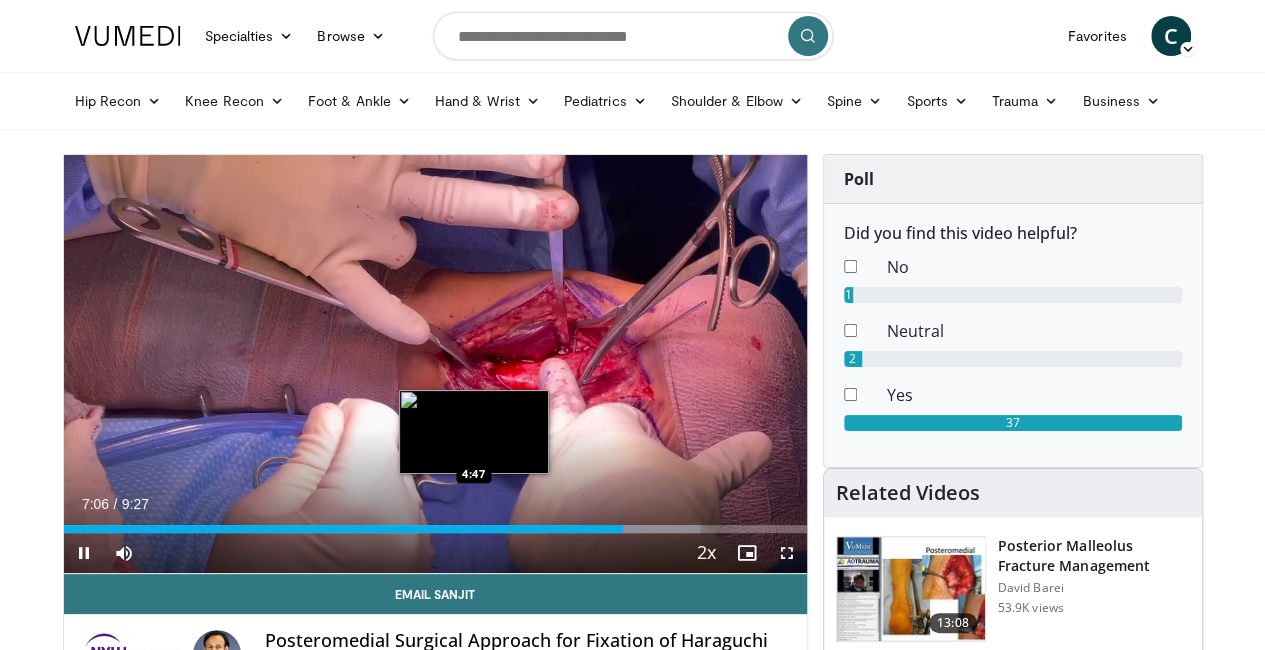 click on "7:06" at bounding box center [343, 529] 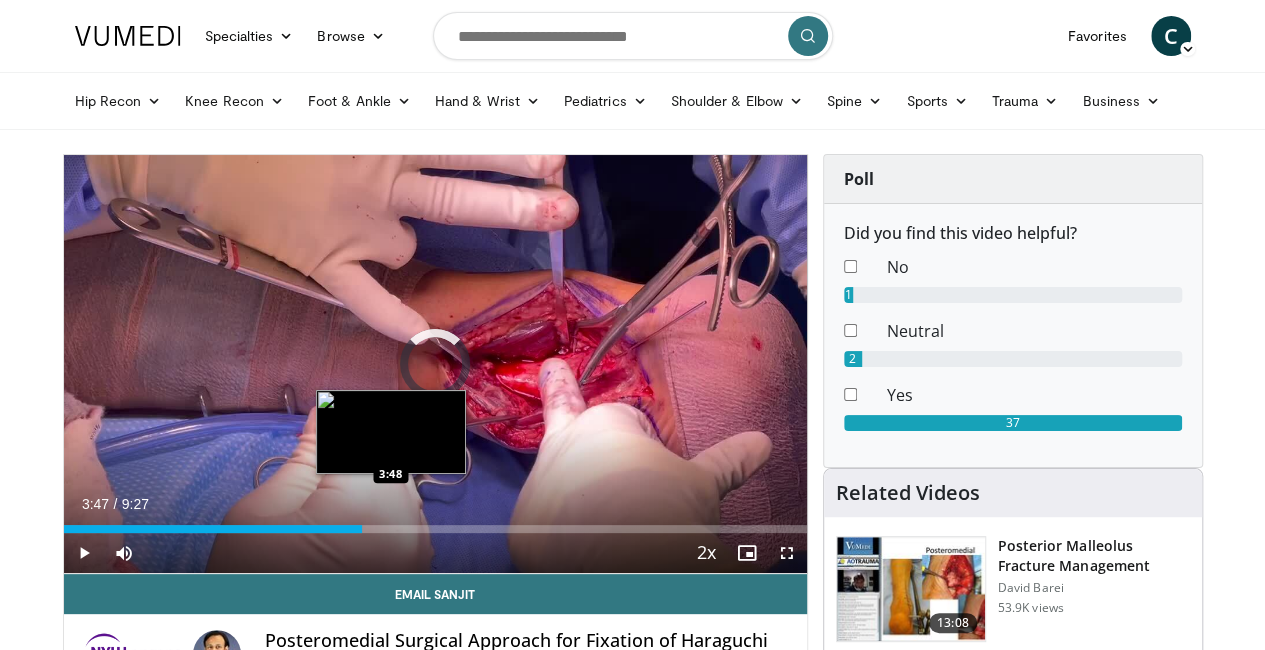 click on "3:47" at bounding box center (213, 529) 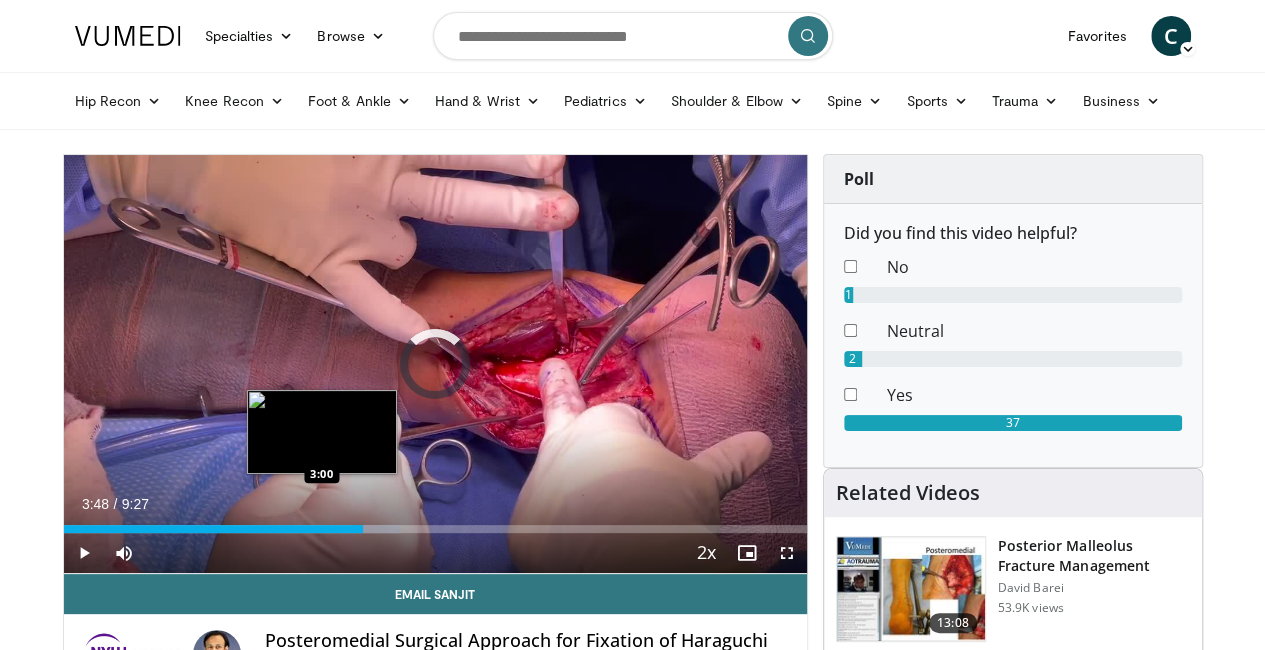 click on "3:48" at bounding box center (214, 529) 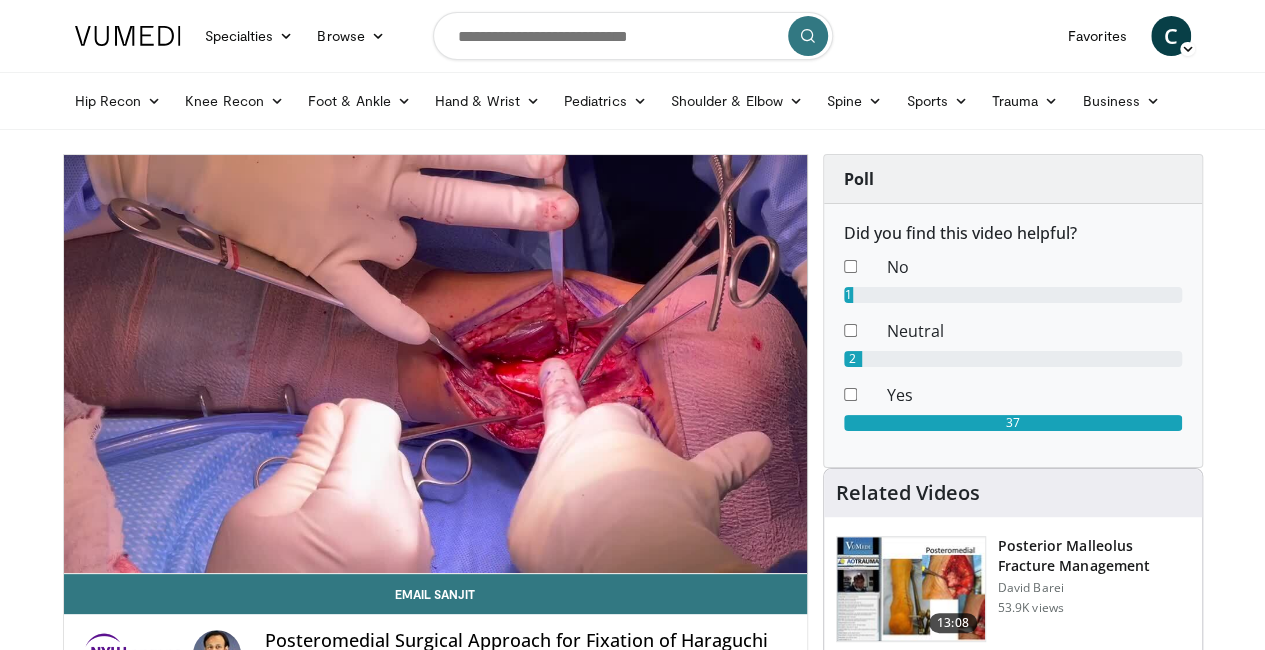 click on "10 seconds
Tap to unmute" at bounding box center (435, 364) 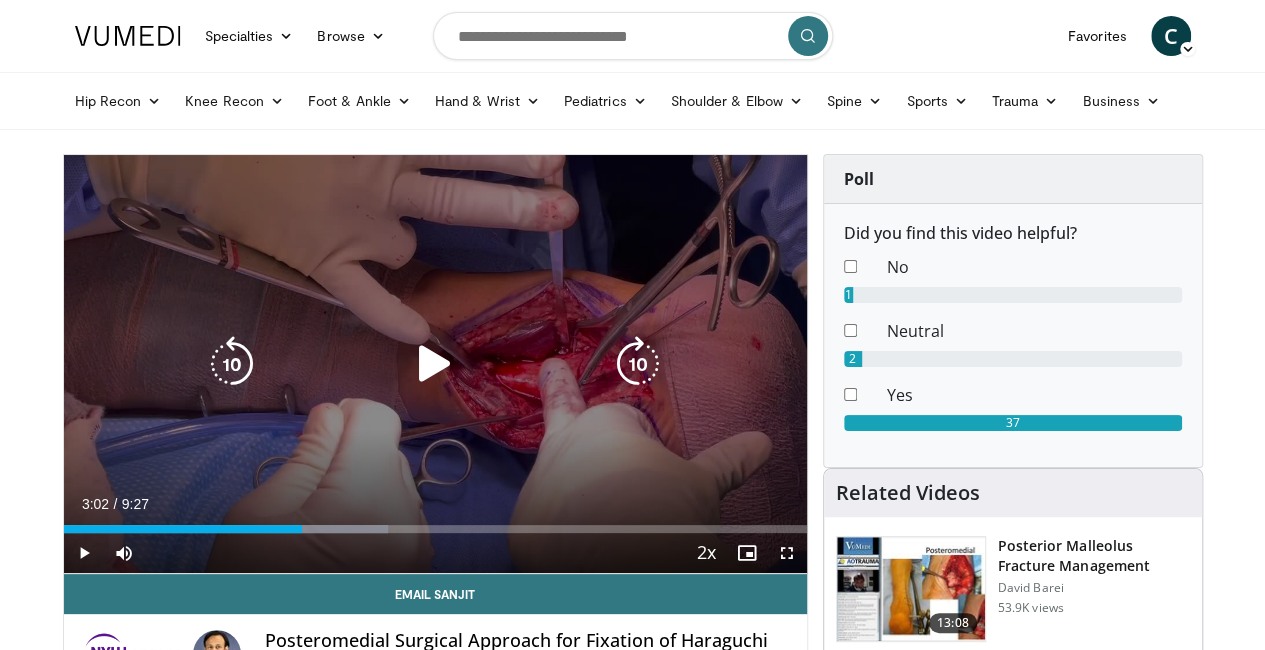 click at bounding box center [435, 364] 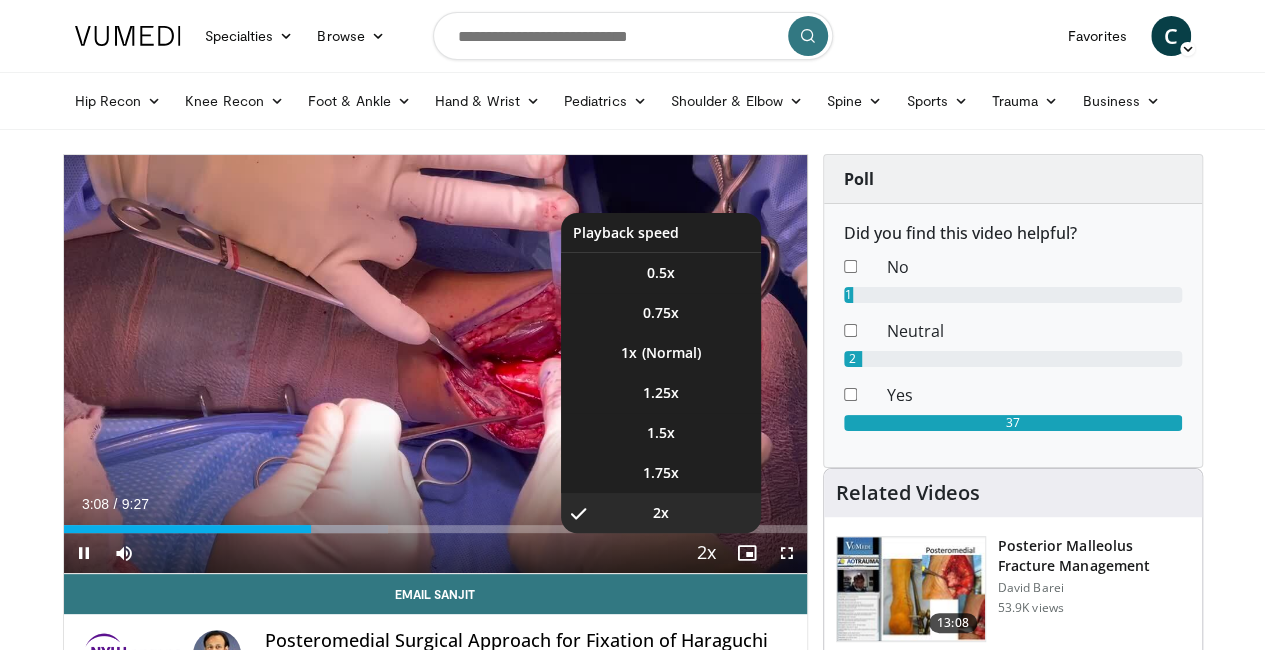 click at bounding box center [707, 554] 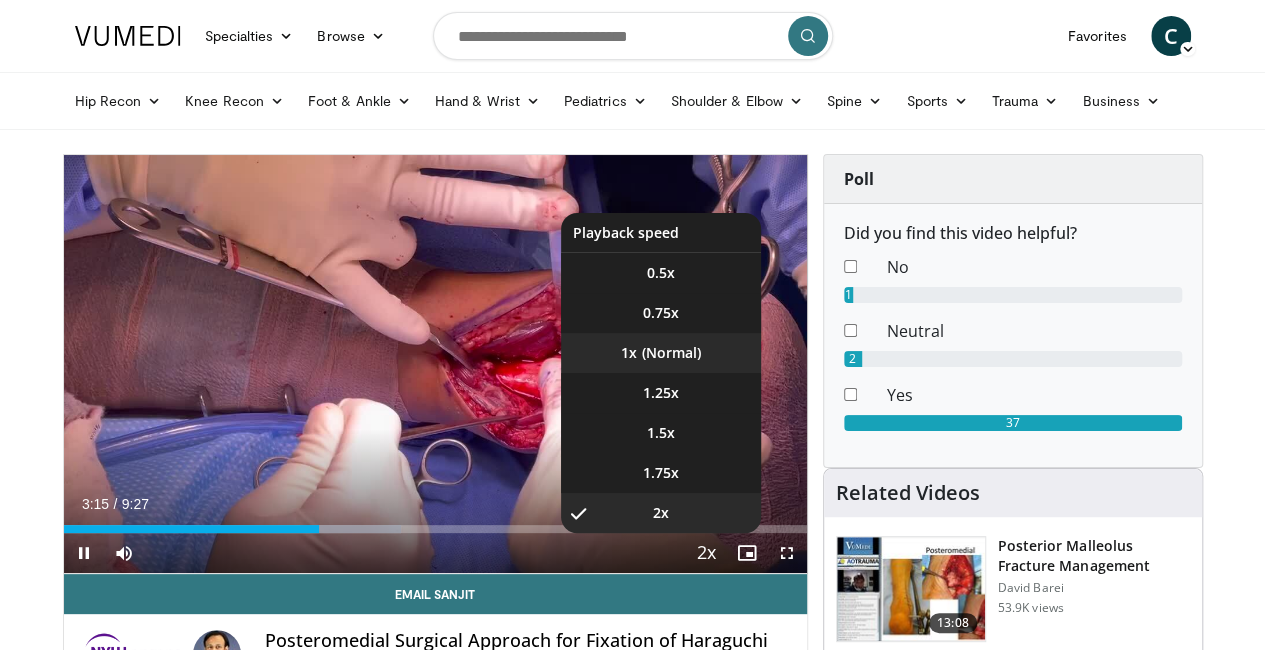 click on "1x" at bounding box center [661, 353] 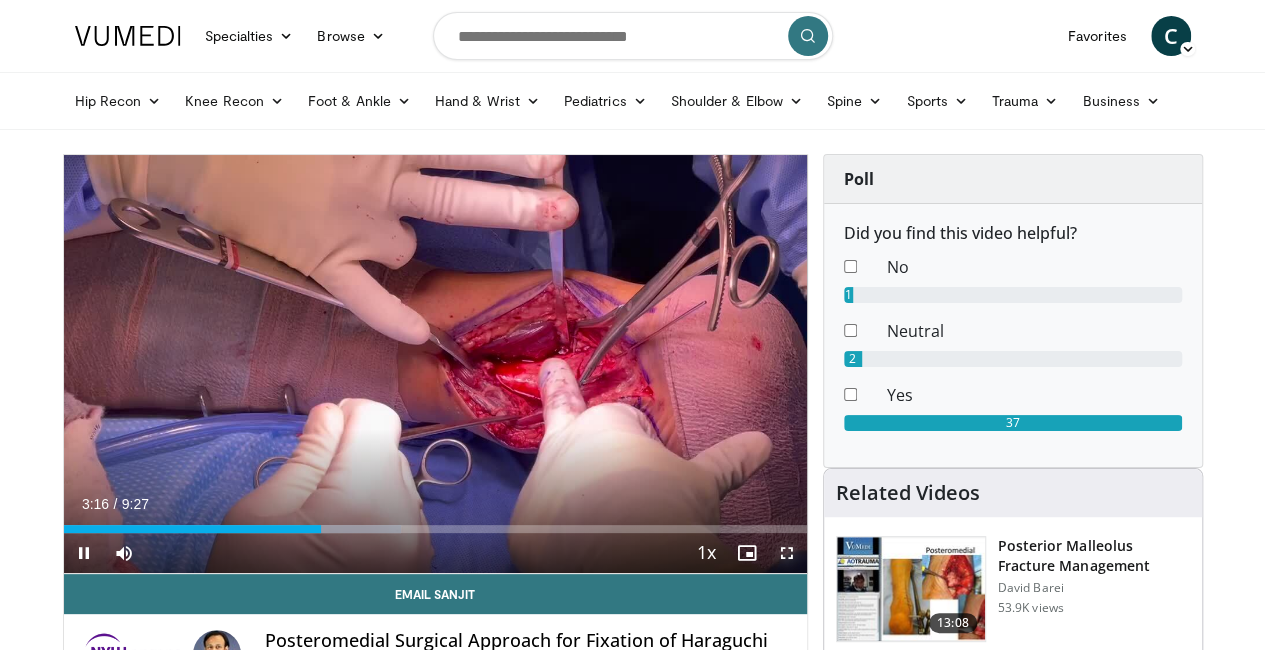 click at bounding box center [787, 553] 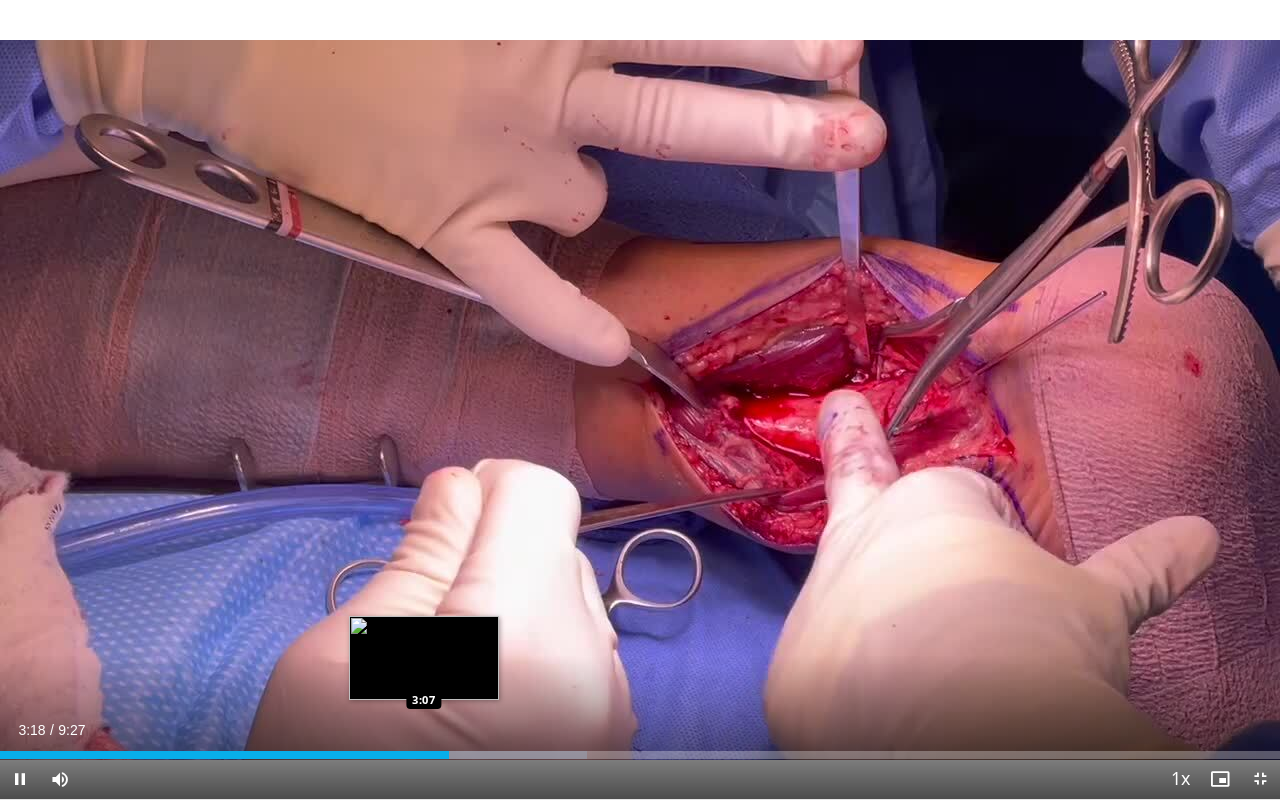 click on "Loaded :  45.89% 3:18 3:07" at bounding box center (640, 755) 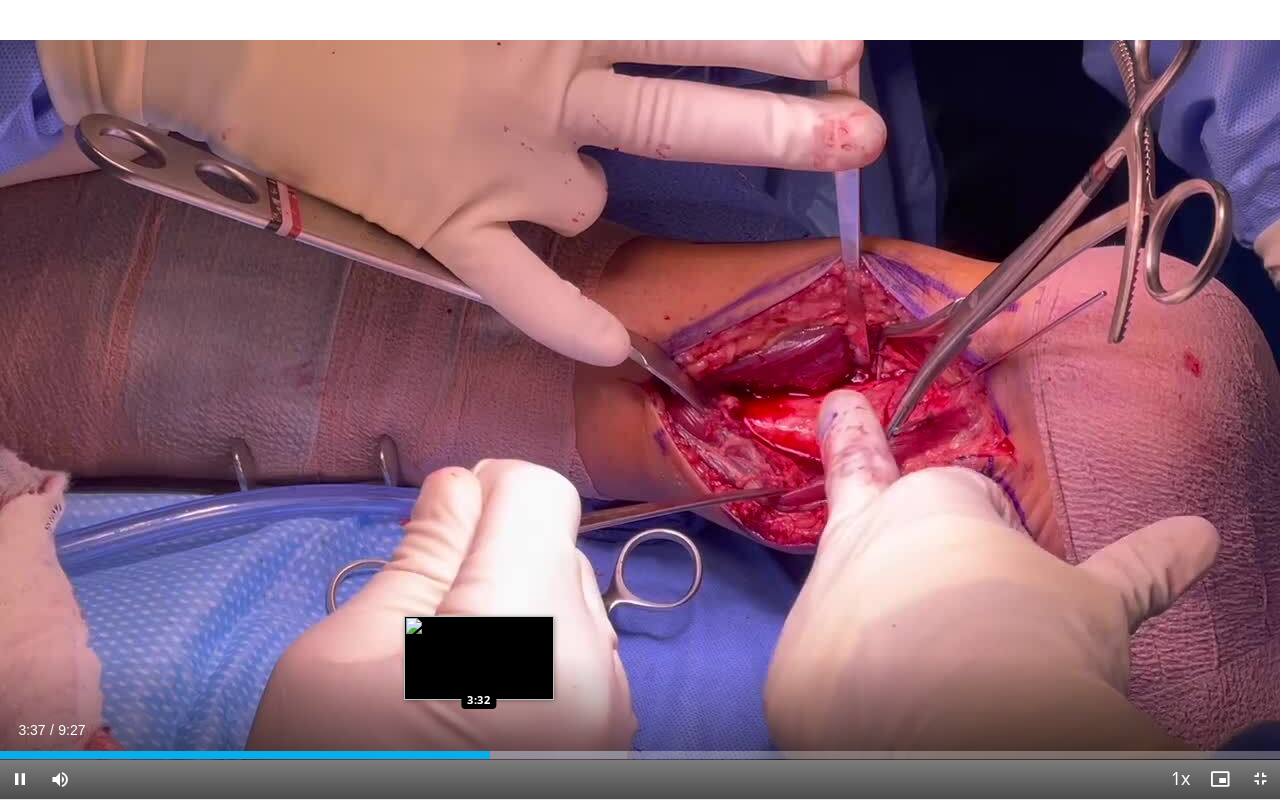 click on "Loaded :  48.96% 3:37 3:32" at bounding box center [640, 755] 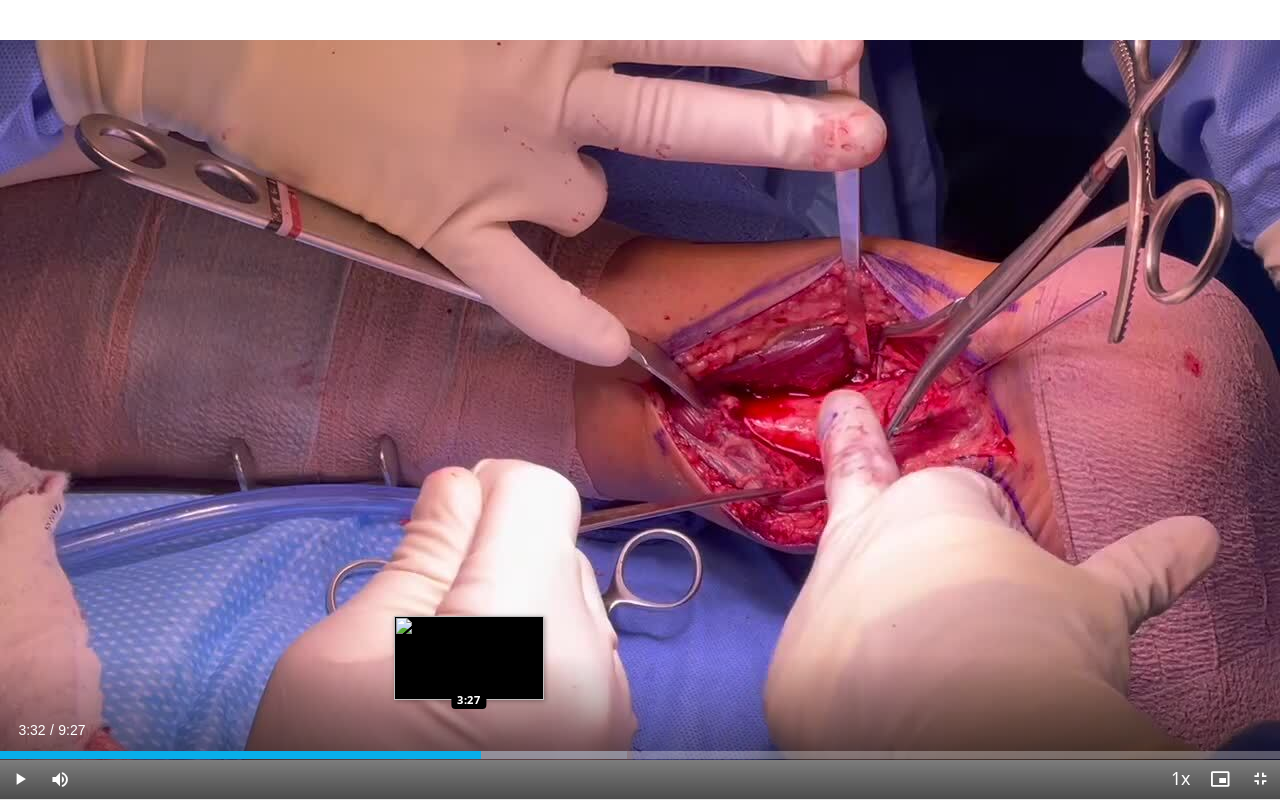 click on "3:33" at bounding box center (240, 755) 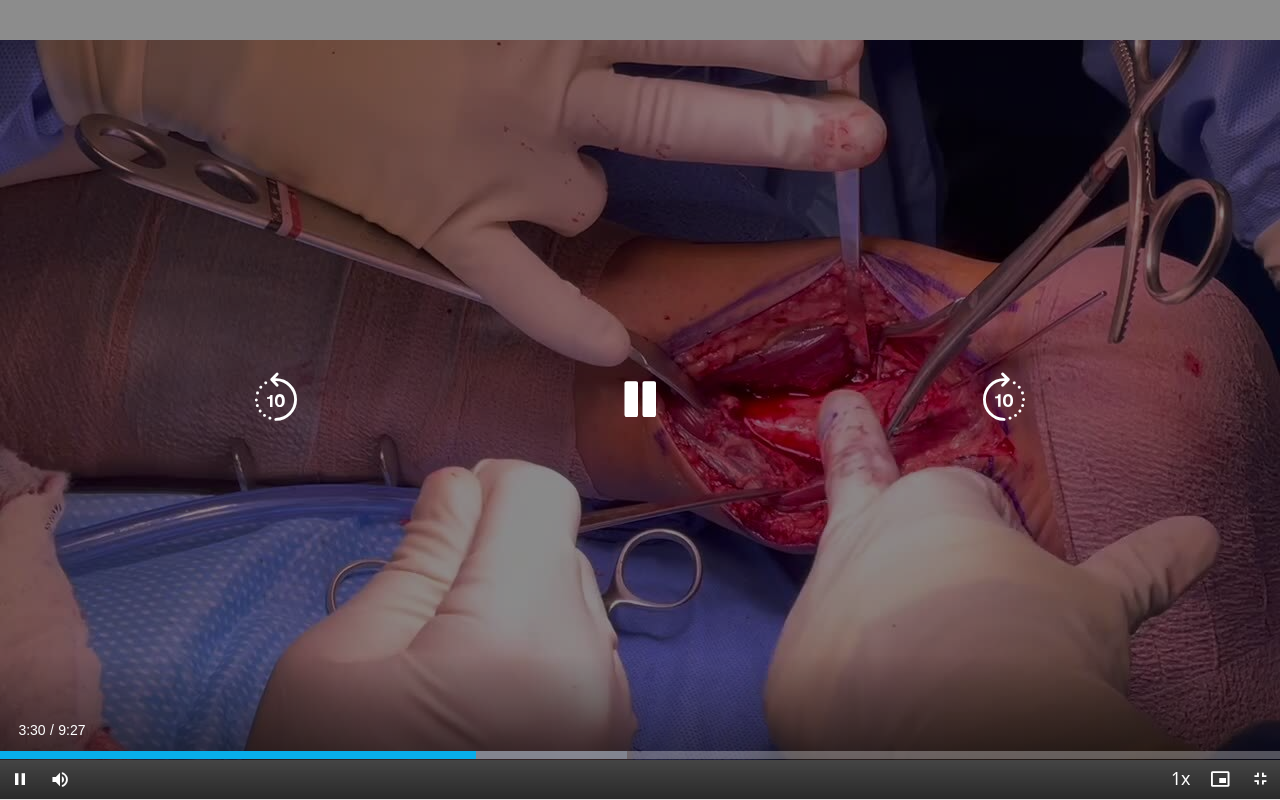 click on "10 seconds
Tap to unmute" at bounding box center [640, 399] 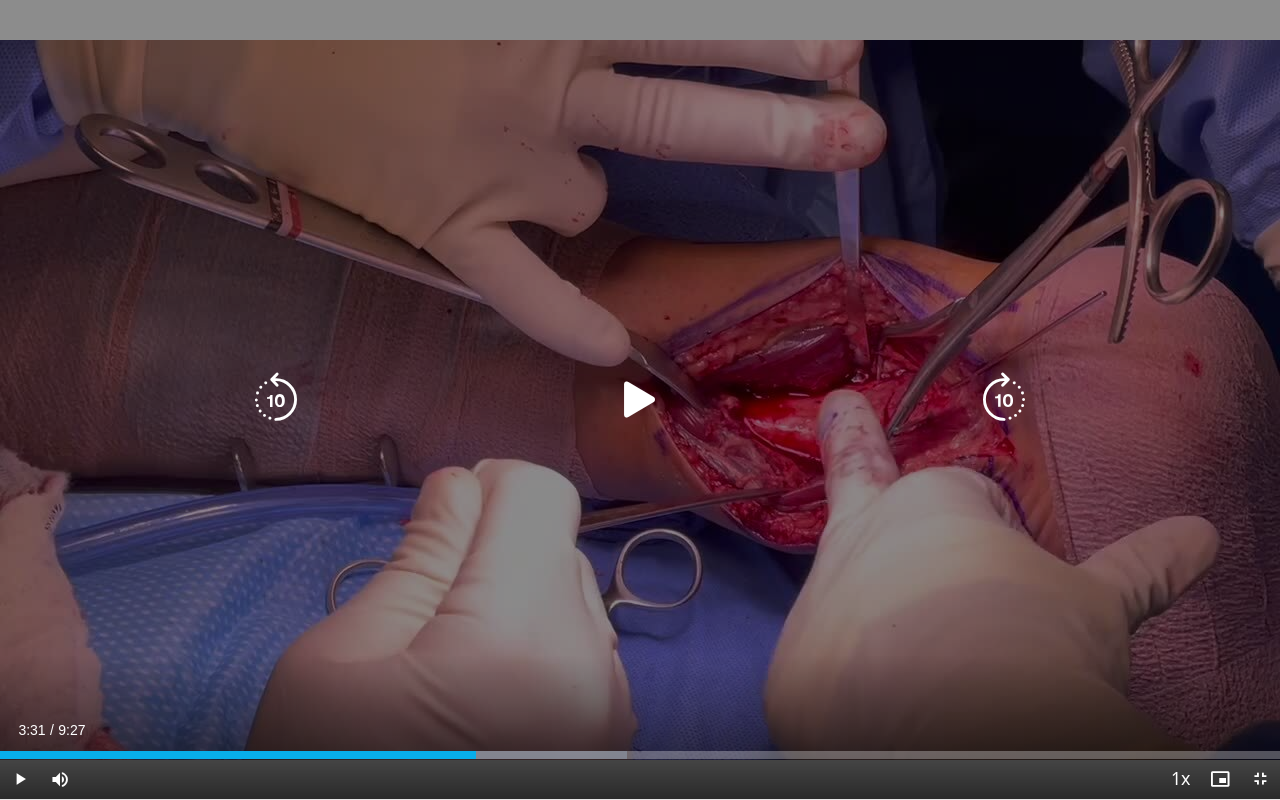 click on "10 seconds
Tap to unmute" at bounding box center (640, 399) 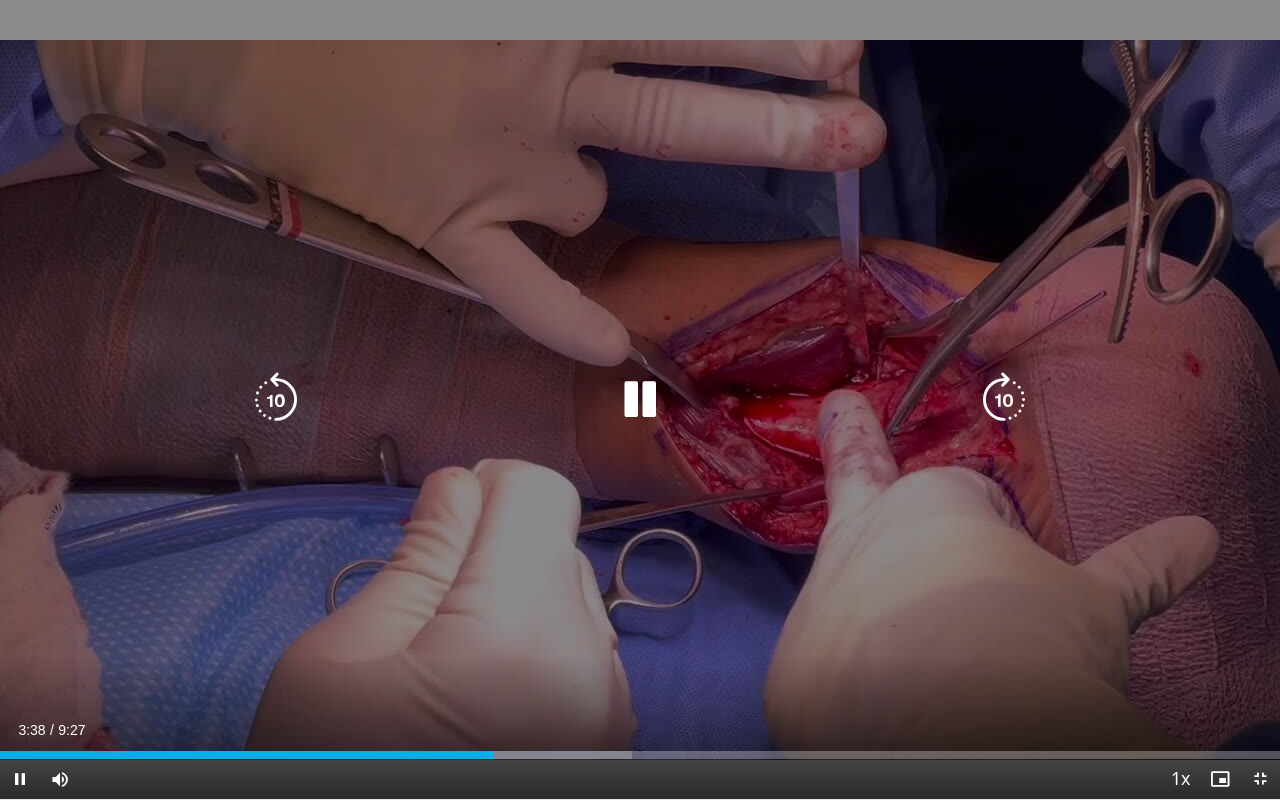 click on "10 seconds
Tap to unmute" at bounding box center (640, 399) 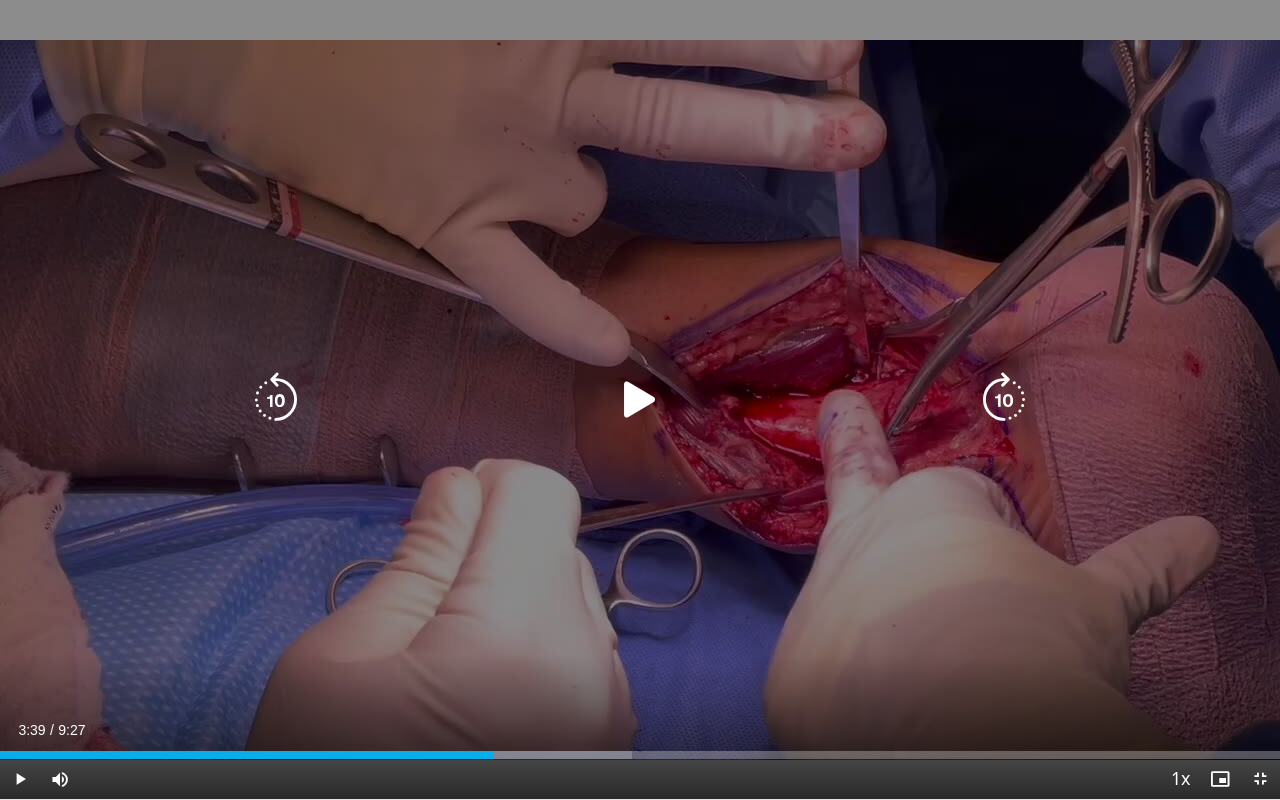click at bounding box center (640, 400) 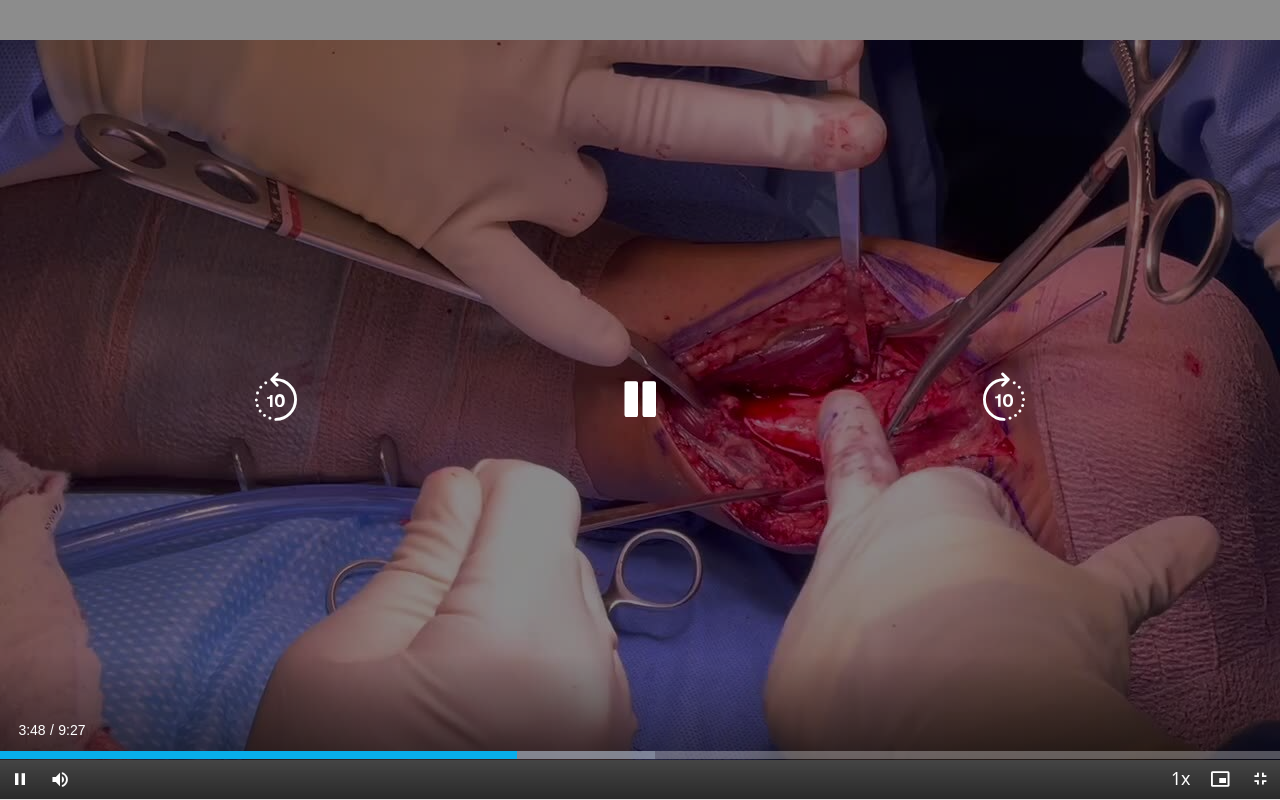 click at bounding box center [640, 400] 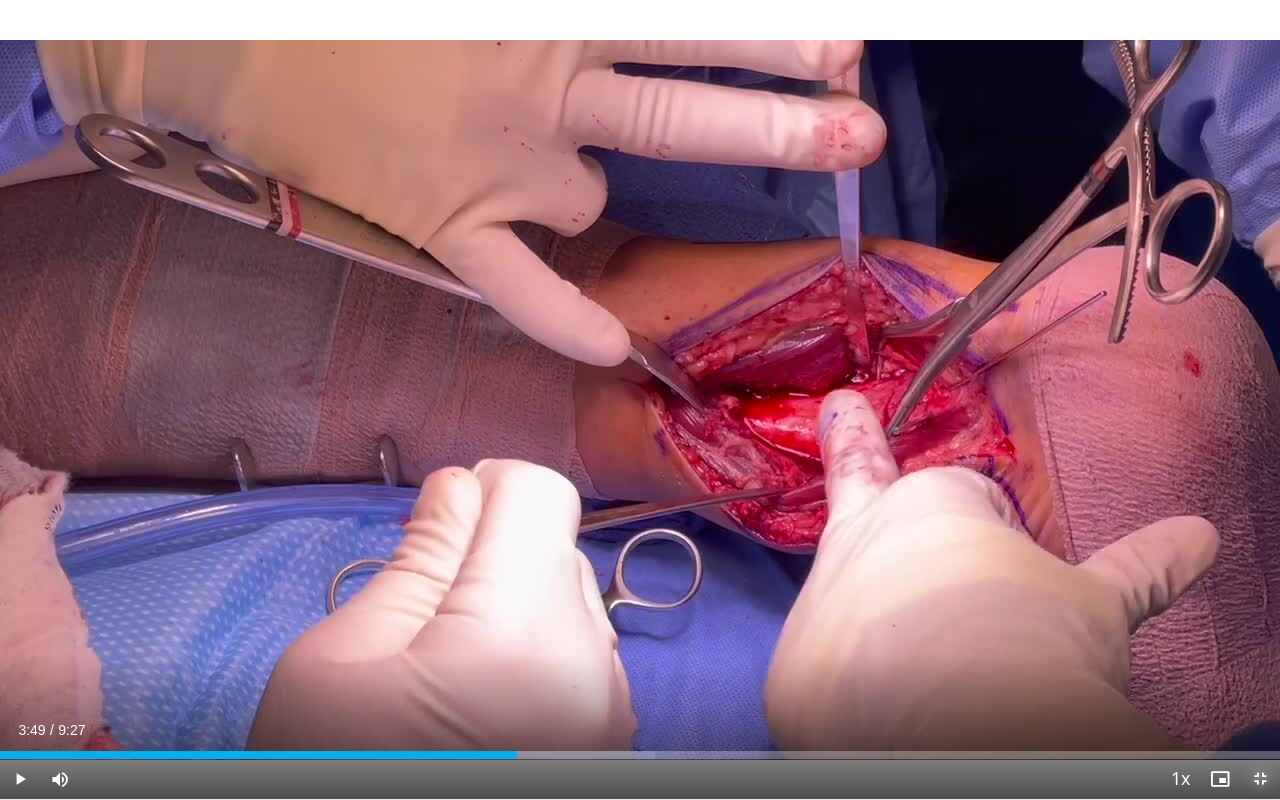 click at bounding box center (1260, 779) 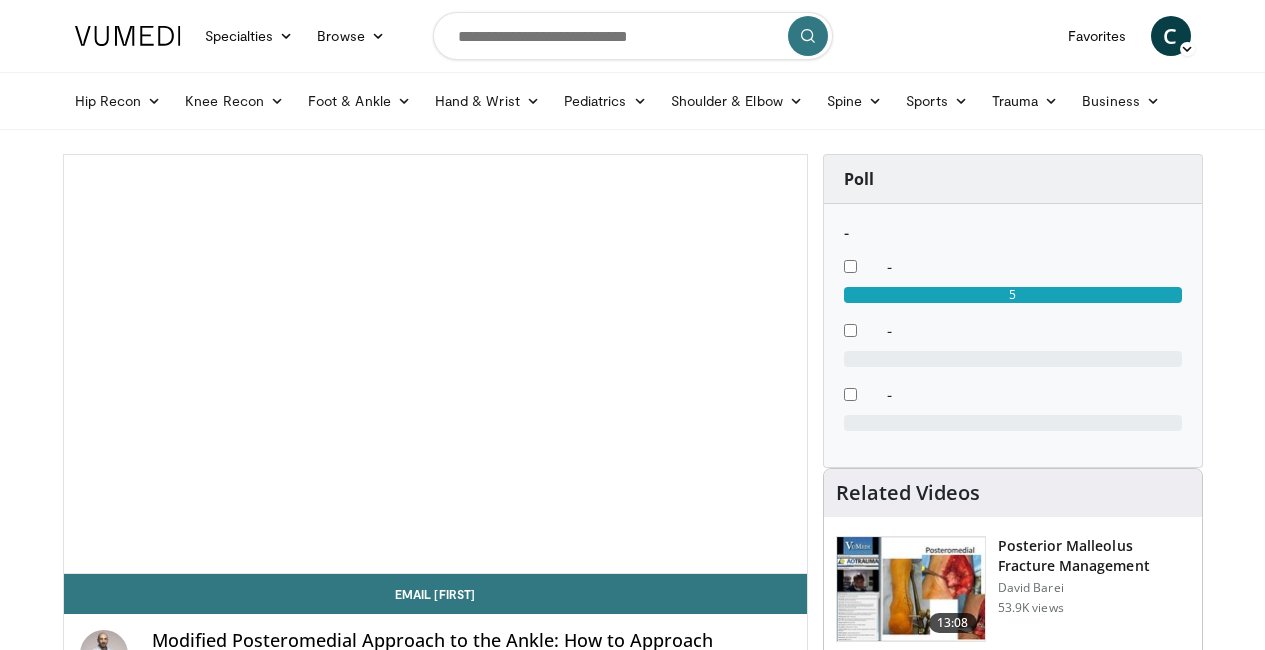 scroll, scrollTop: 0, scrollLeft: 0, axis: both 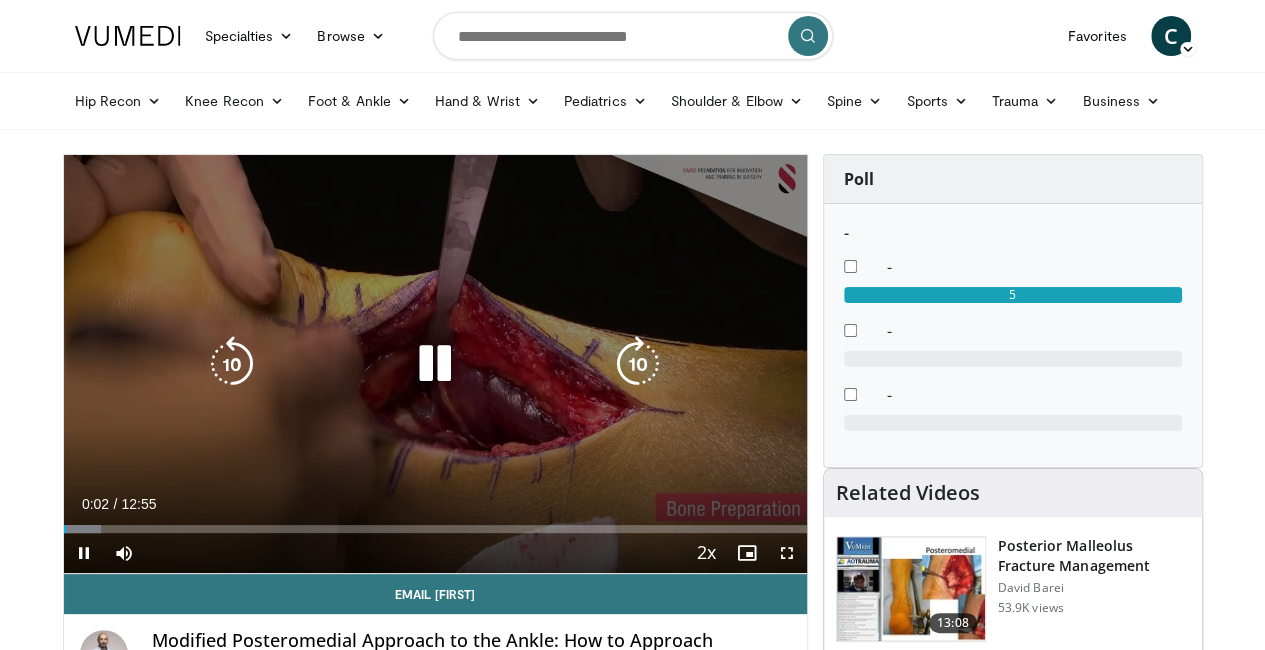 click at bounding box center [435, 364] 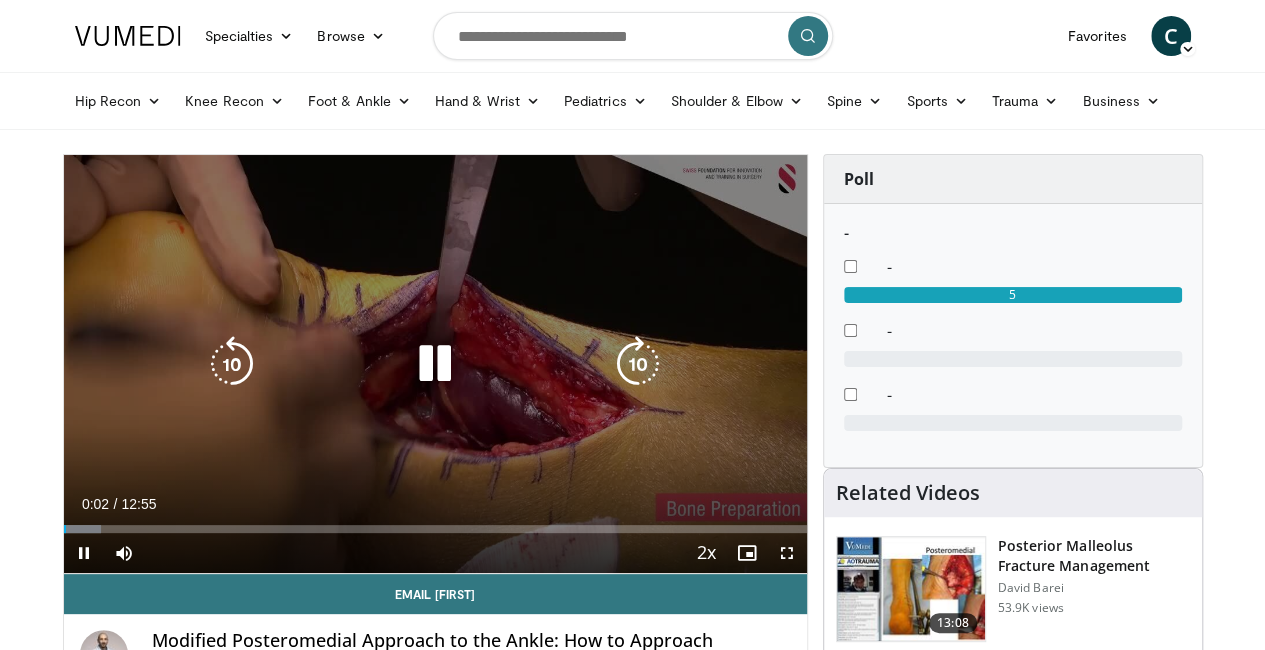 click at bounding box center [435, 364] 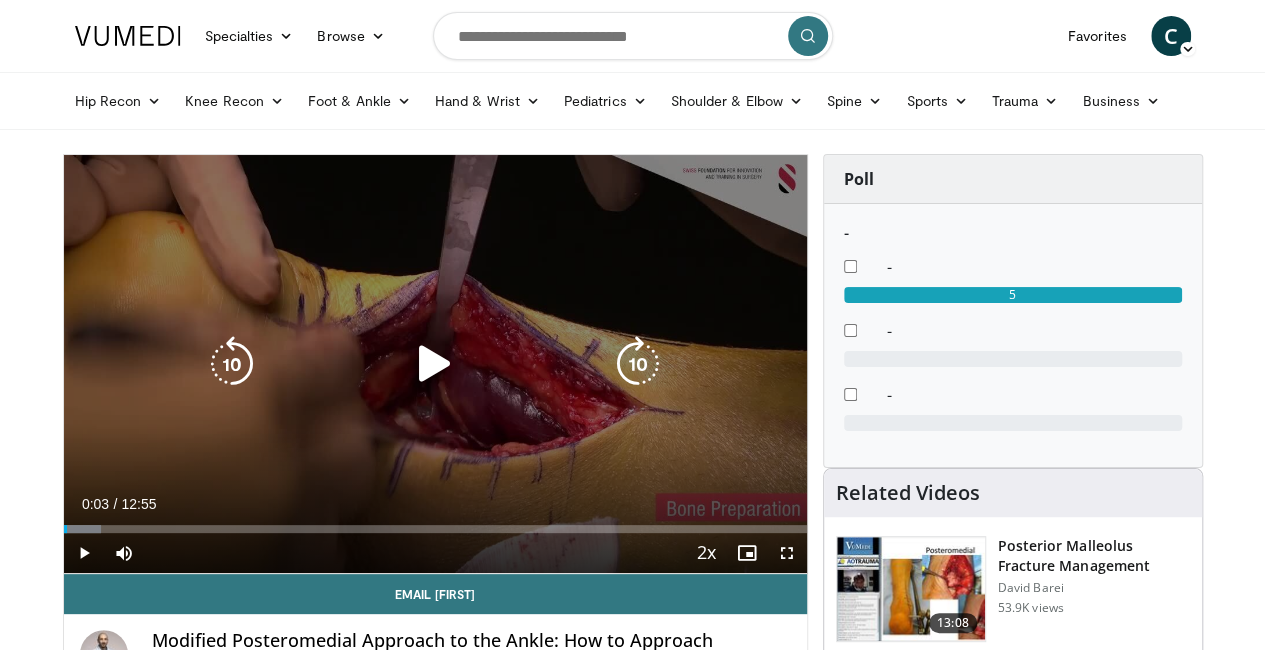 click at bounding box center [435, 364] 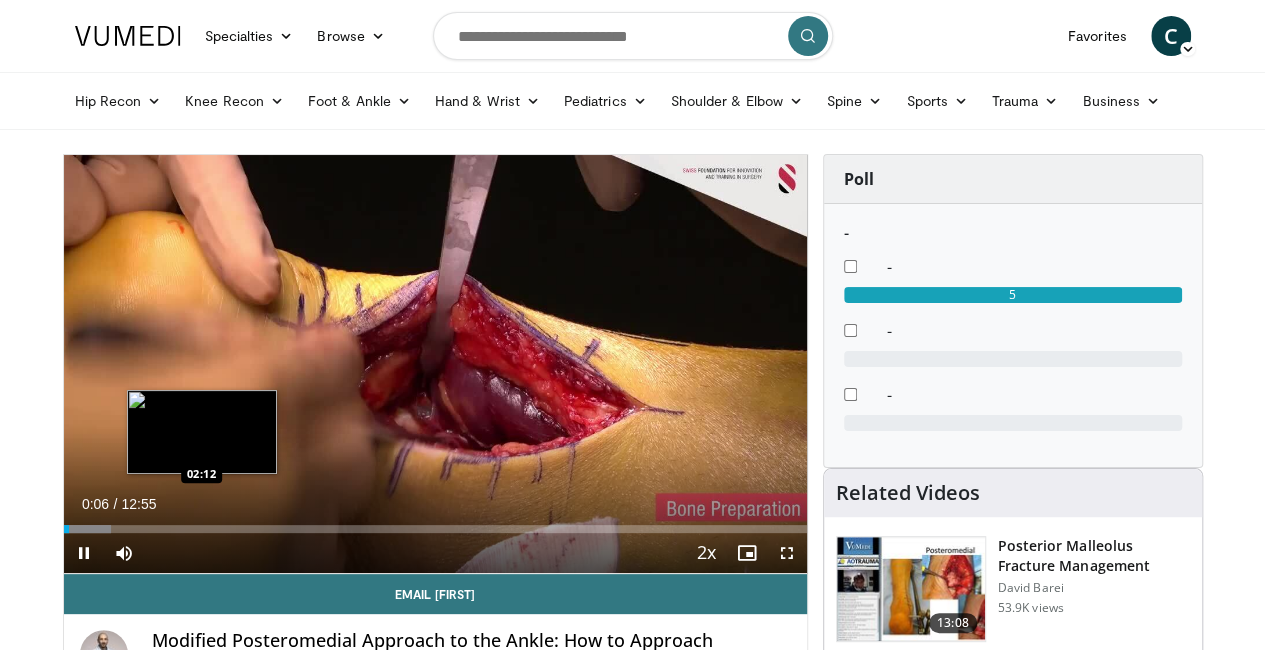 click on "Loaded :  6.38% 00:06 02:12" at bounding box center (435, 529) 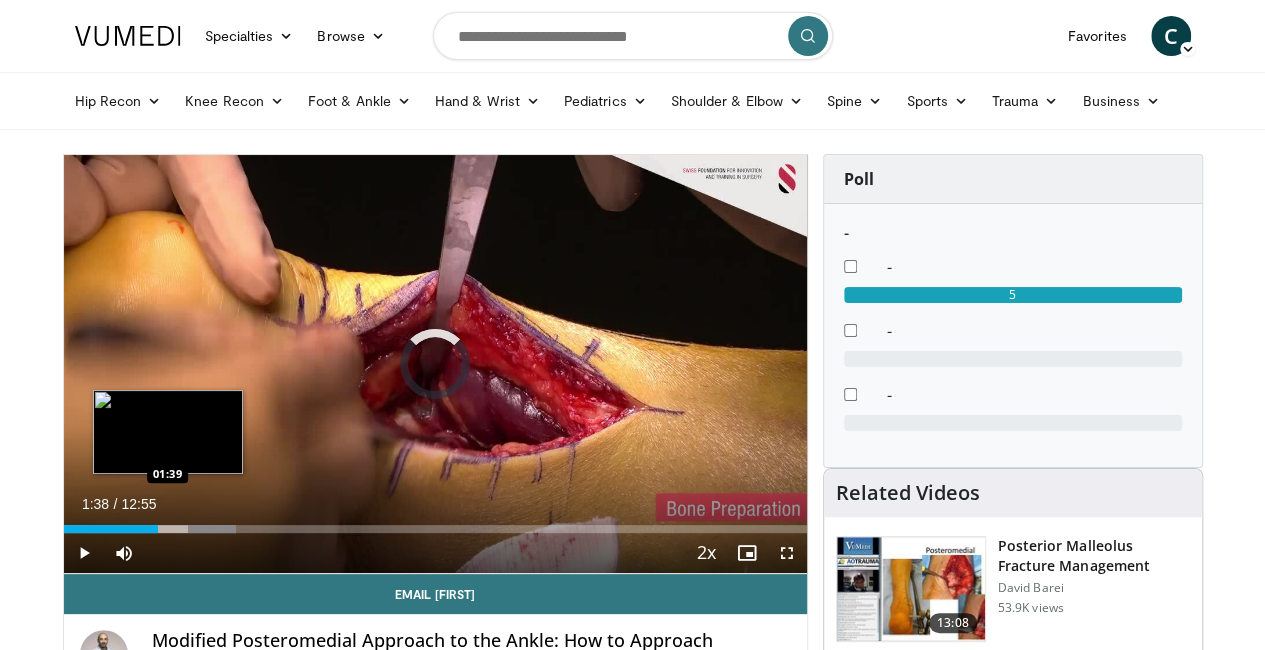 click on "01:38" at bounding box center [111, 529] 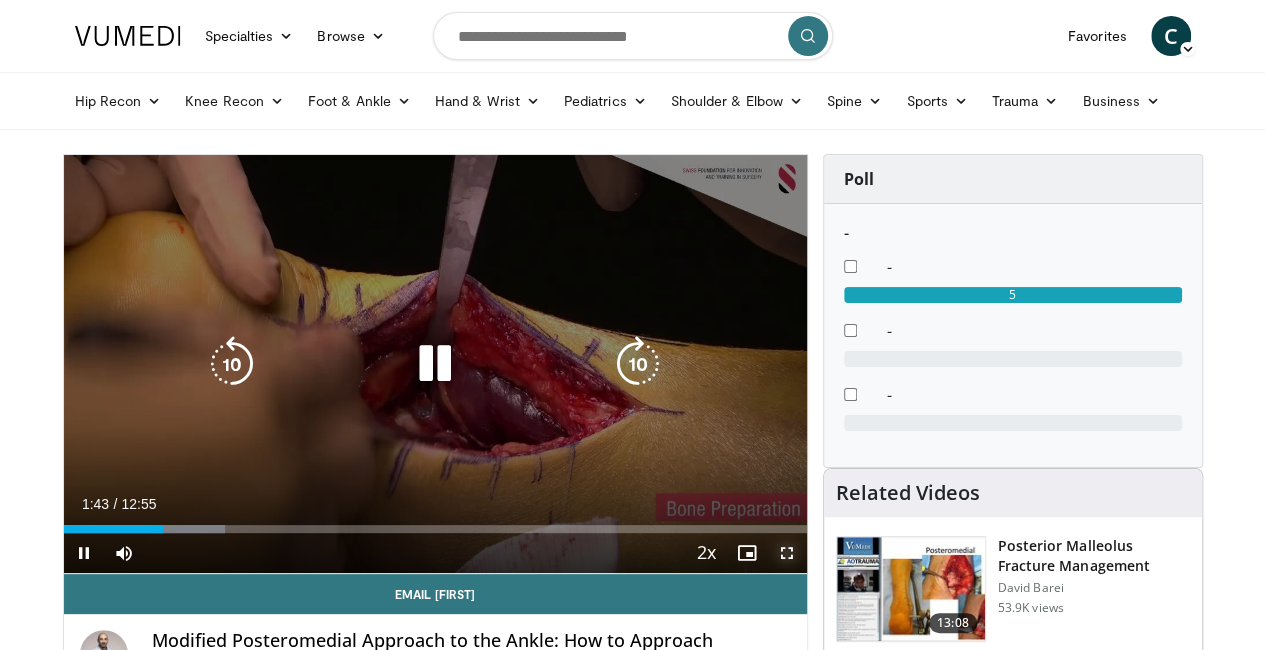 drag, startPoint x: 799, startPoint y: 595, endPoint x: 800, endPoint y: 682, distance: 87.005745 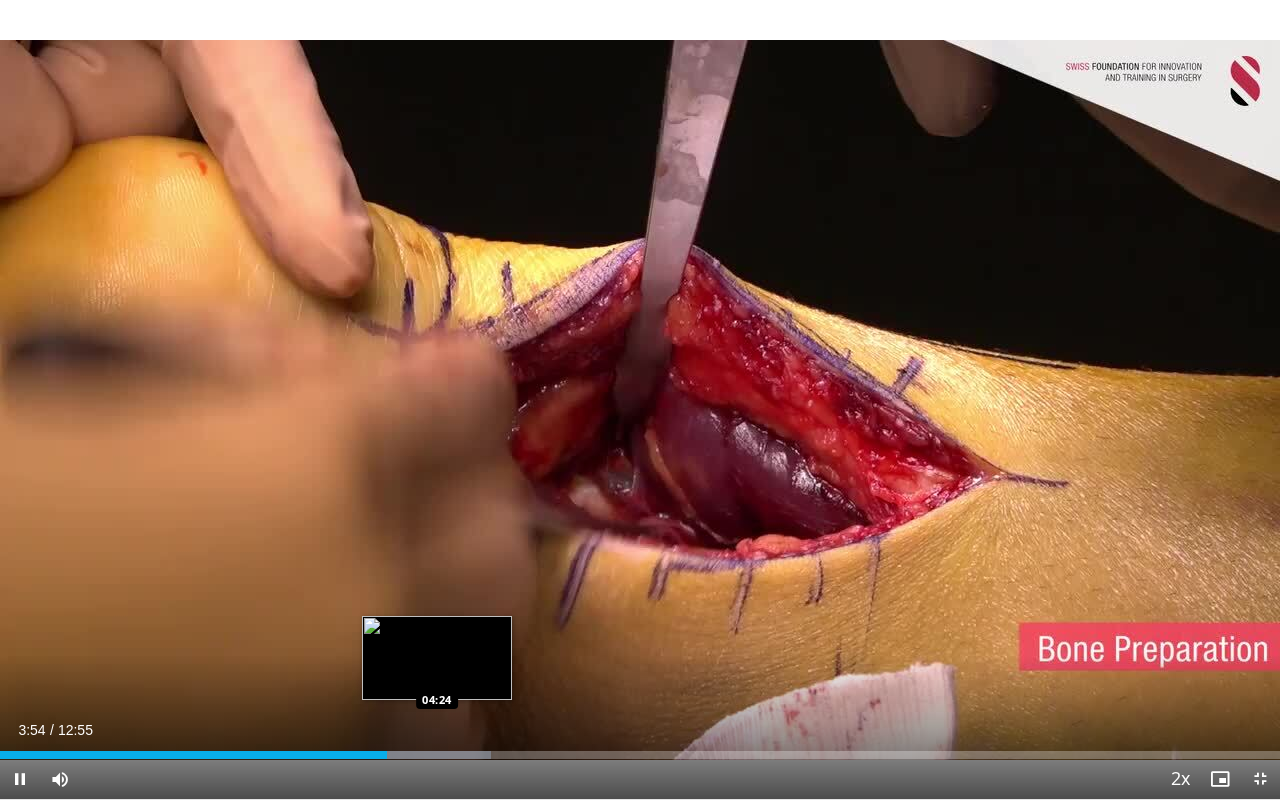 click on "Loaded :  38.36% 03:54 04:24" at bounding box center [640, 755] 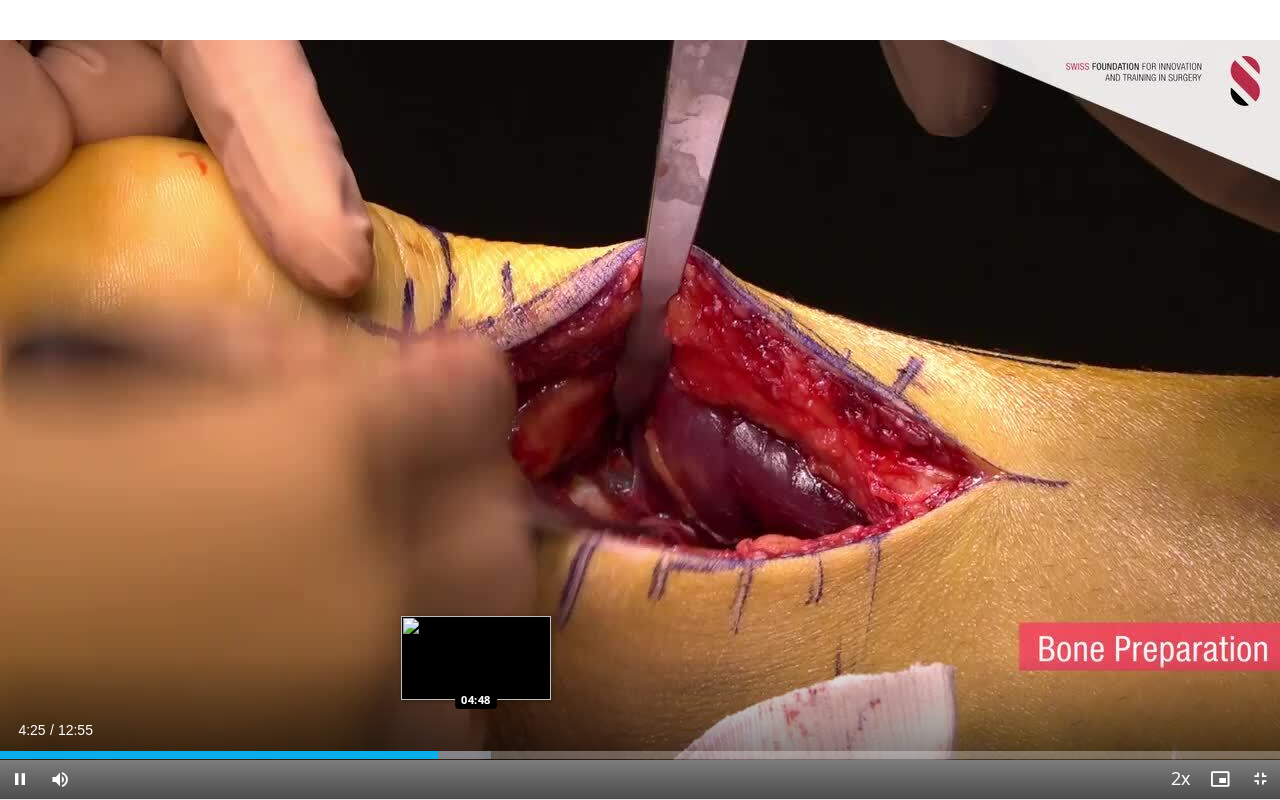 click on "Loaded :  38.36% 04:25 04:48" at bounding box center [640, 749] 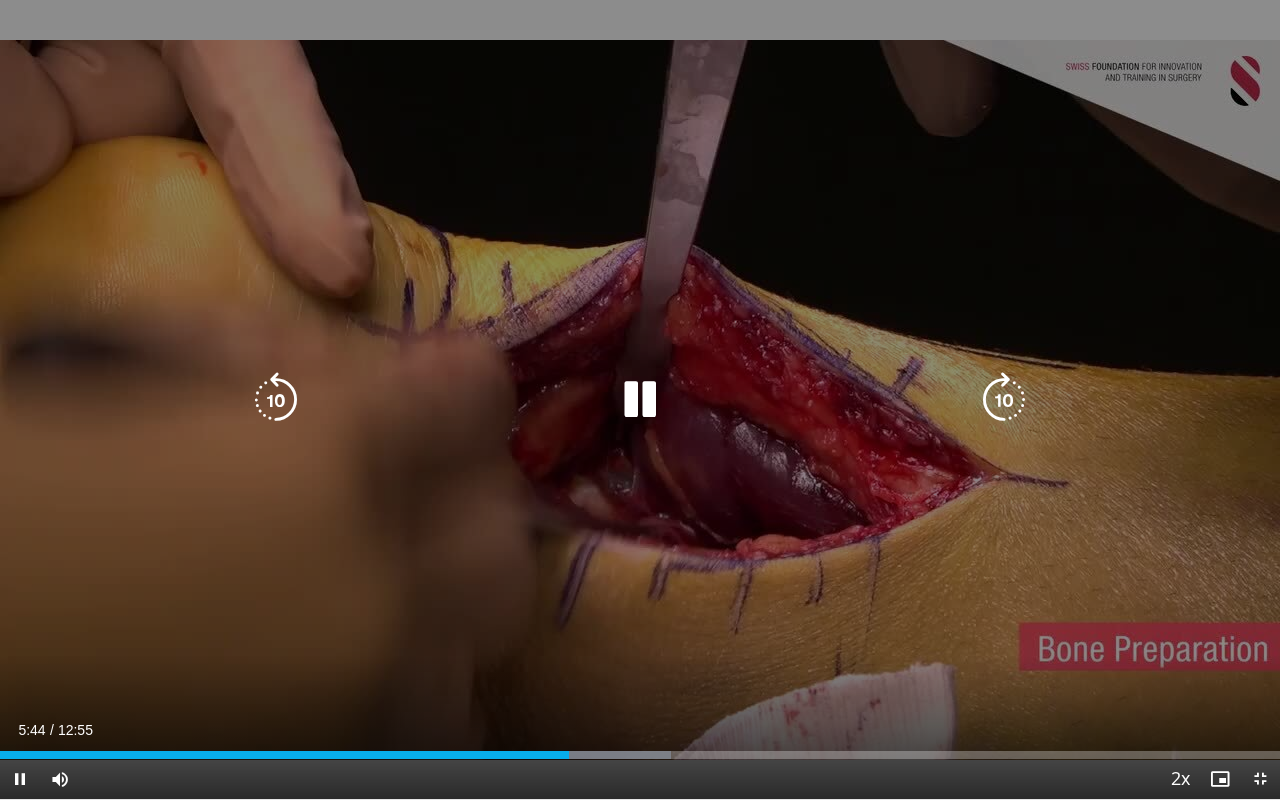 click at bounding box center [640, 400] 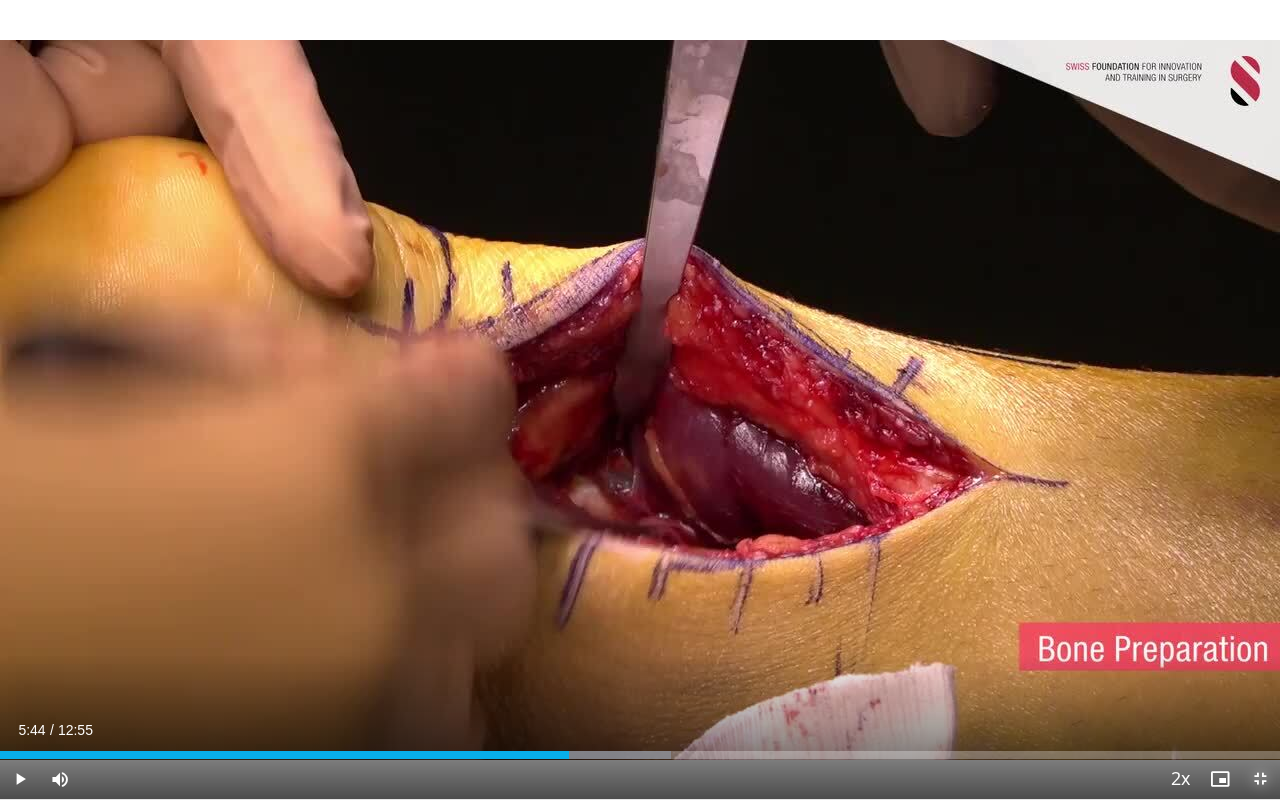 click at bounding box center [1260, 779] 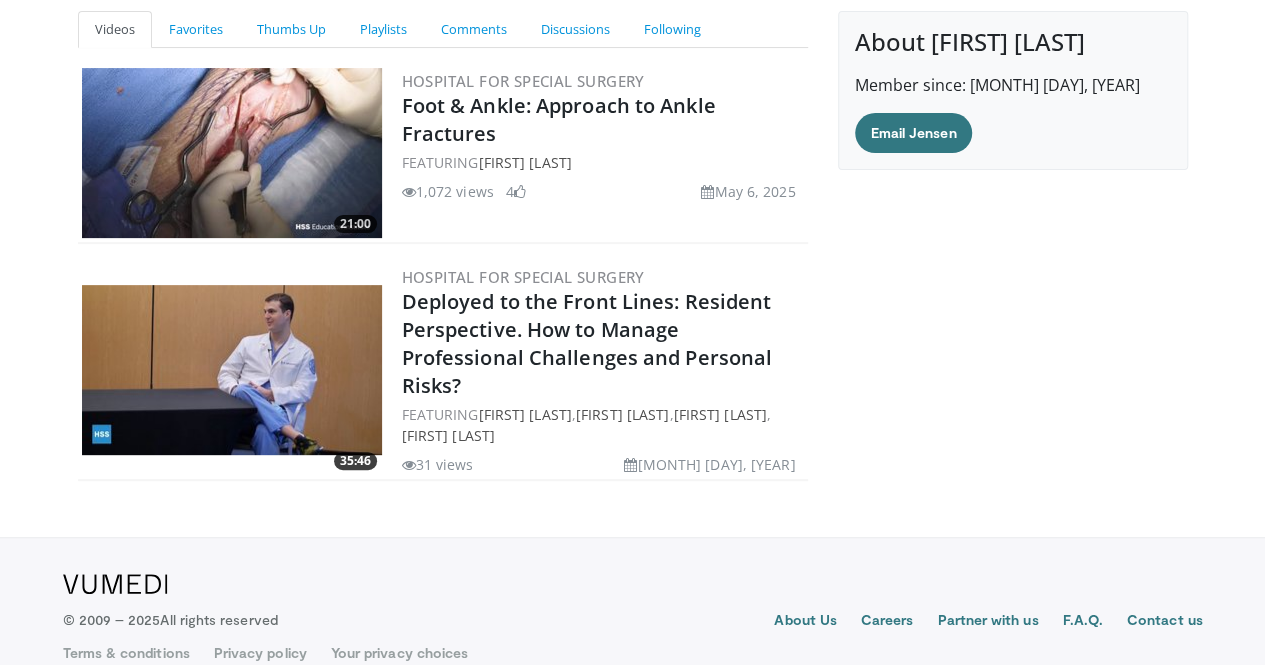 scroll, scrollTop: 0, scrollLeft: 0, axis: both 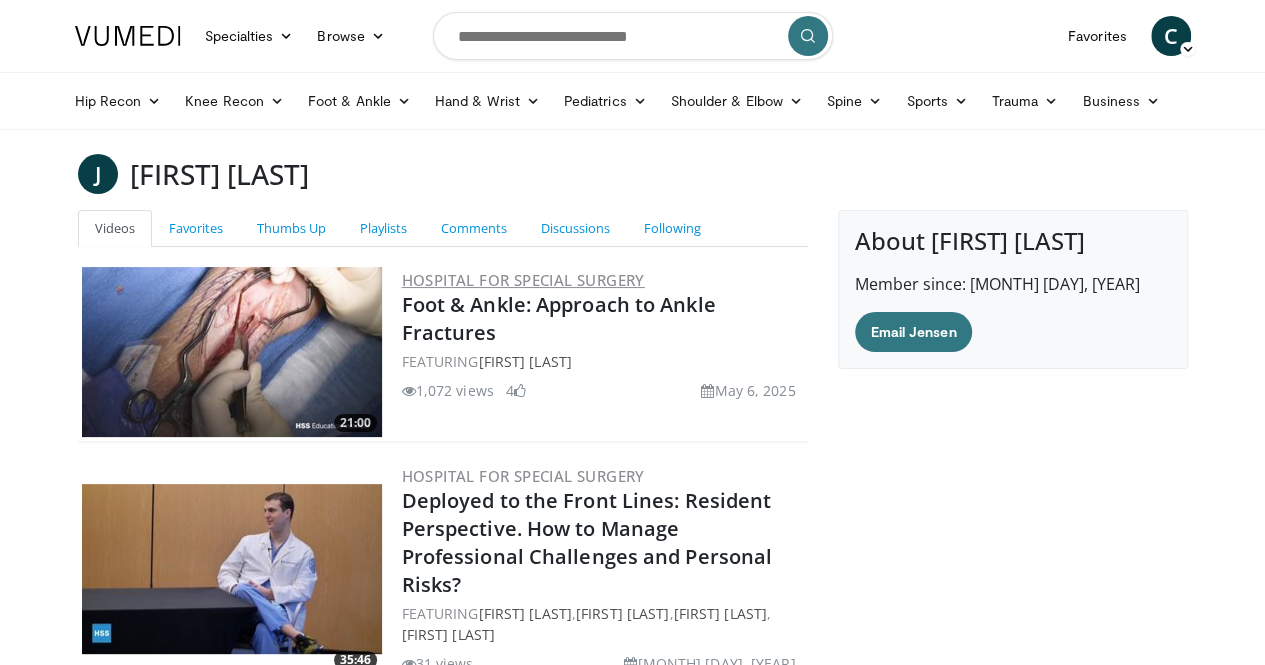 click on "Hospital for Special Surgery" at bounding box center [523, 280] 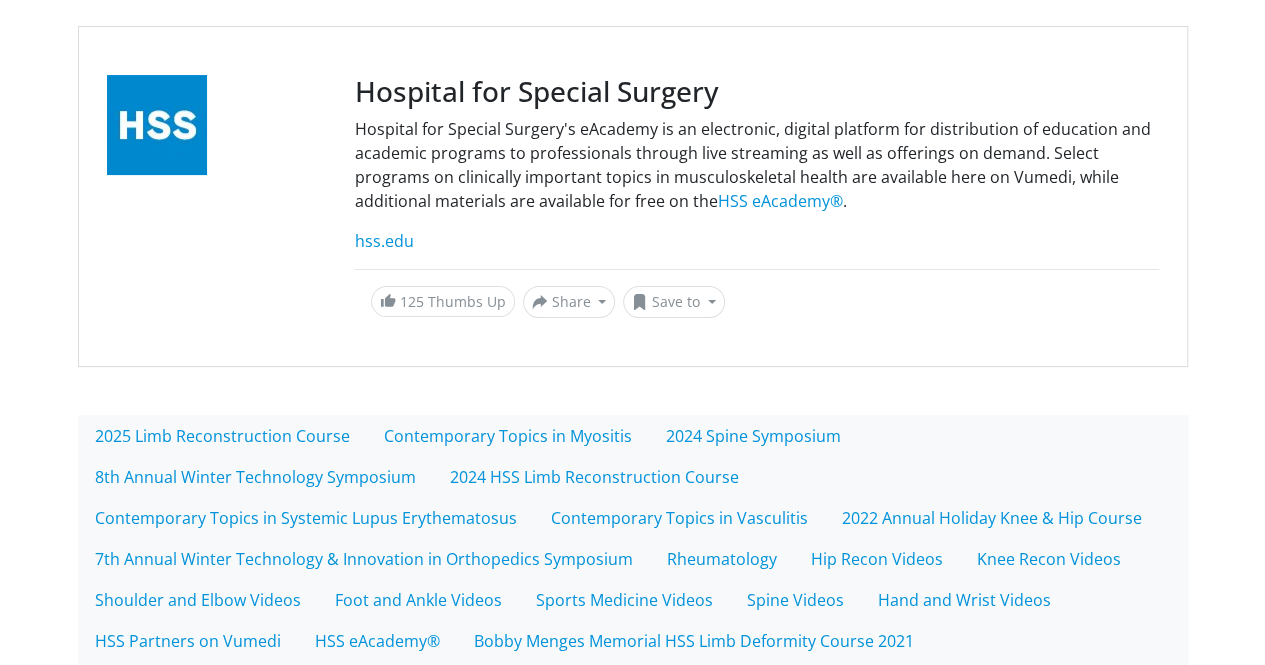 scroll, scrollTop: 200, scrollLeft: 0, axis: vertical 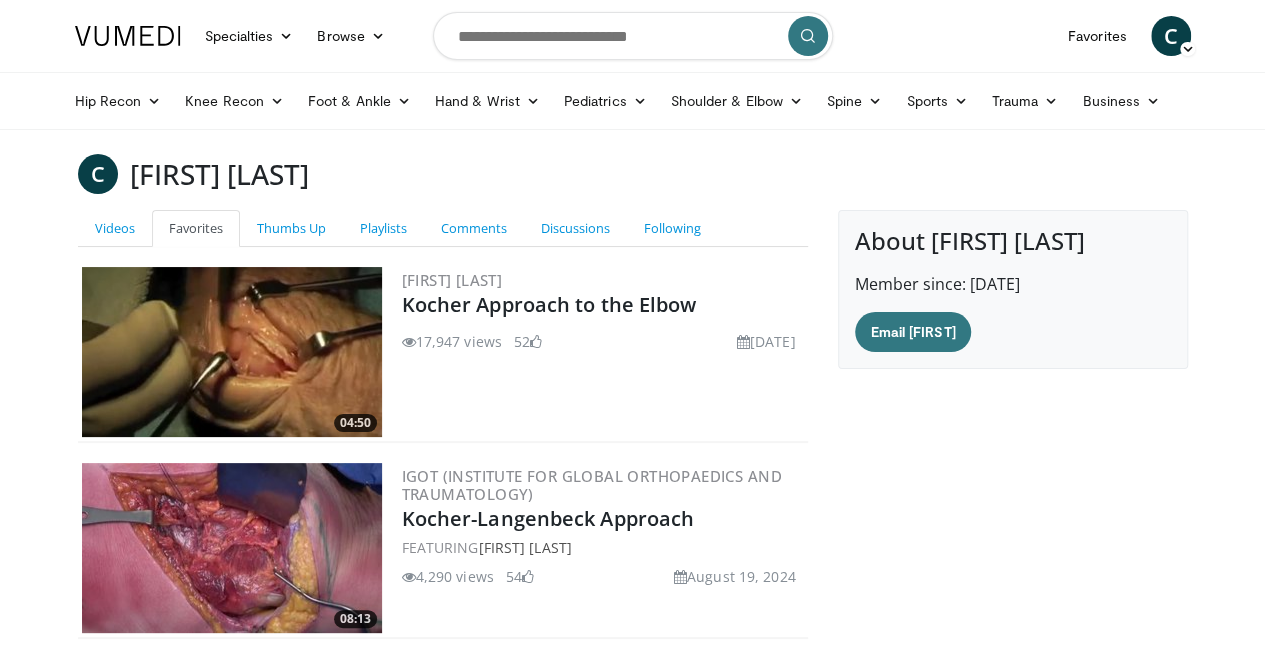 click at bounding box center [633, 36] 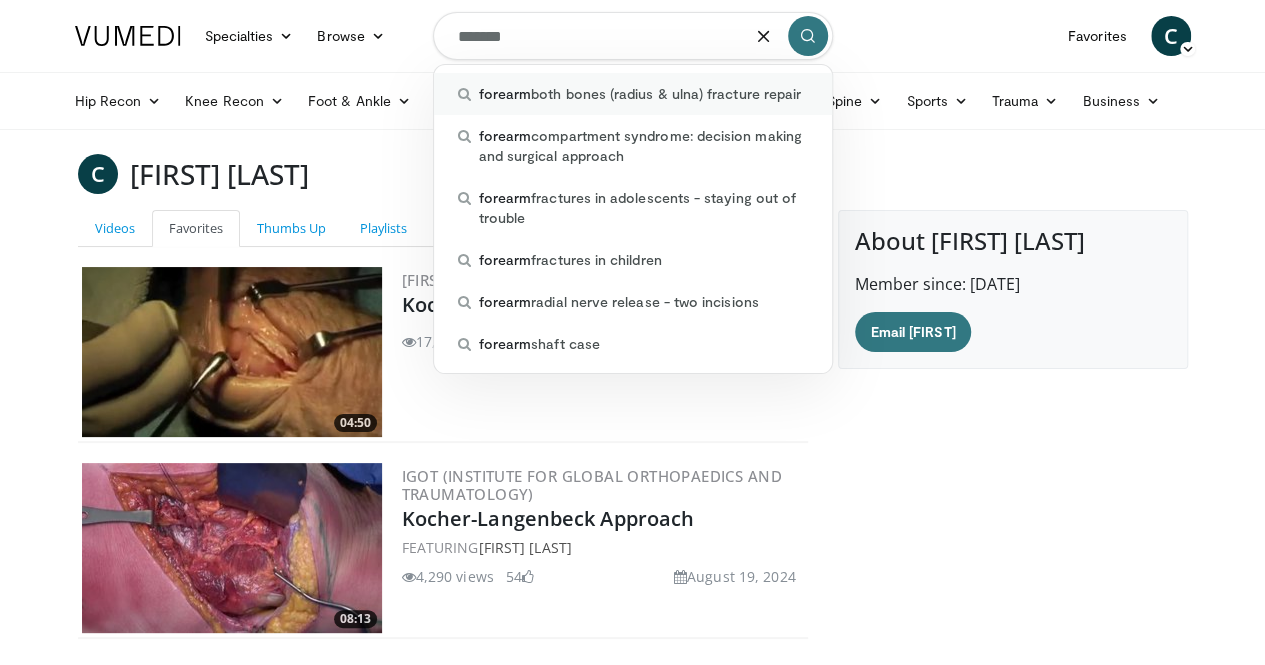 click on "forearm  both bones (radius & ulna) fracture repair" at bounding box center [640, 94] 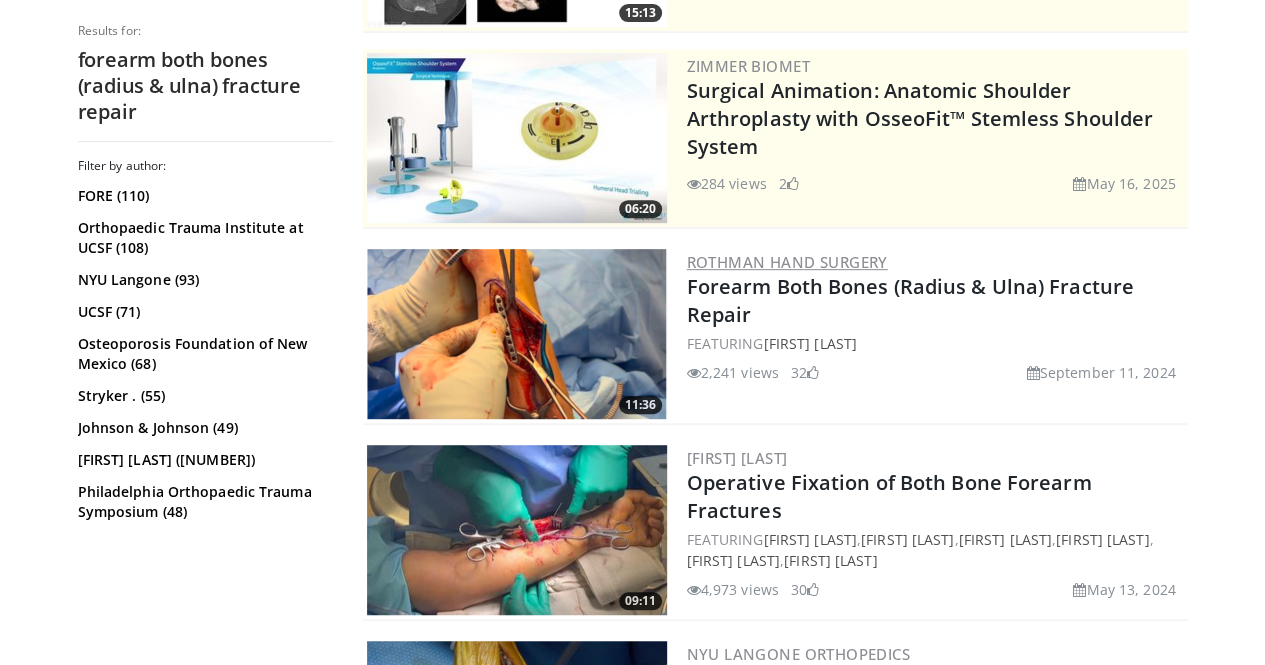 scroll, scrollTop: 400, scrollLeft: 0, axis: vertical 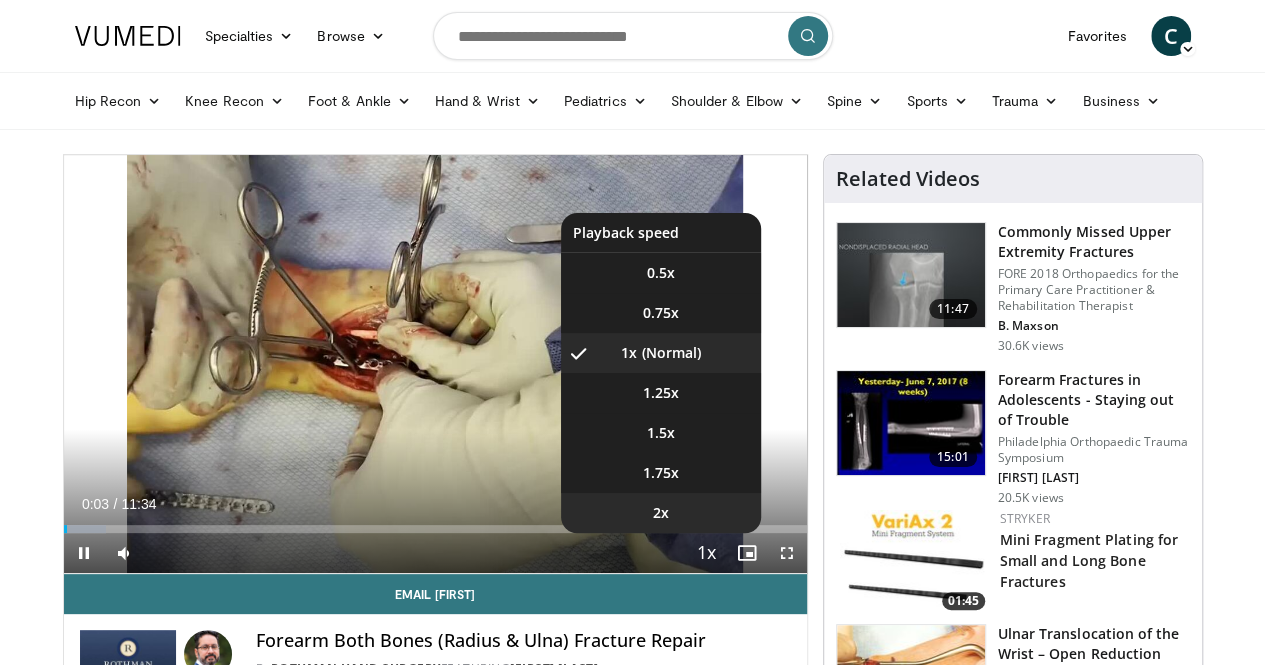 click on "2x" at bounding box center [661, 513] 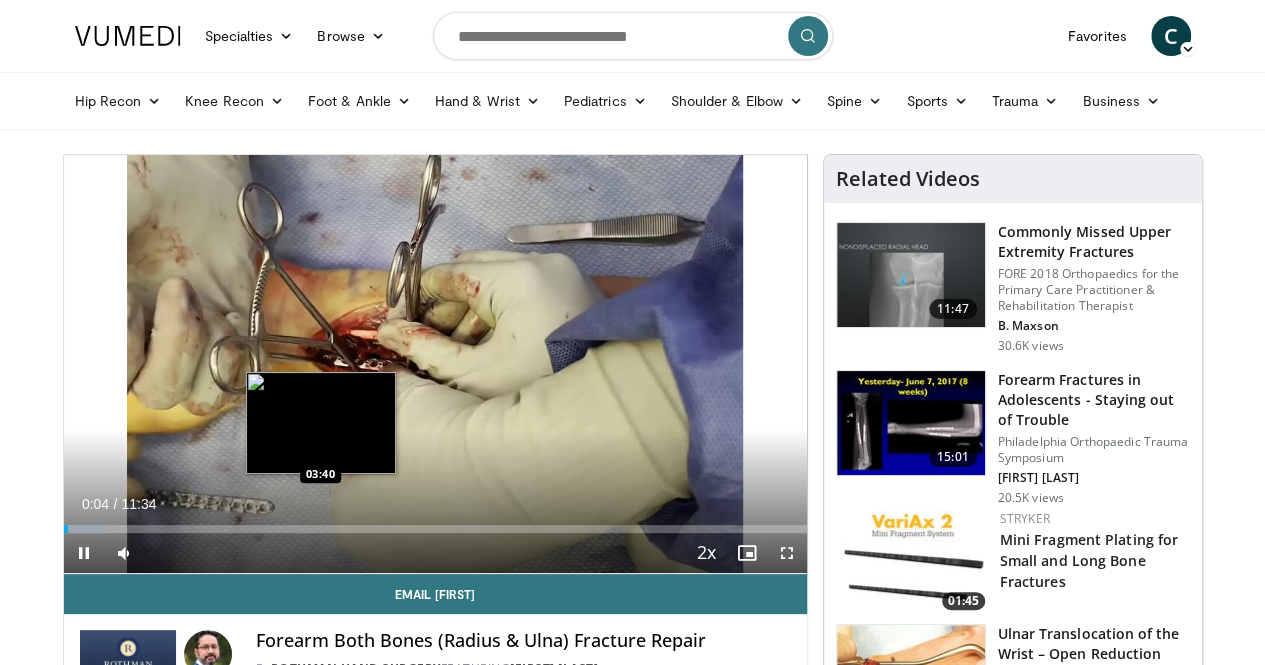 click on "Loaded :  5.74% 00:04 03:40" at bounding box center (435, 529) 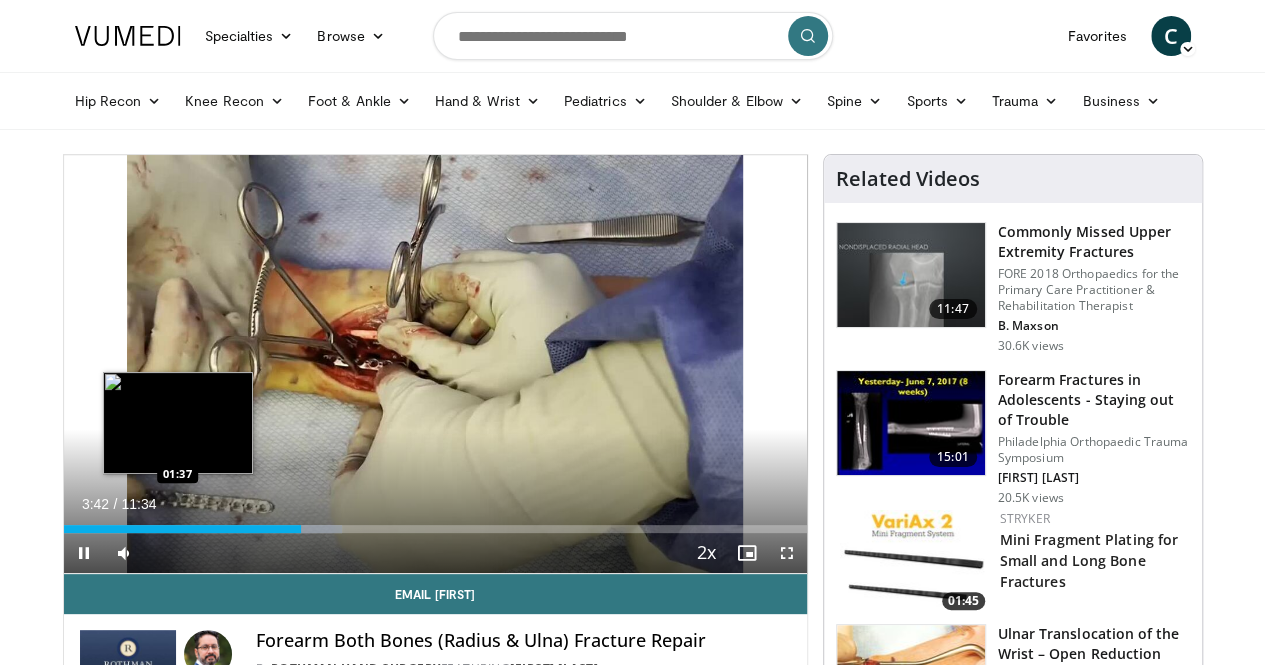 click on "03:42" at bounding box center [183, 529] 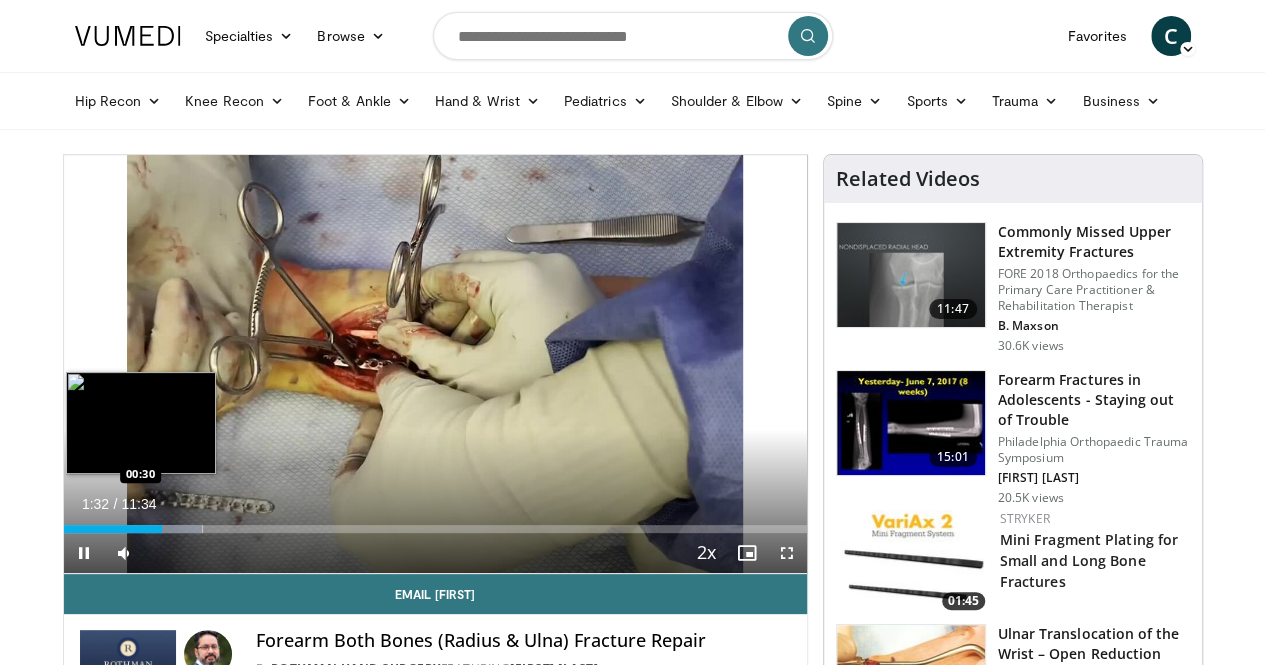 click on "Loaded :  18.71% 01:32 00:30" at bounding box center [435, 529] 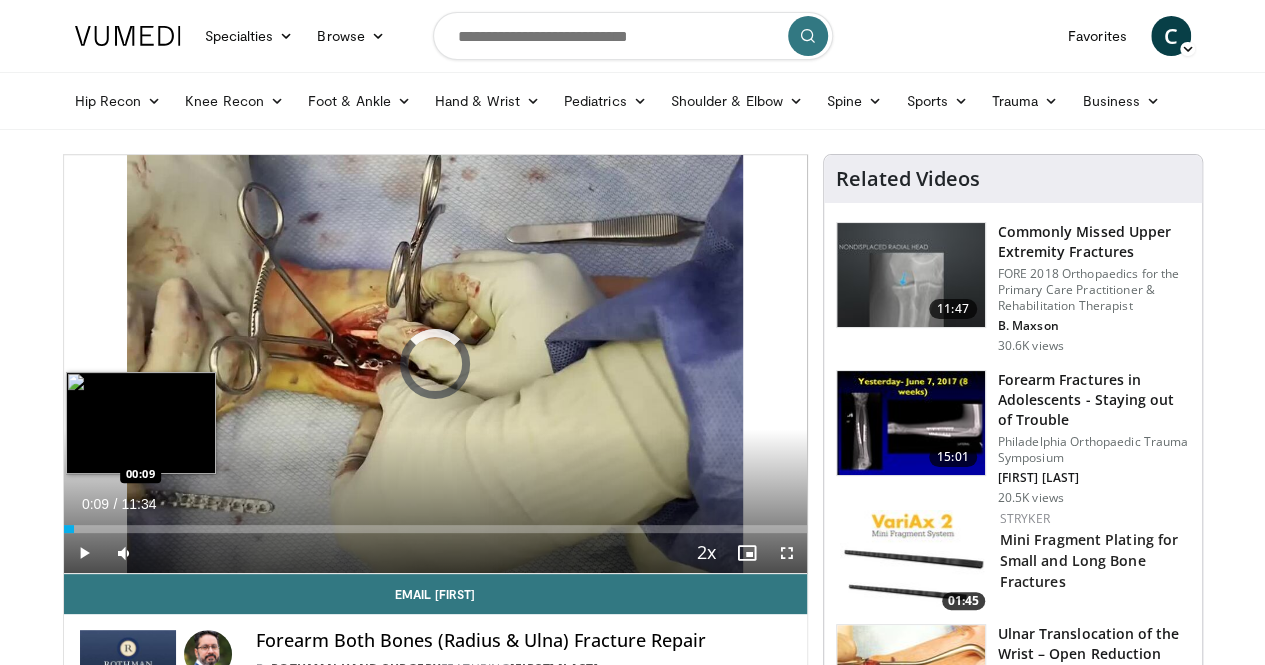 click on "Loaded :  0.00% 00:09 00:09" at bounding box center [435, 523] 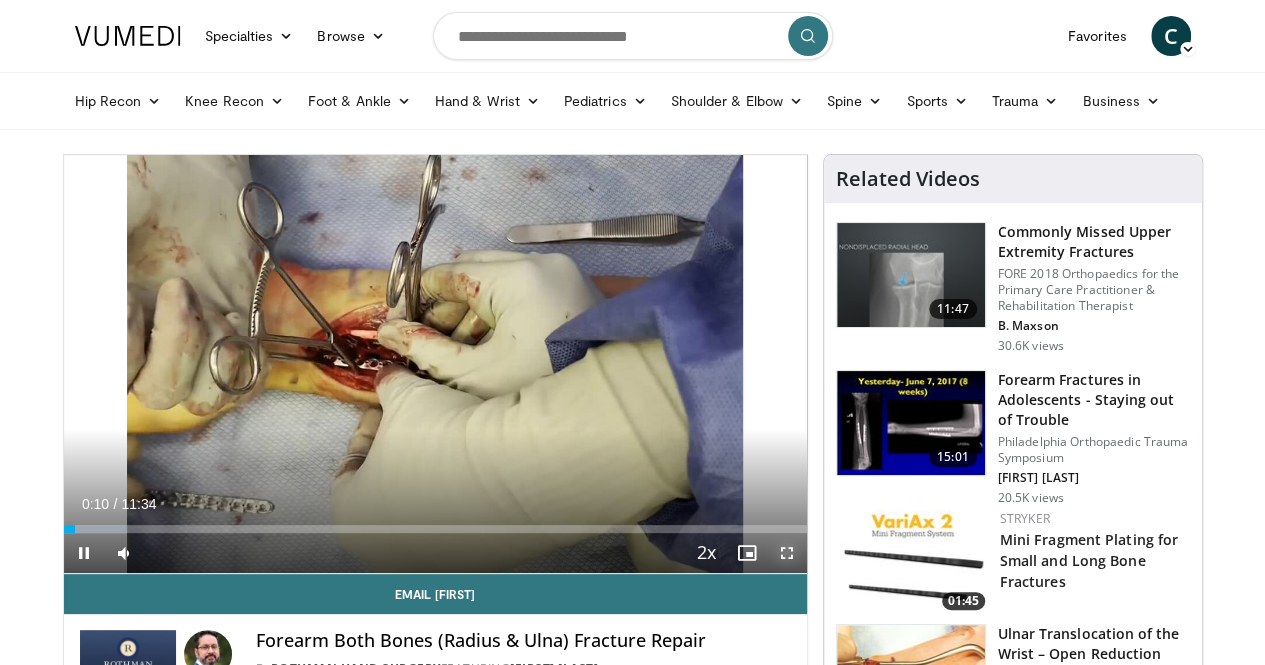 click at bounding box center [787, 553] 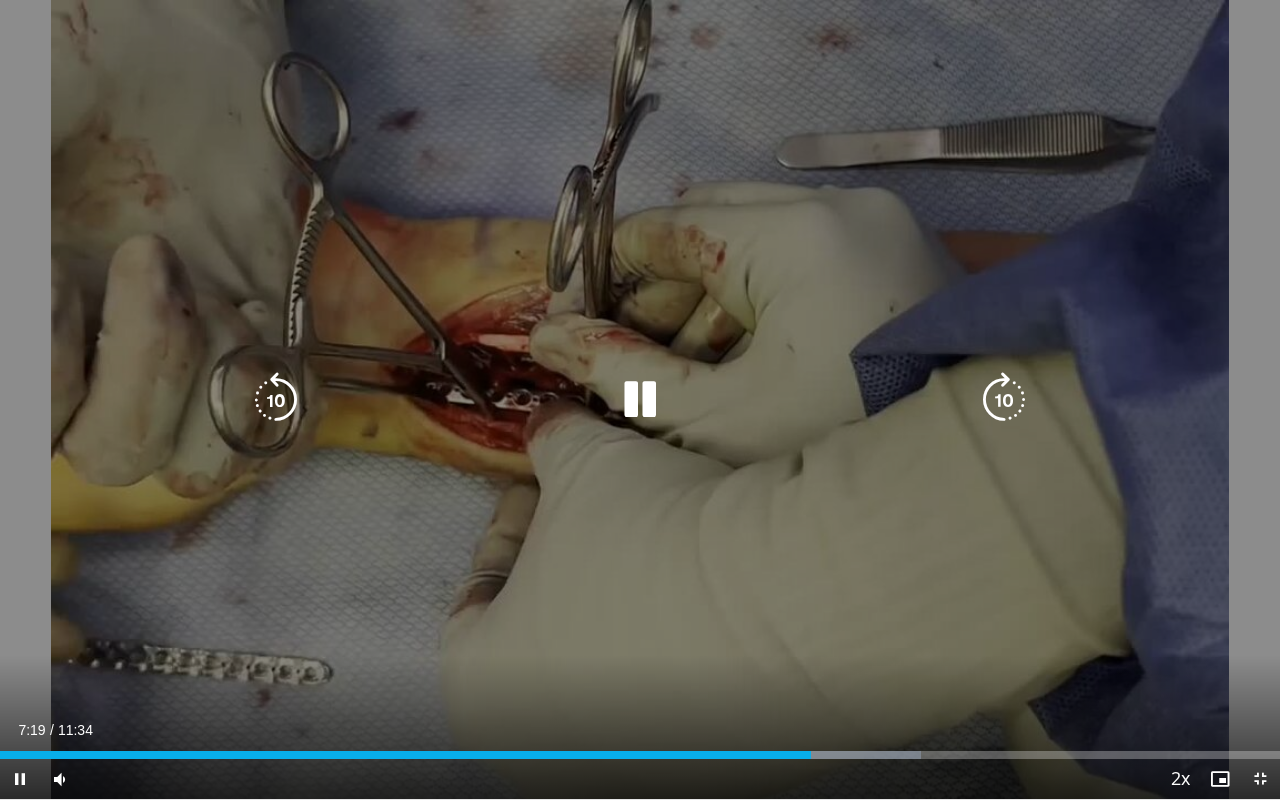 click at bounding box center [640, 400] 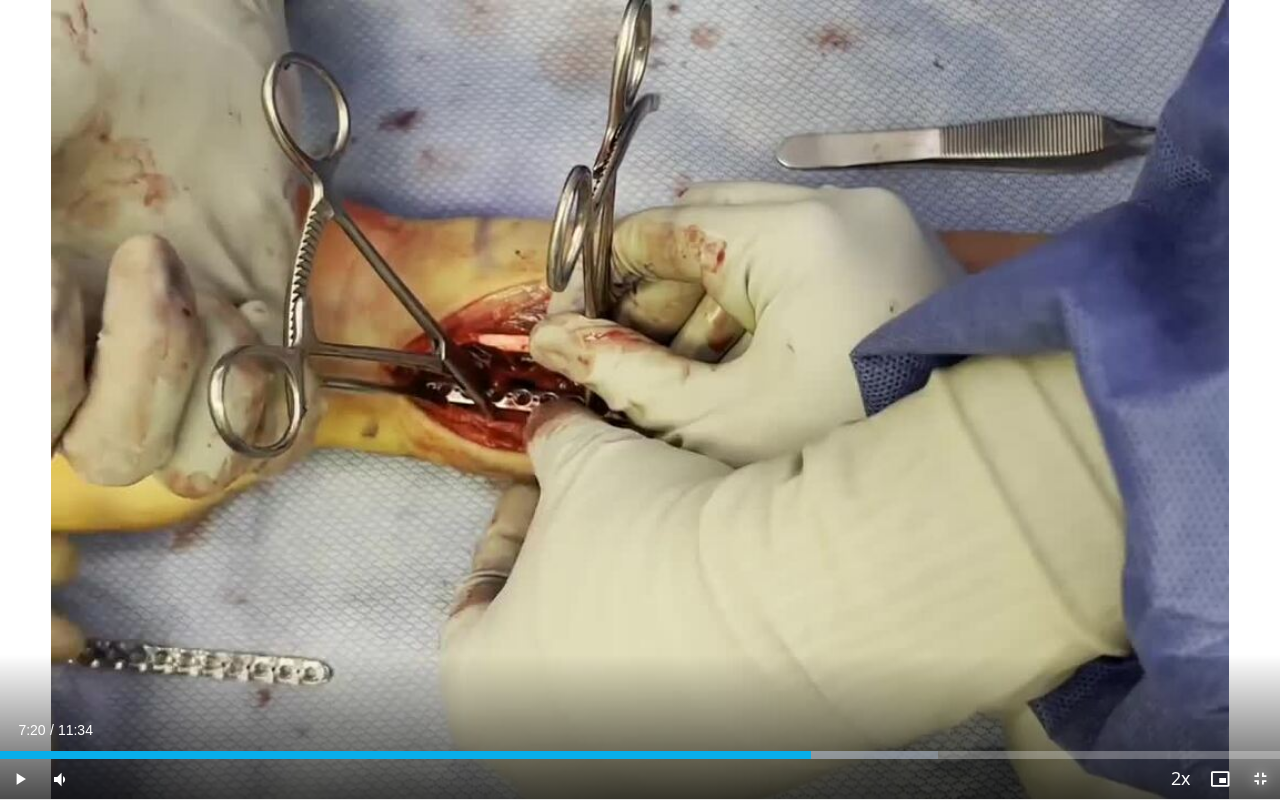 click at bounding box center (1260, 779) 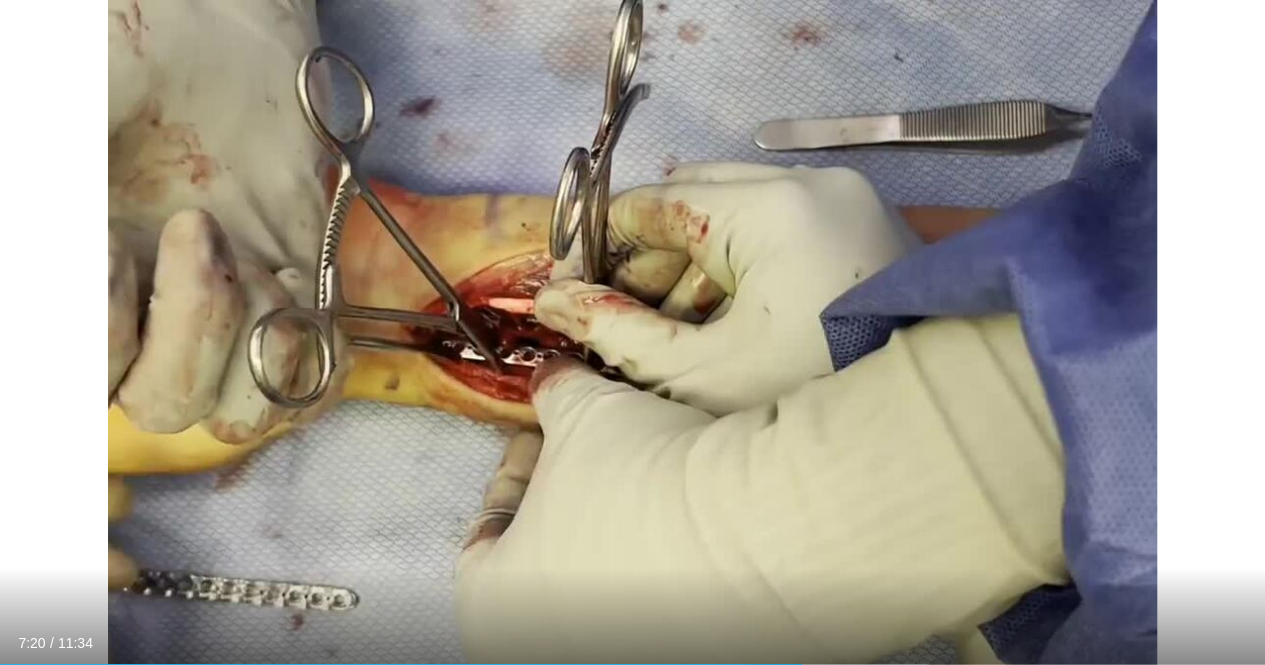 scroll, scrollTop: 200, scrollLeft: 0, axis: vertical 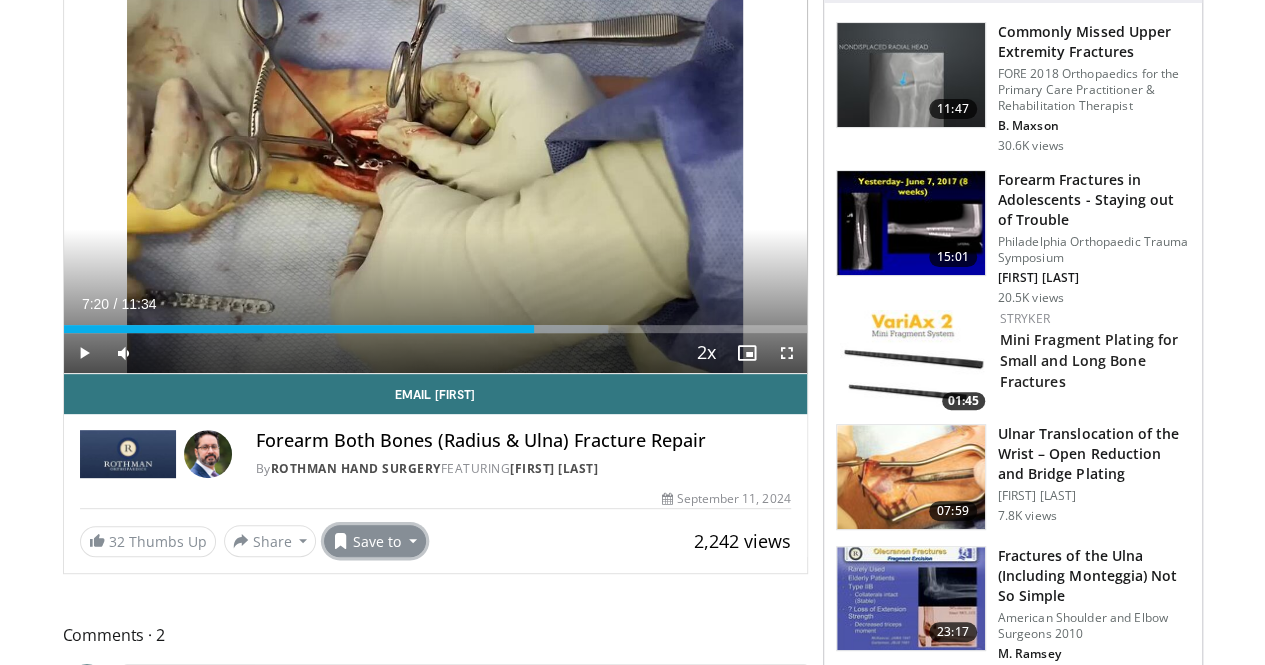 click on "Save to" at bounding box center [375, 541] 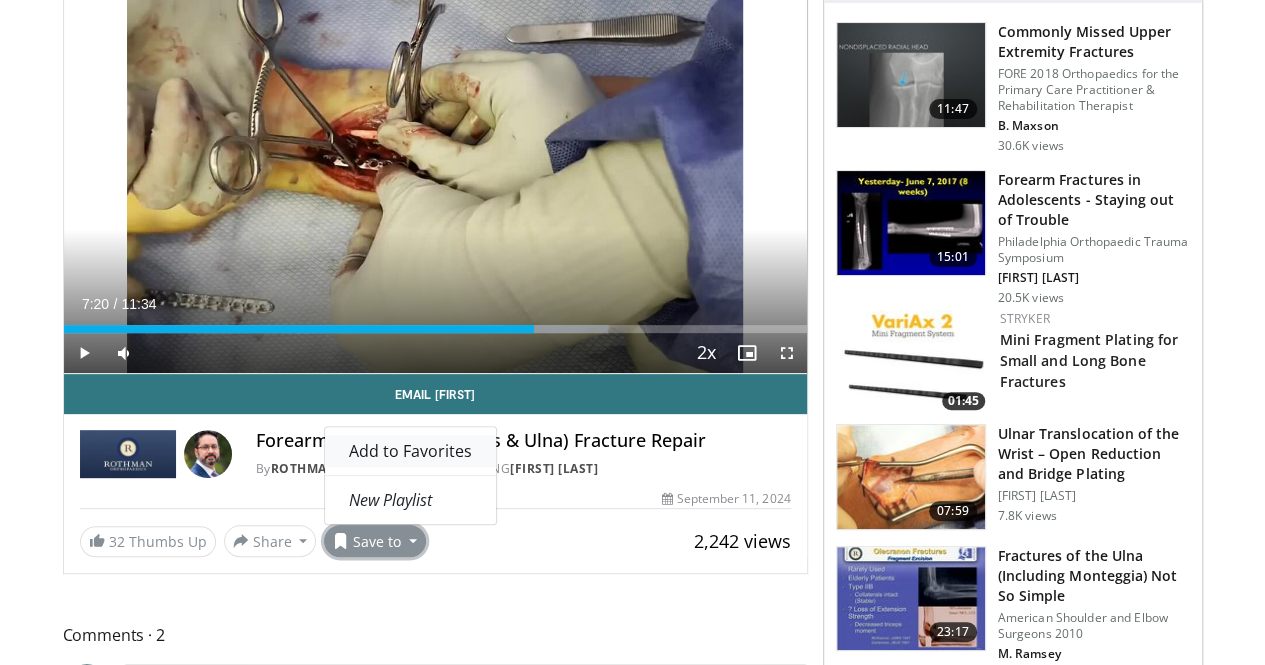 click on "Add to Favorites" at bounding box center [410, 451] 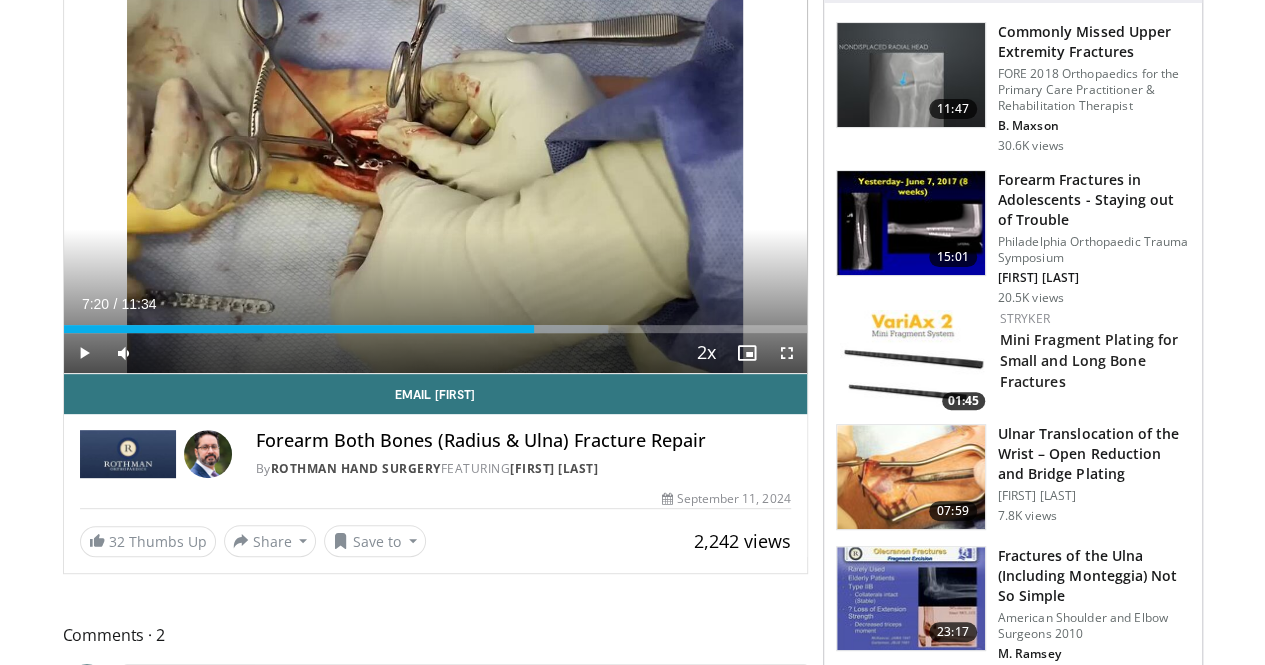 scroll, scrollTop: 265, scrollLeft: 0, axis: vertical 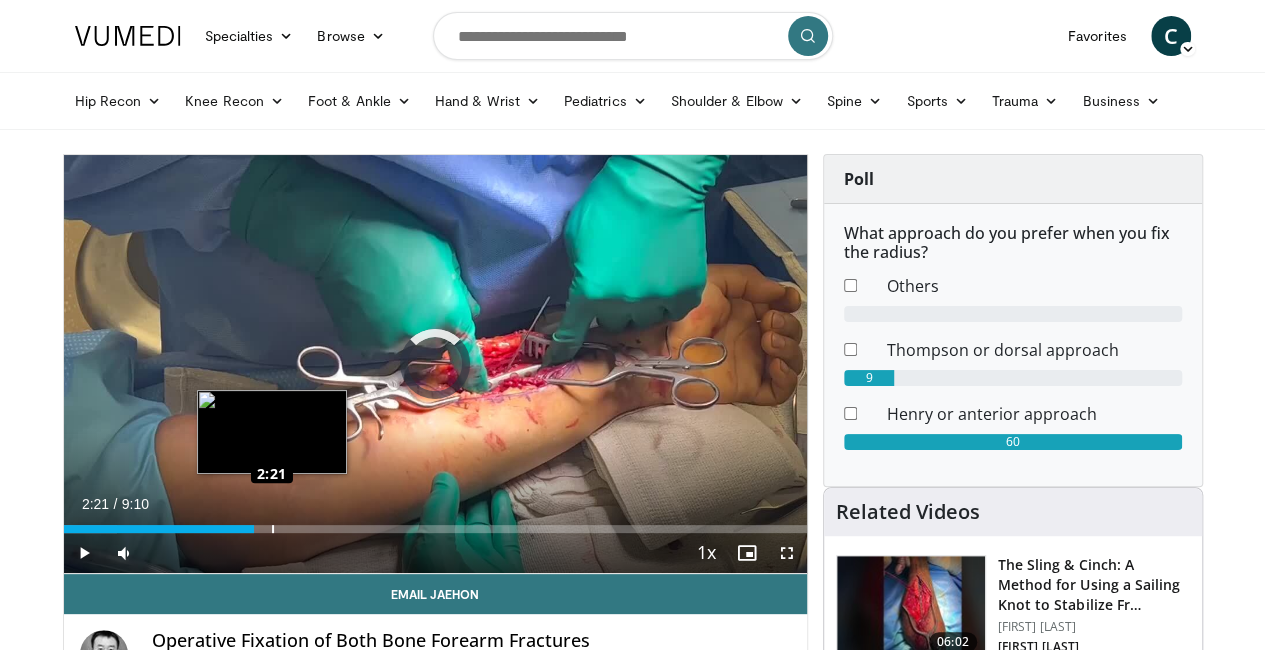 click on "Loaded :  7.20% 2:20 2:21" at bounding box center [435, 523] 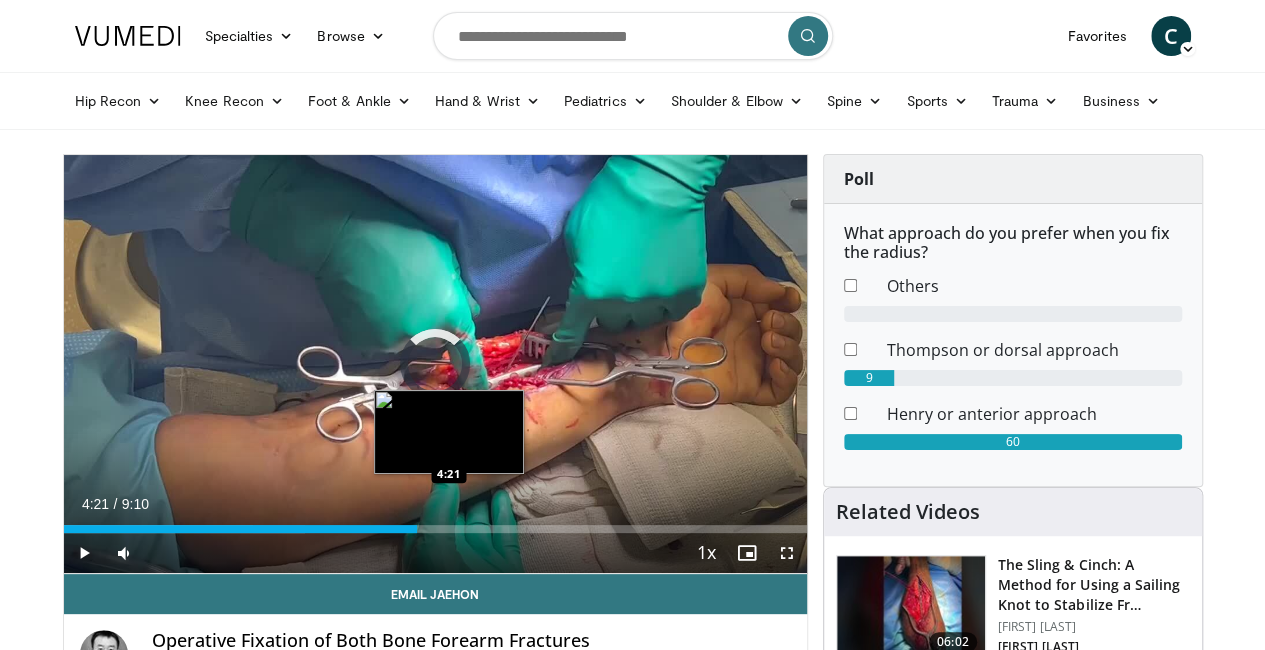 click on "Loaded :  32.44% 4:21 4:21" at bounding box center [435, 529] 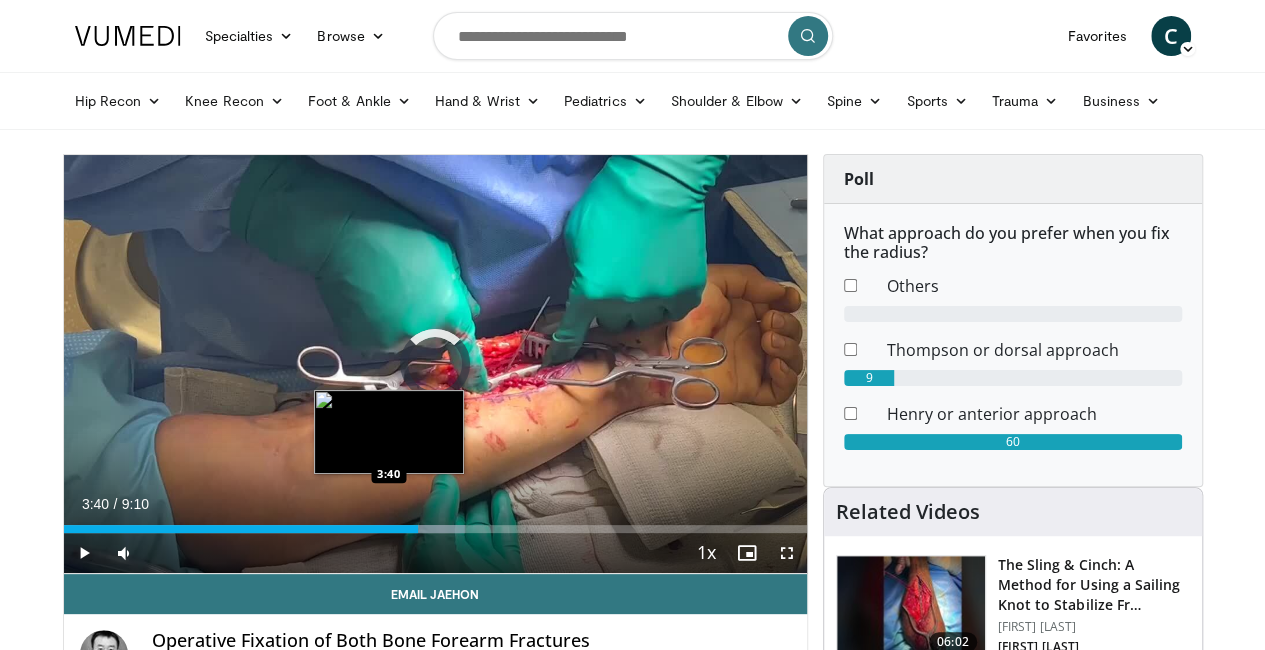 click on "Loaded :  54.08% 4:22 3:40" at bounding box center (435, 523) 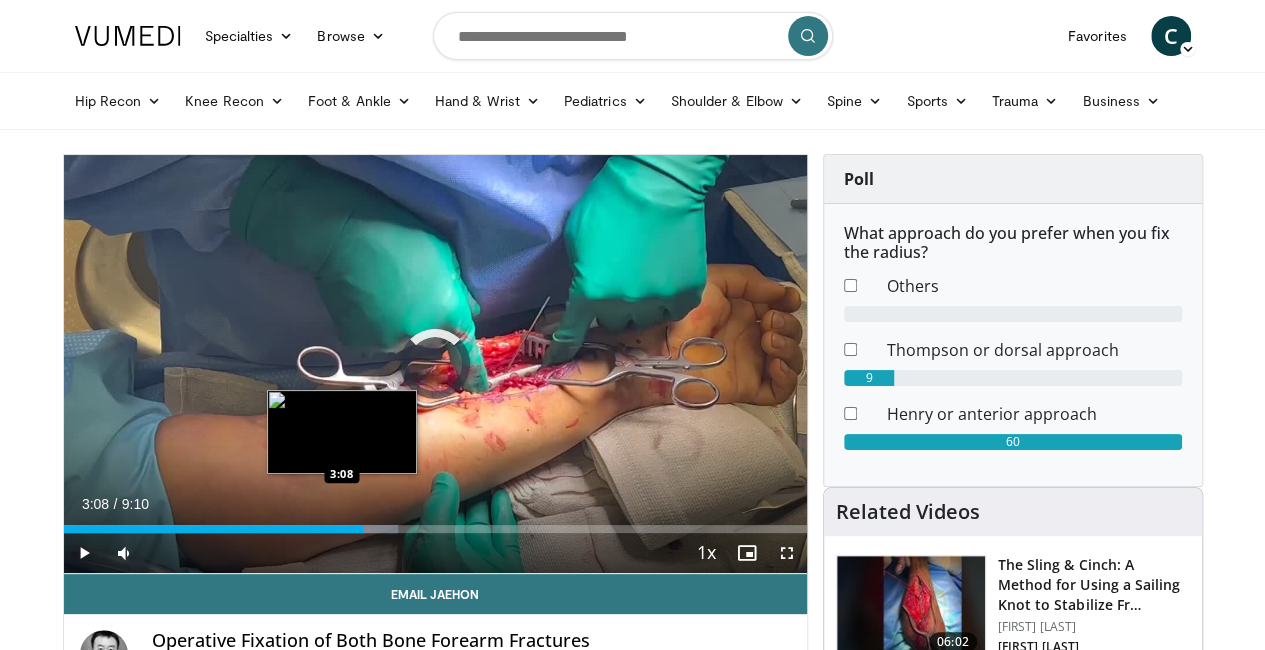 click on "3:08" at bounding box center (214, 529) 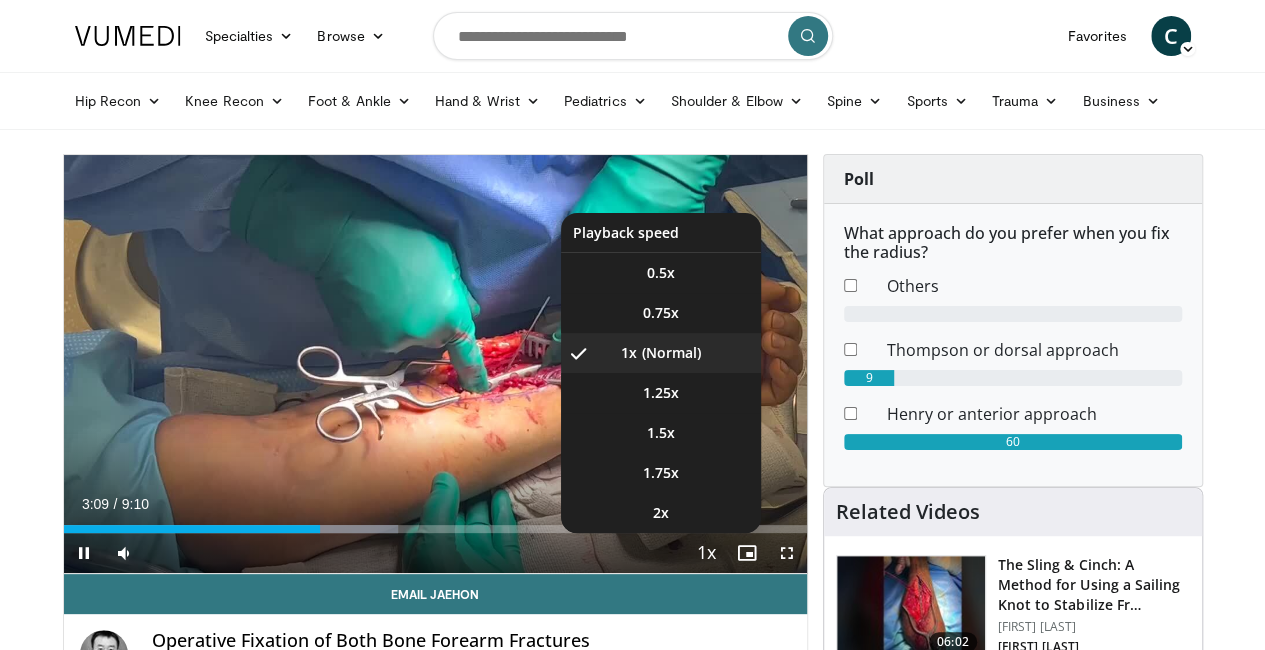 click at bounding box center (707, 554) 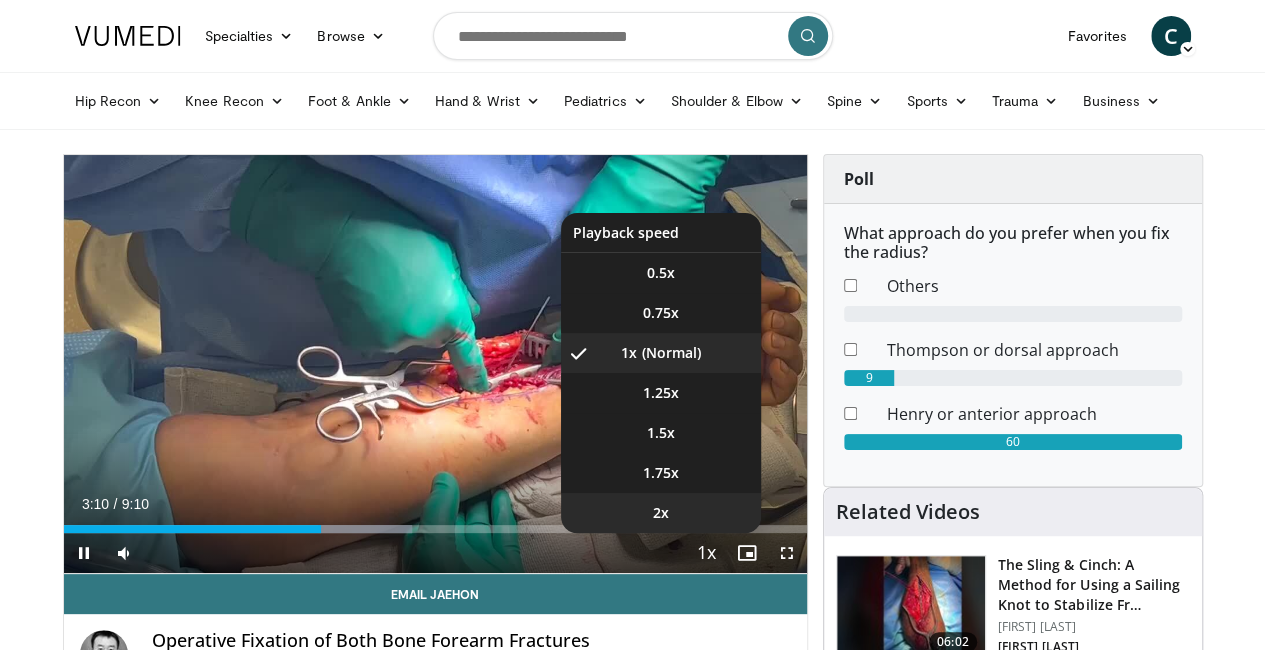 click on "2x" at bounding box center (661, 513) 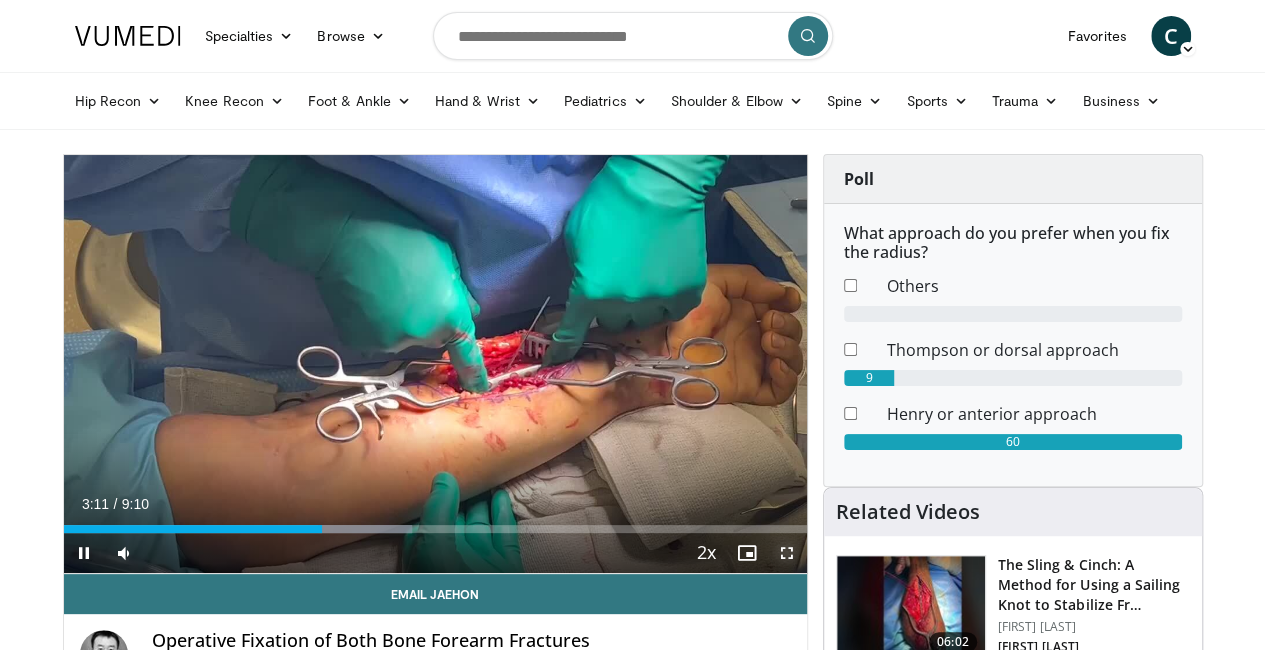 click at bounding box center [787, 553] 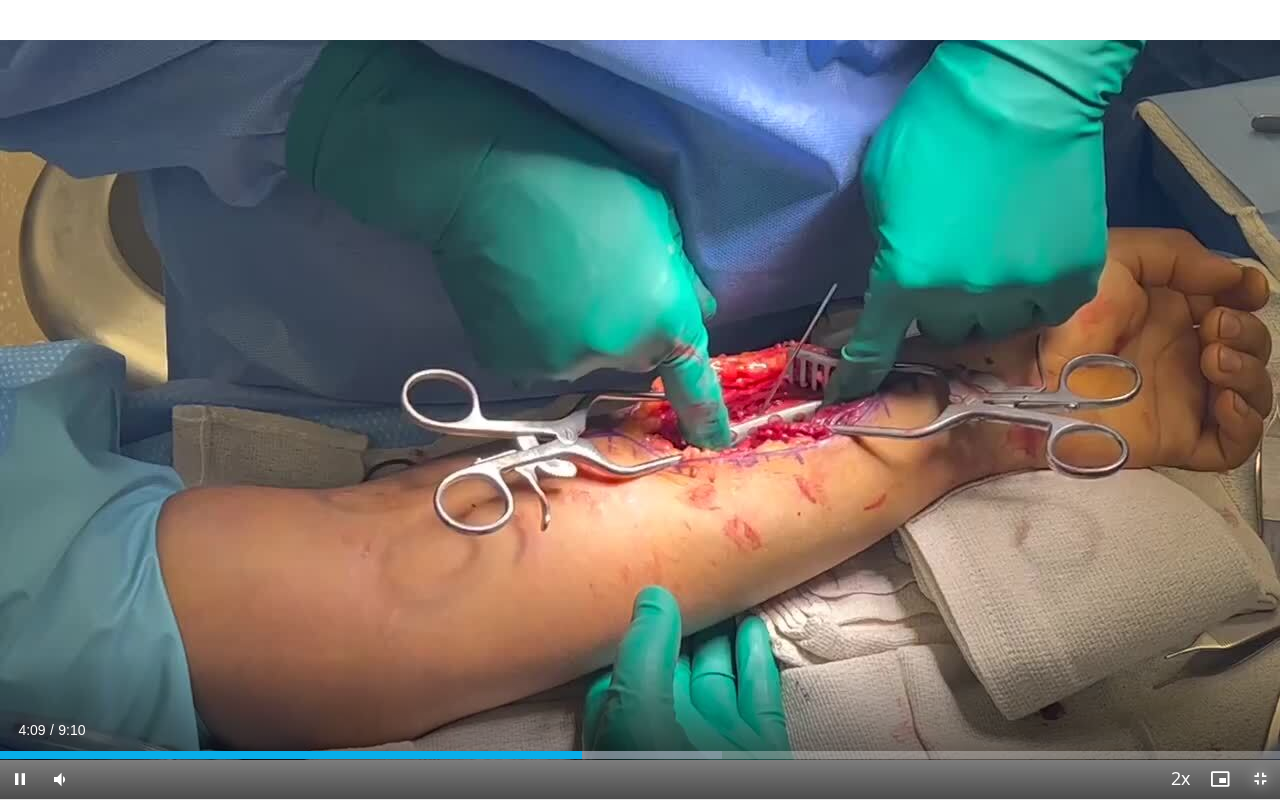click at bounding box center [1260, 779] 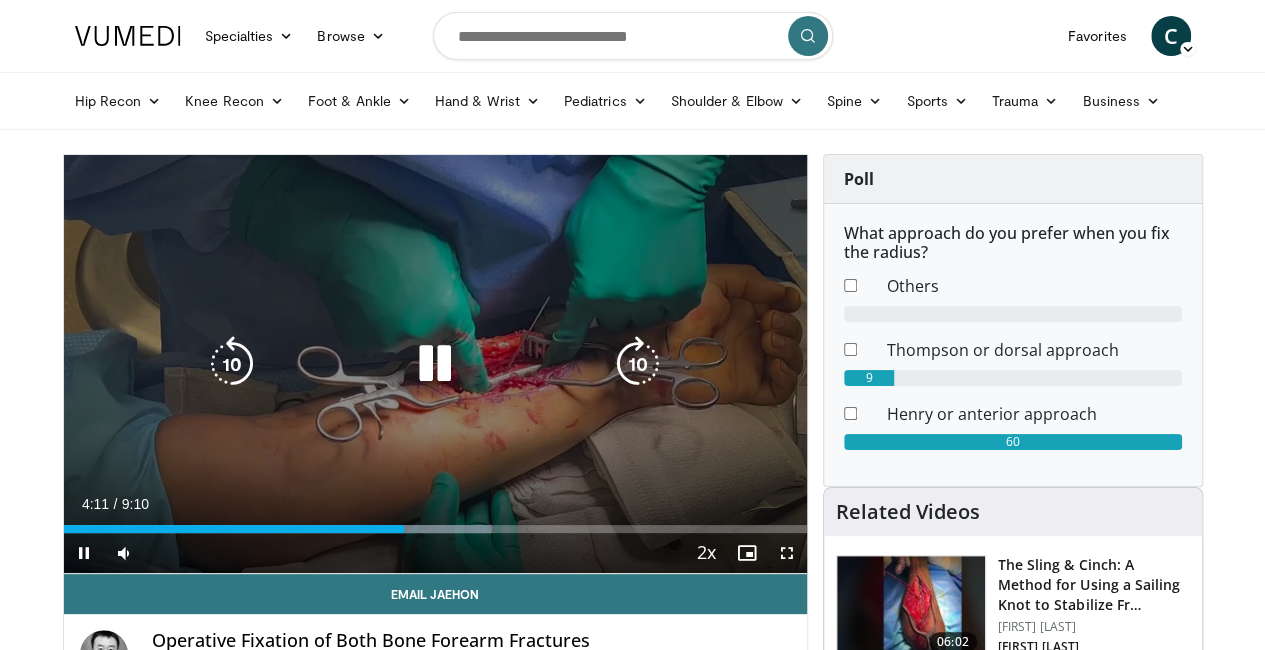 click on "10 seconds
Tap to unmute" at bounding box center (435, 364) 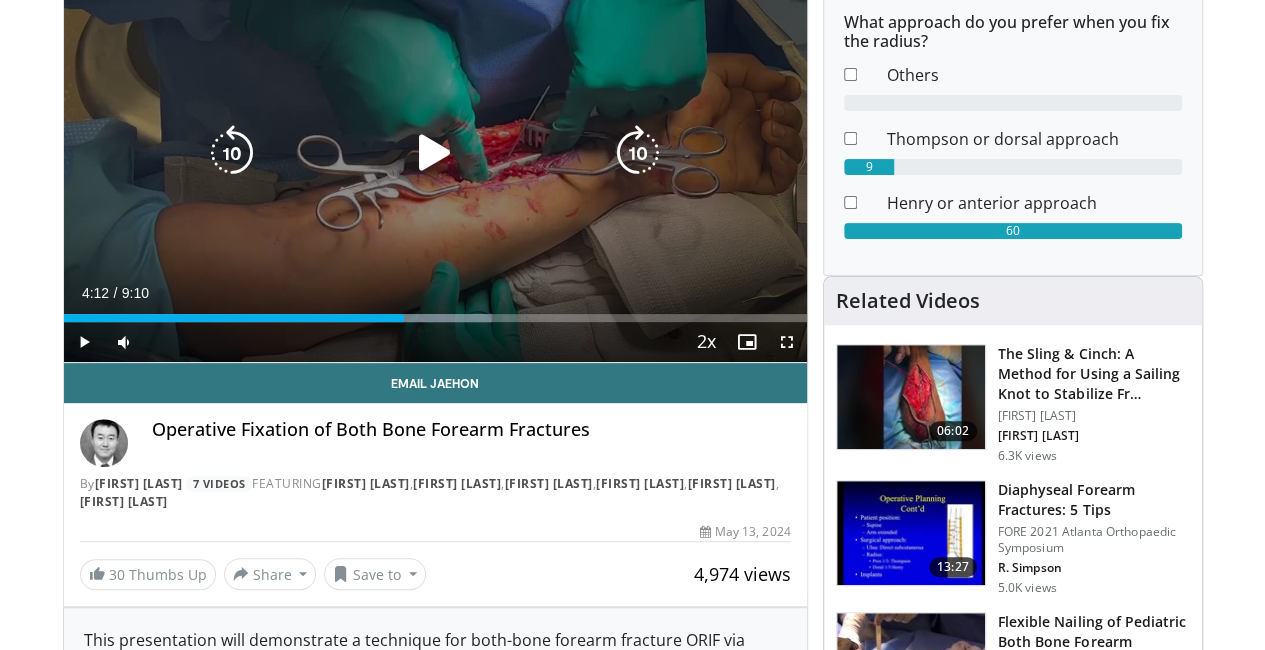 scroll, scrollTop: 300, scrollLeft: 0, axis: vertical 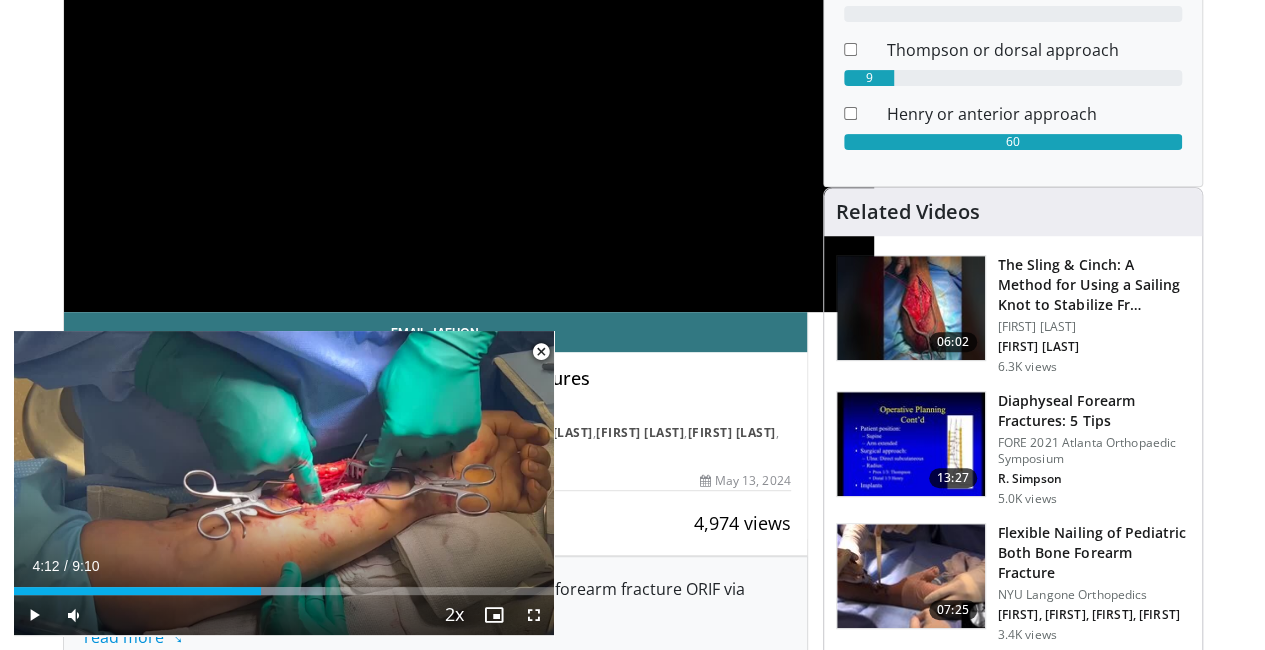 click at bounding box center (541, 352) 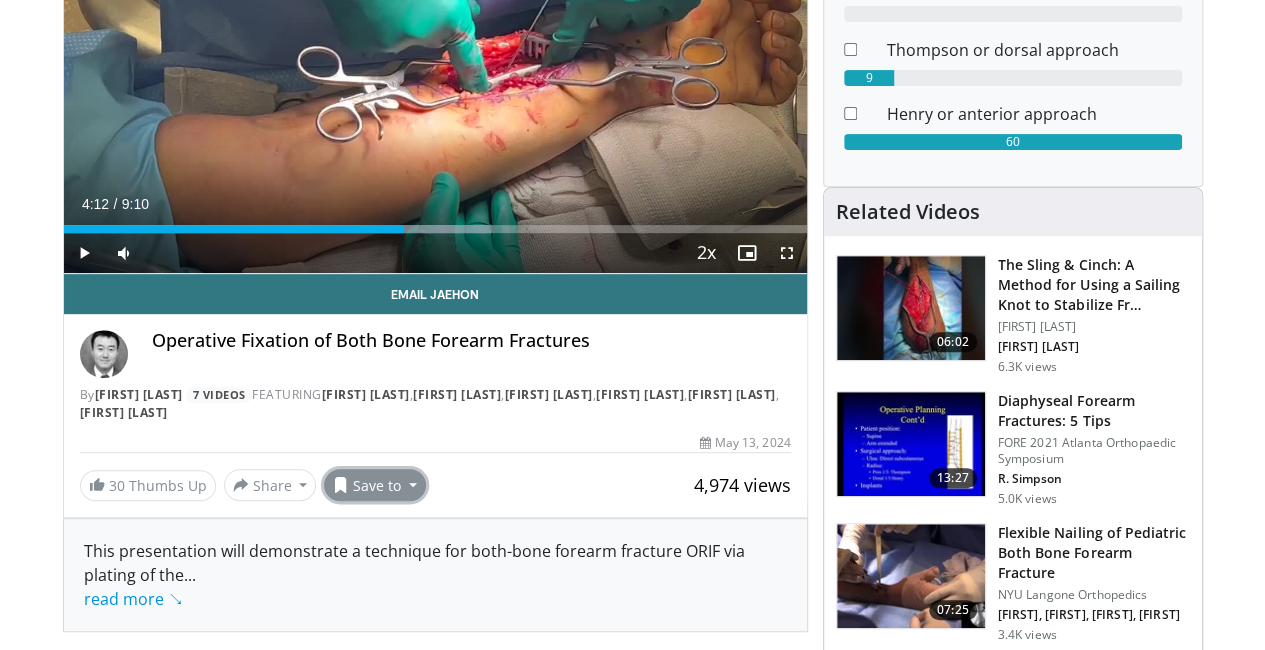 click on "Save to" at bounding box center [375, 485] 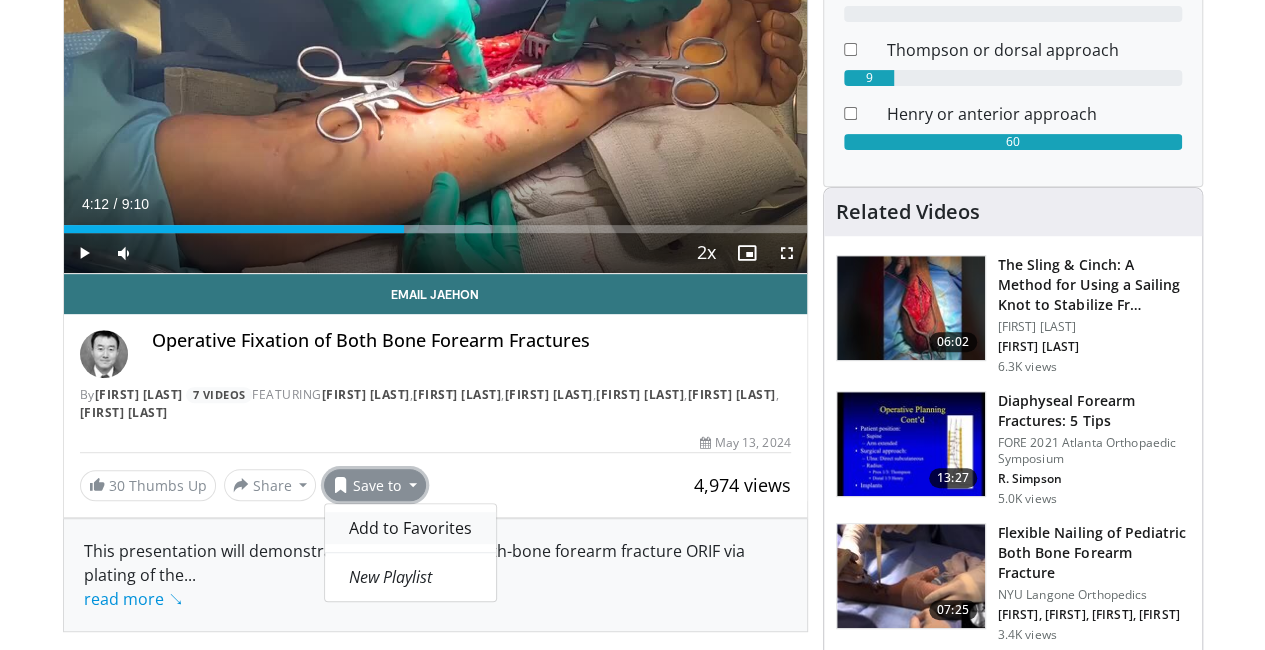 click on "Add to Favorites" at bounding box center [410, 528] 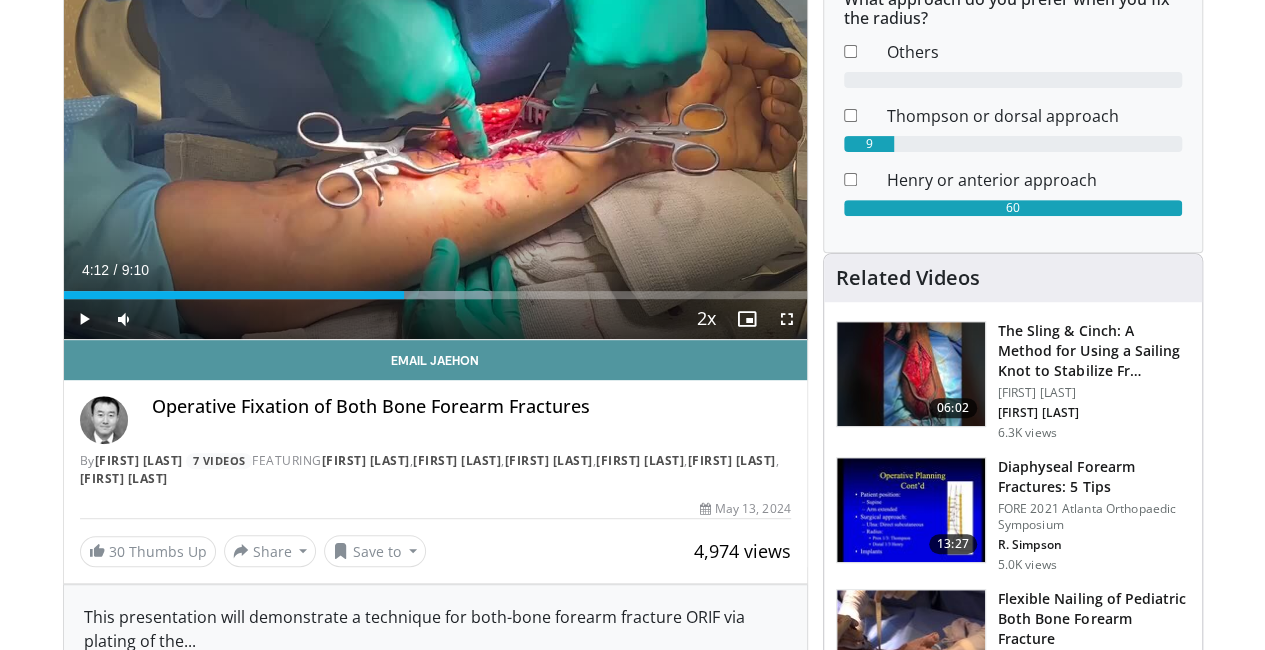scroll, scrollTop: 365, scrollLeft: 0, axis: vertical 